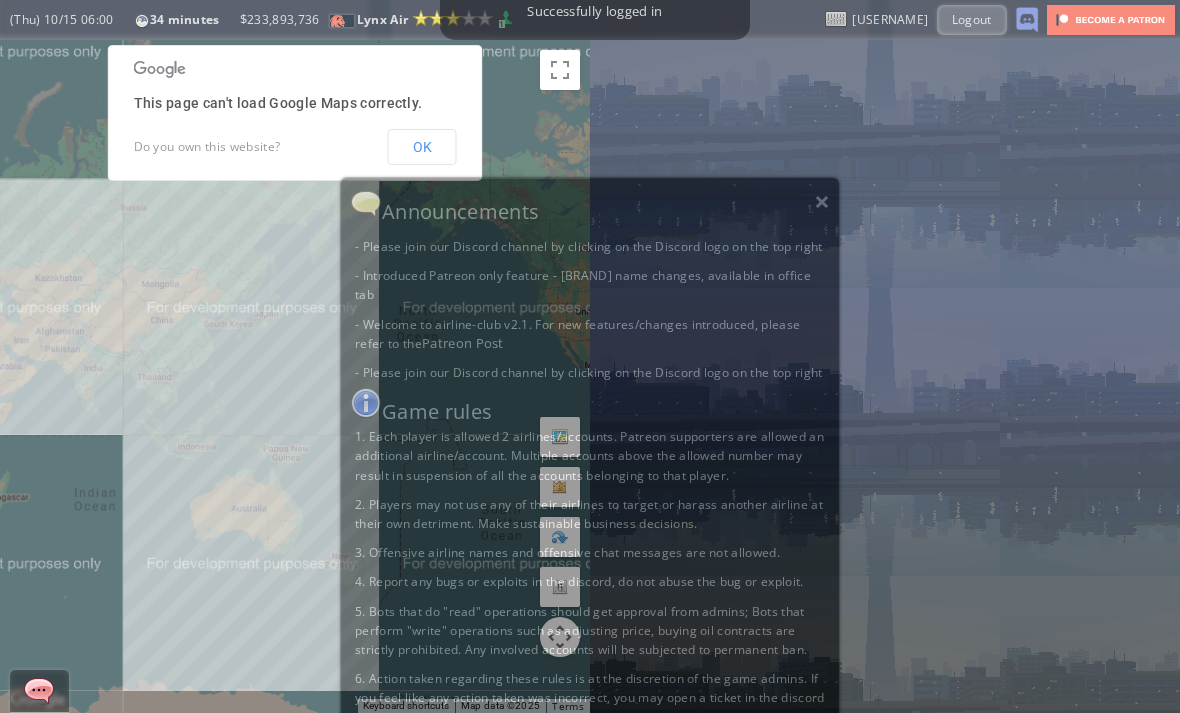 scroll, scrollTop: 0, scrollLeft: 0, axis: both 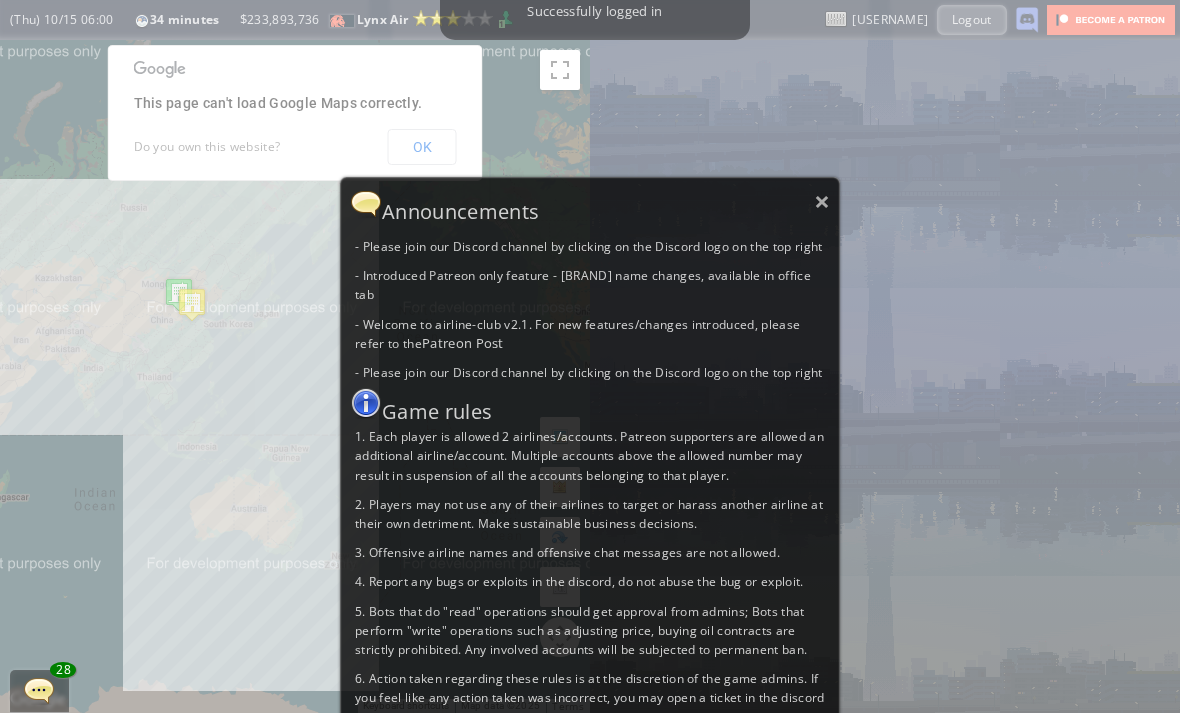 click on "×" at bounding box center (822, 201) 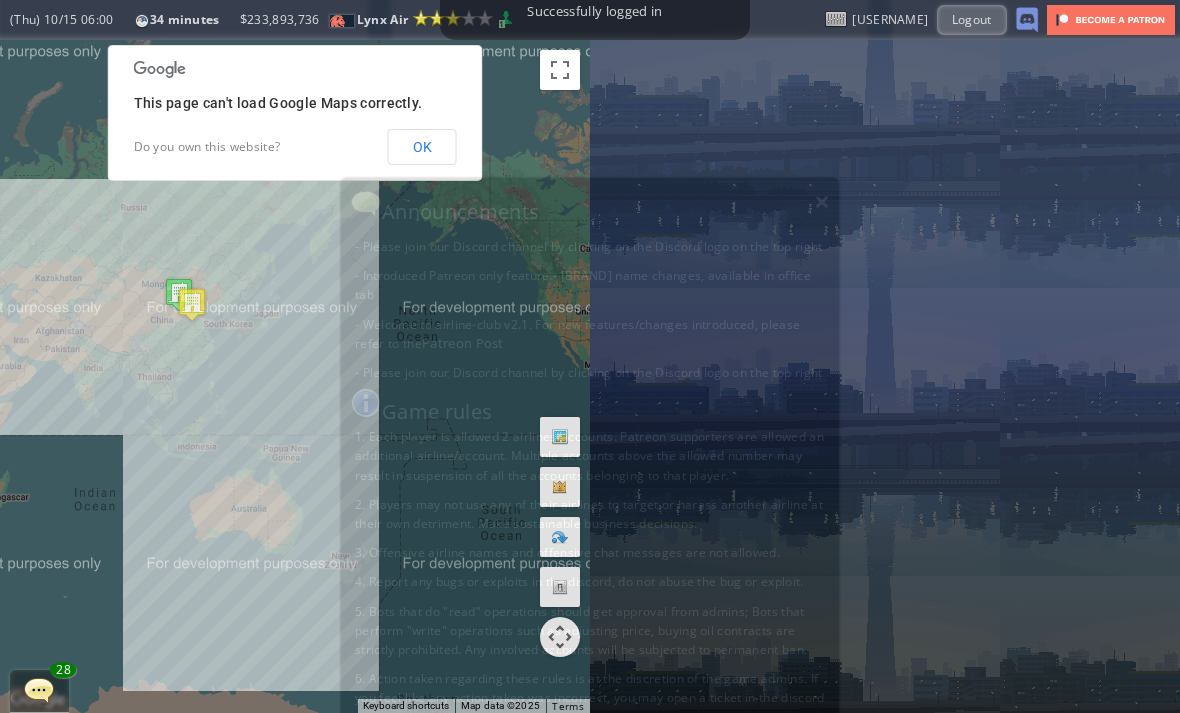 click on "OK" at bounding box center [422, 147] 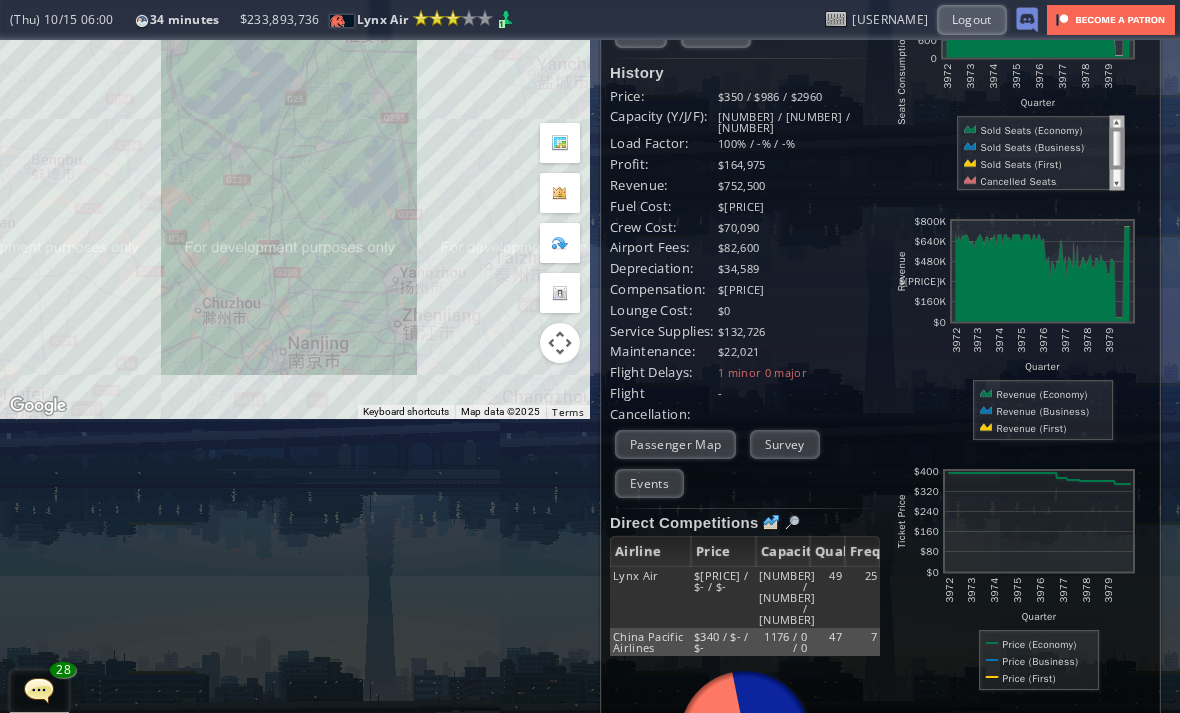 scroll, scrollTop: 292, scrollLeft: 0, axis: vertical 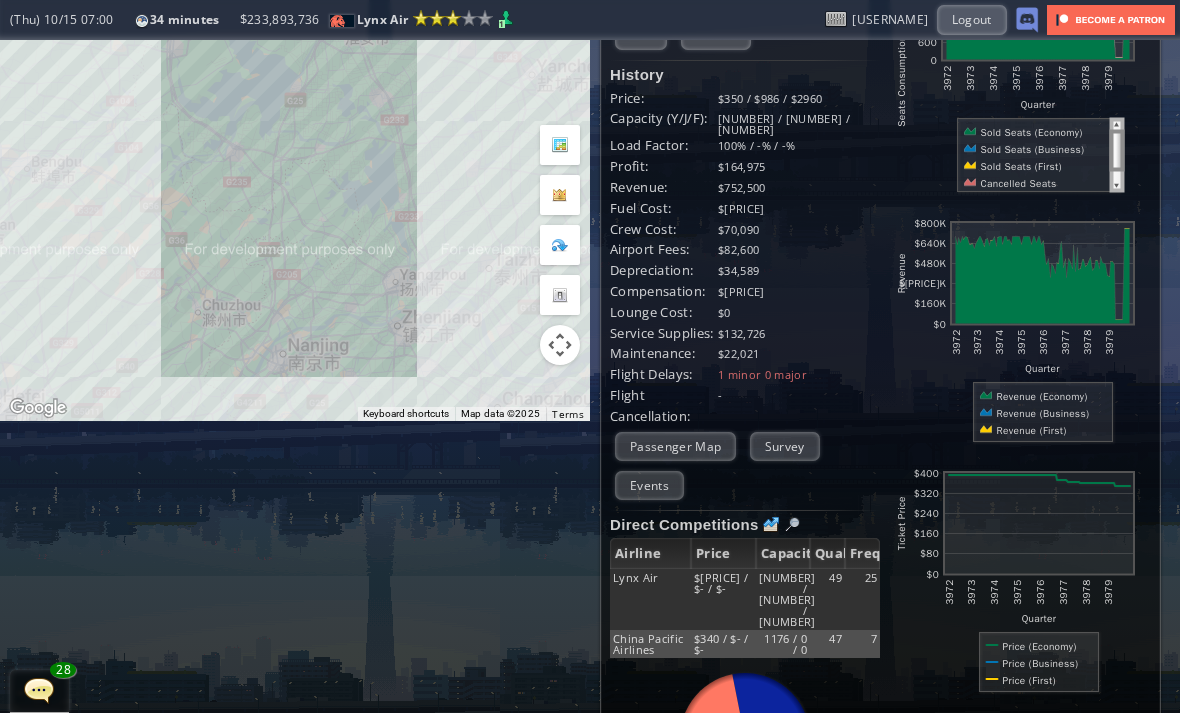 click on "Direct Competitions" at bounding box center (684, 524) 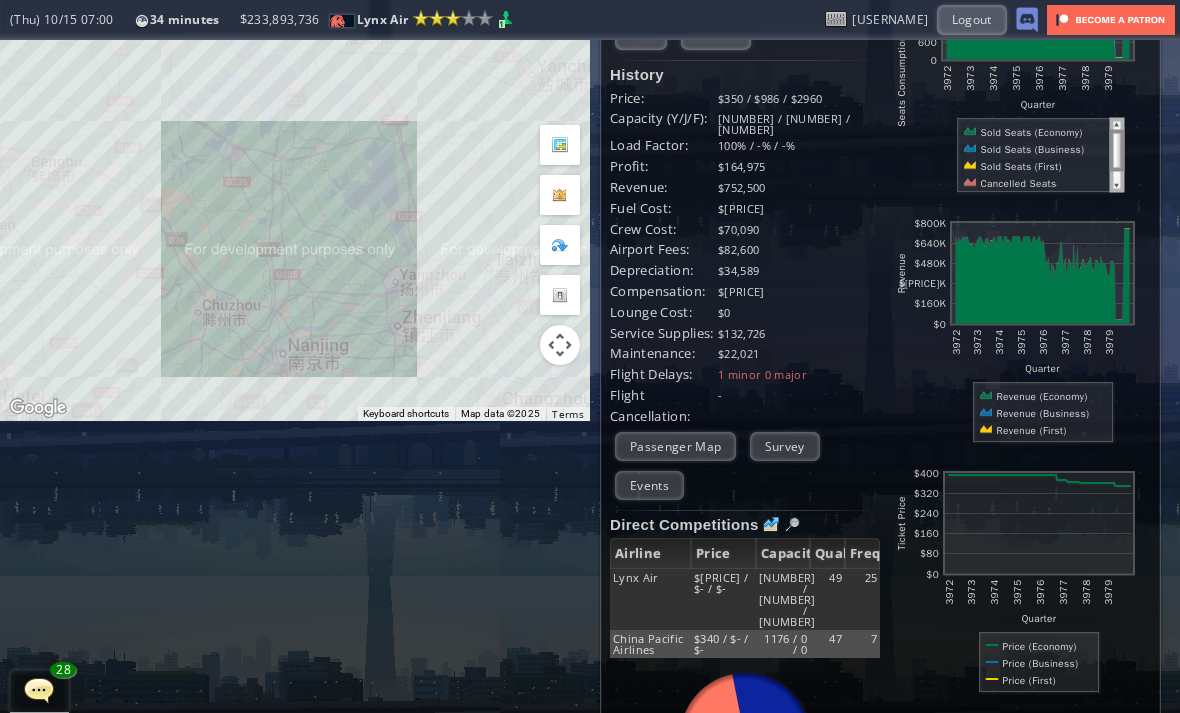 click at bounding box center (771, 525) 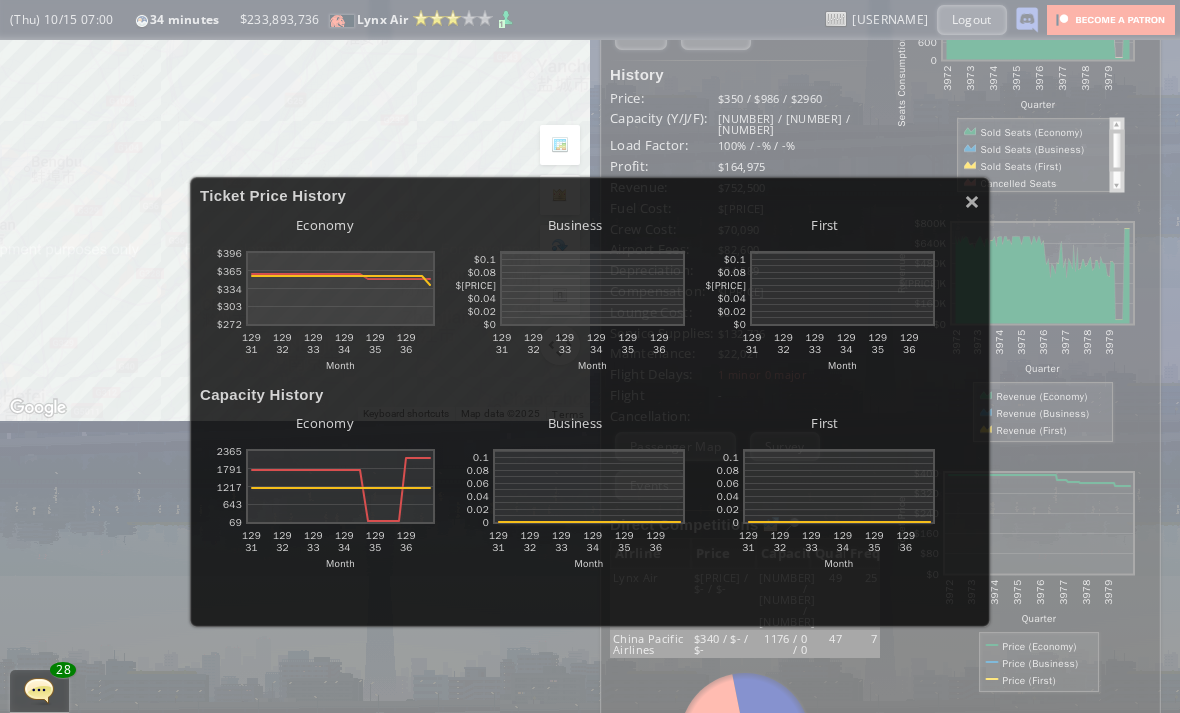click on "×" at bounding box center [972, 201] 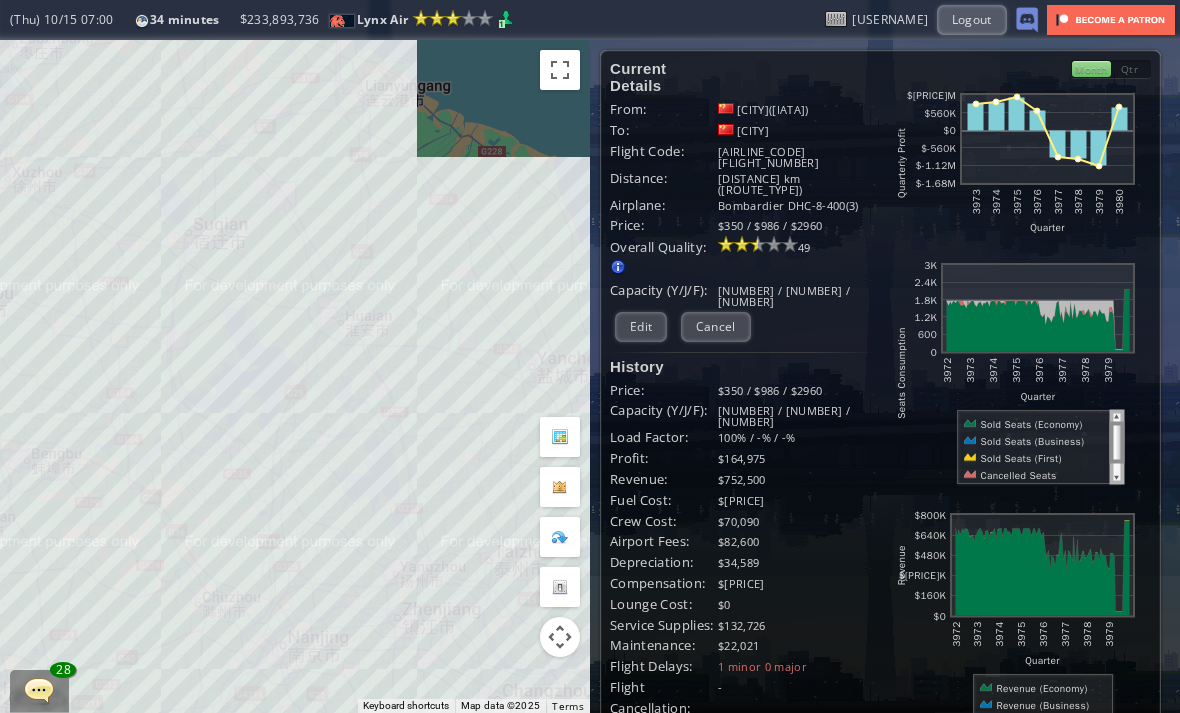 scroll, scrollTop: 0, scrollLeft: 0, axis: both 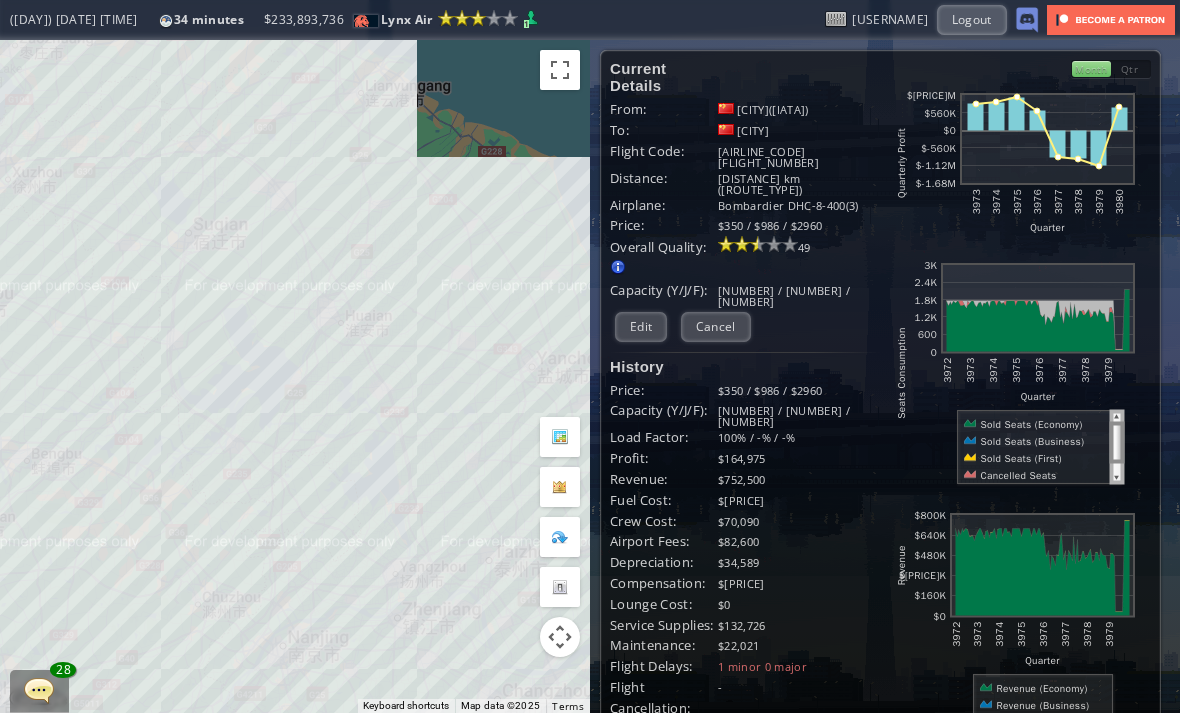 click on "Edit" at bounding box center [641, 326] 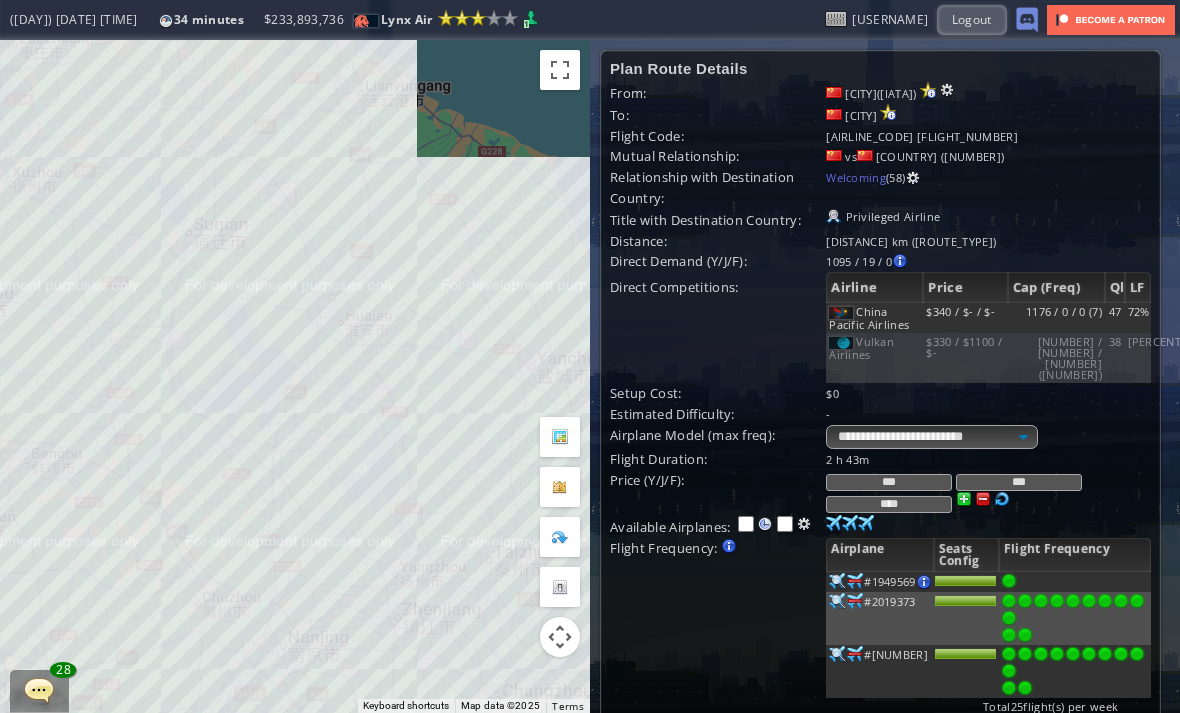 click on "***" at bounding box center (889, 482) 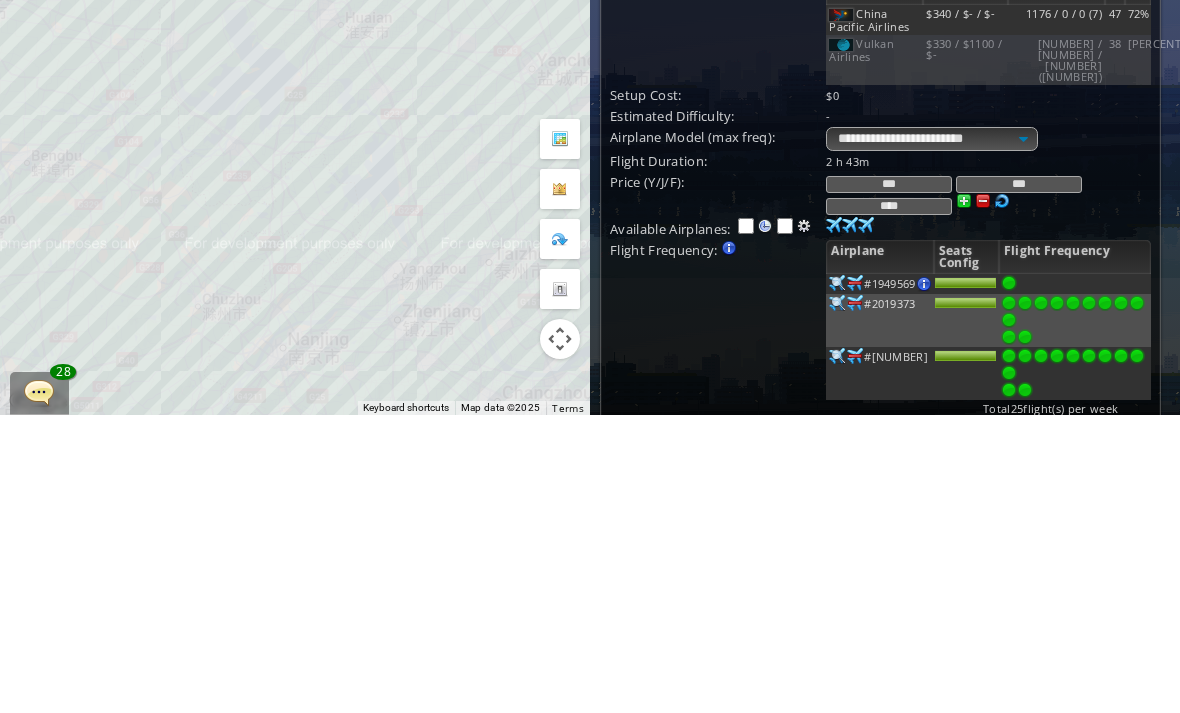 scroll, scrollTop: 65, scrollLeft: 0, axis: vertical 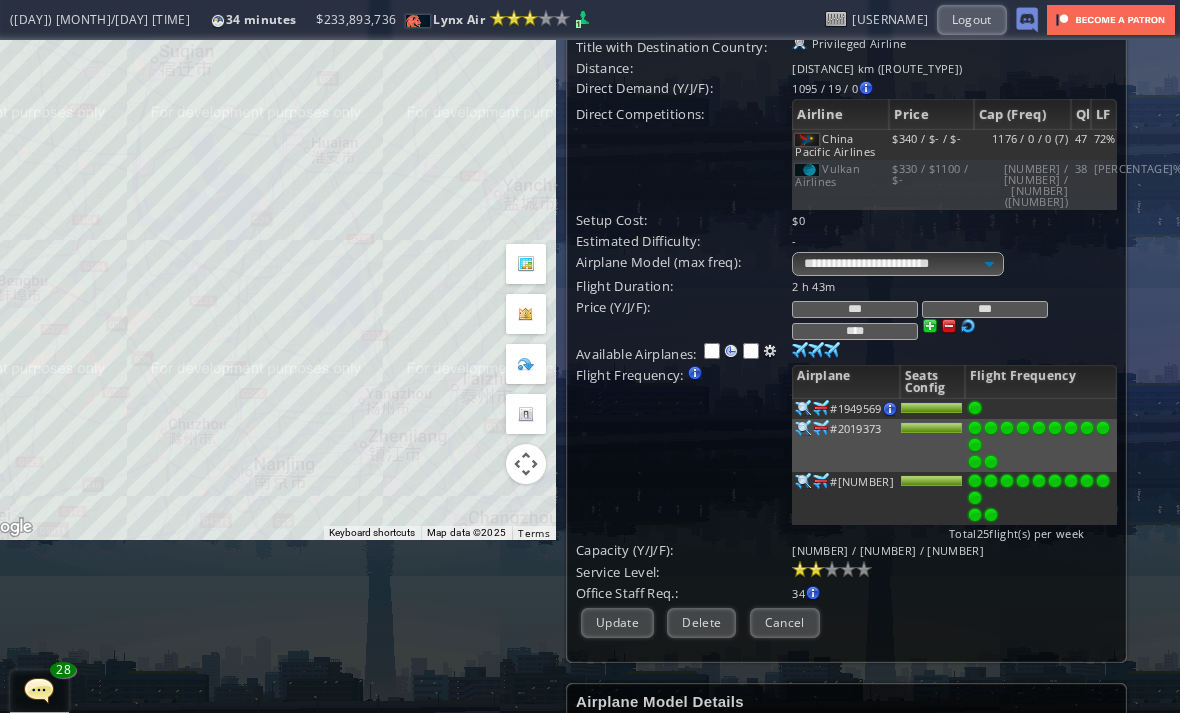 type on "***" 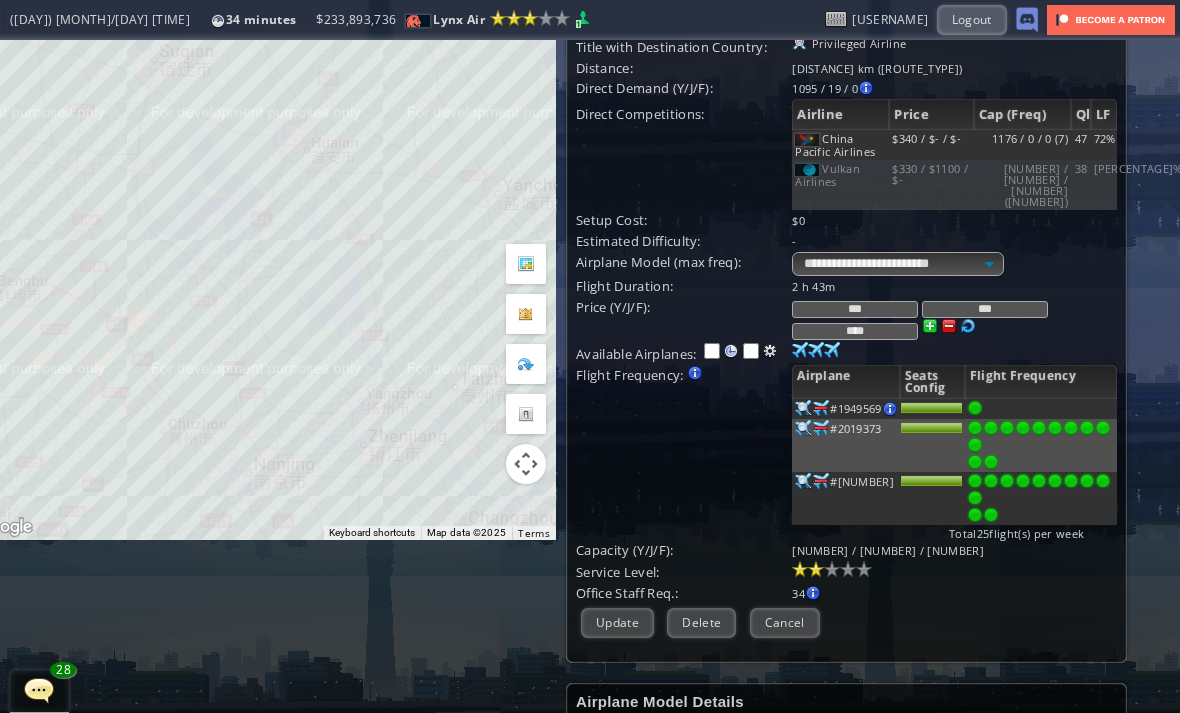 click on "Update" at bounding box center (617, 622) 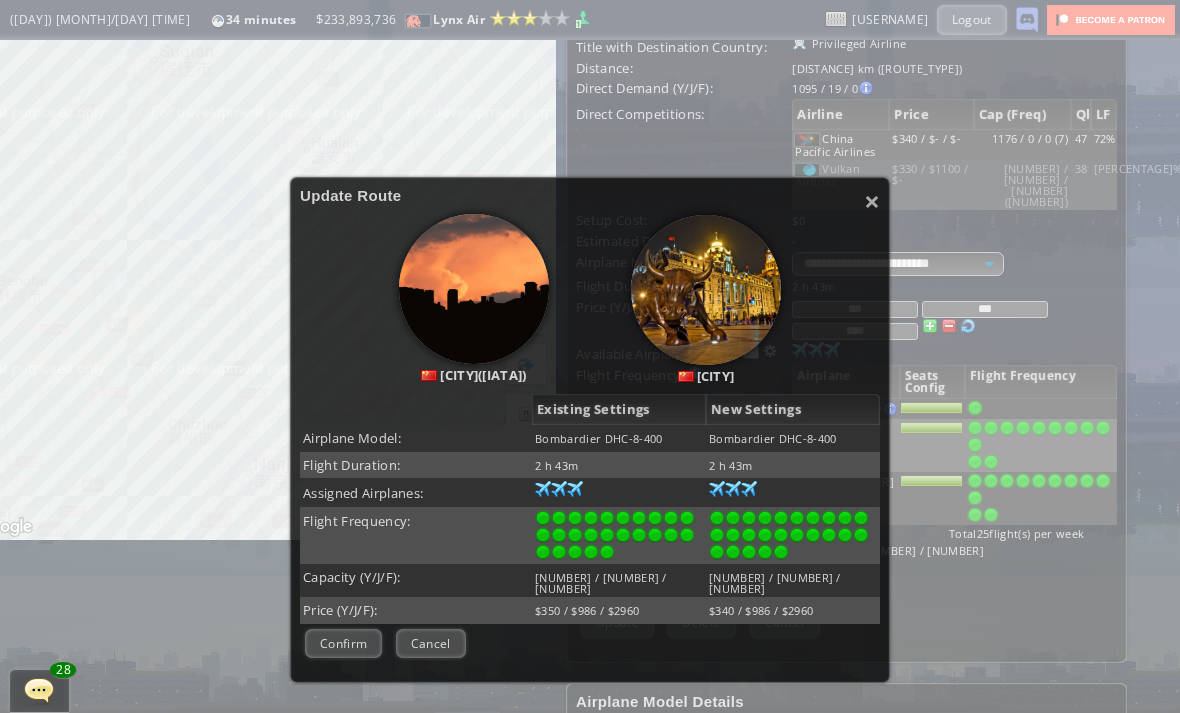 click on "Confirm" at bounding box center [343, 643] 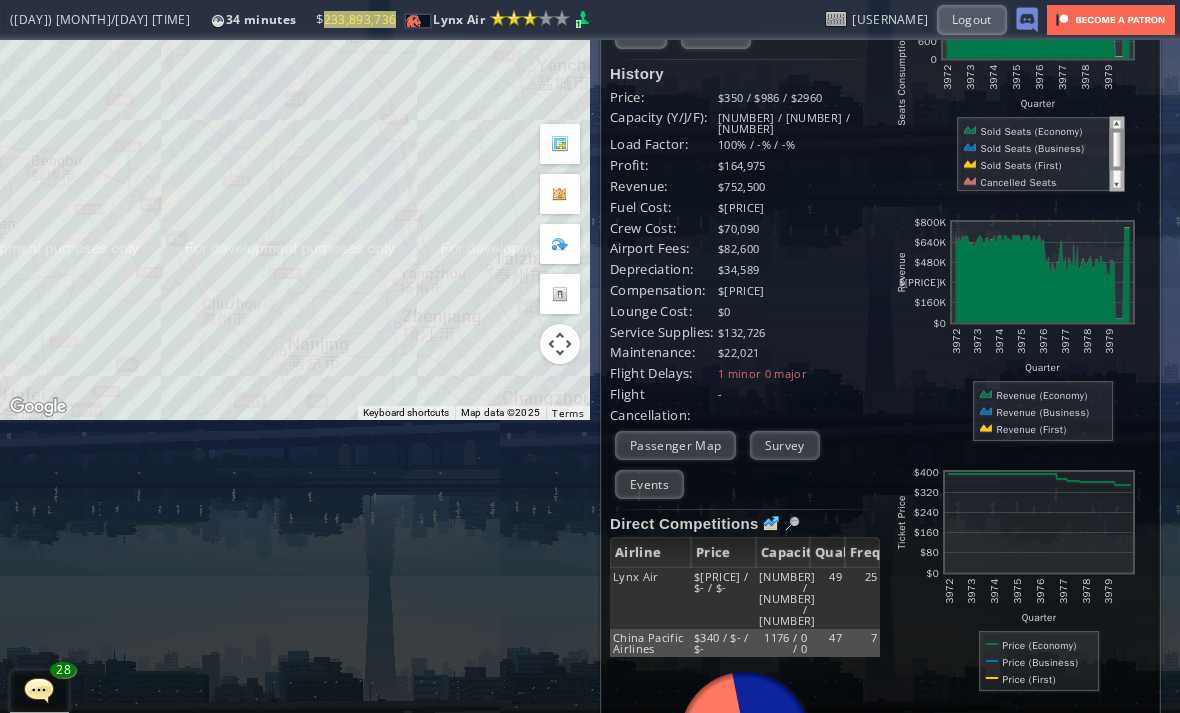 scroll, scrollTop: 292, scrollLeft: 0, axis: vertical 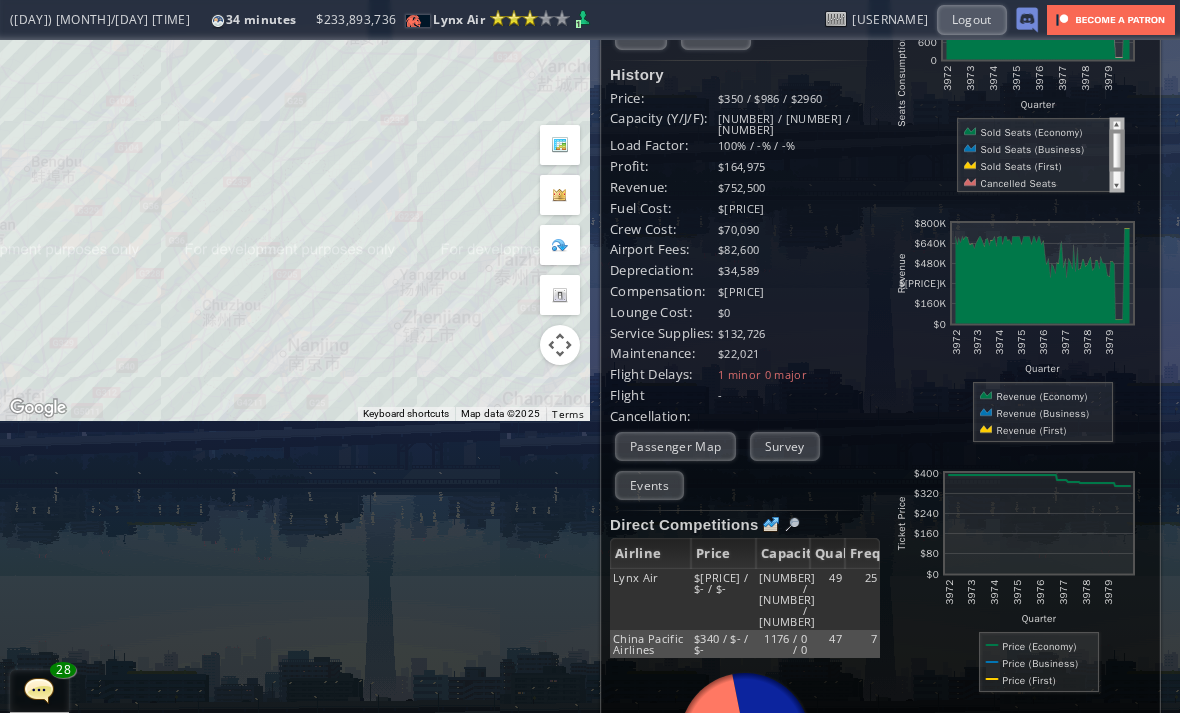 click at bounding box center (792, 525) 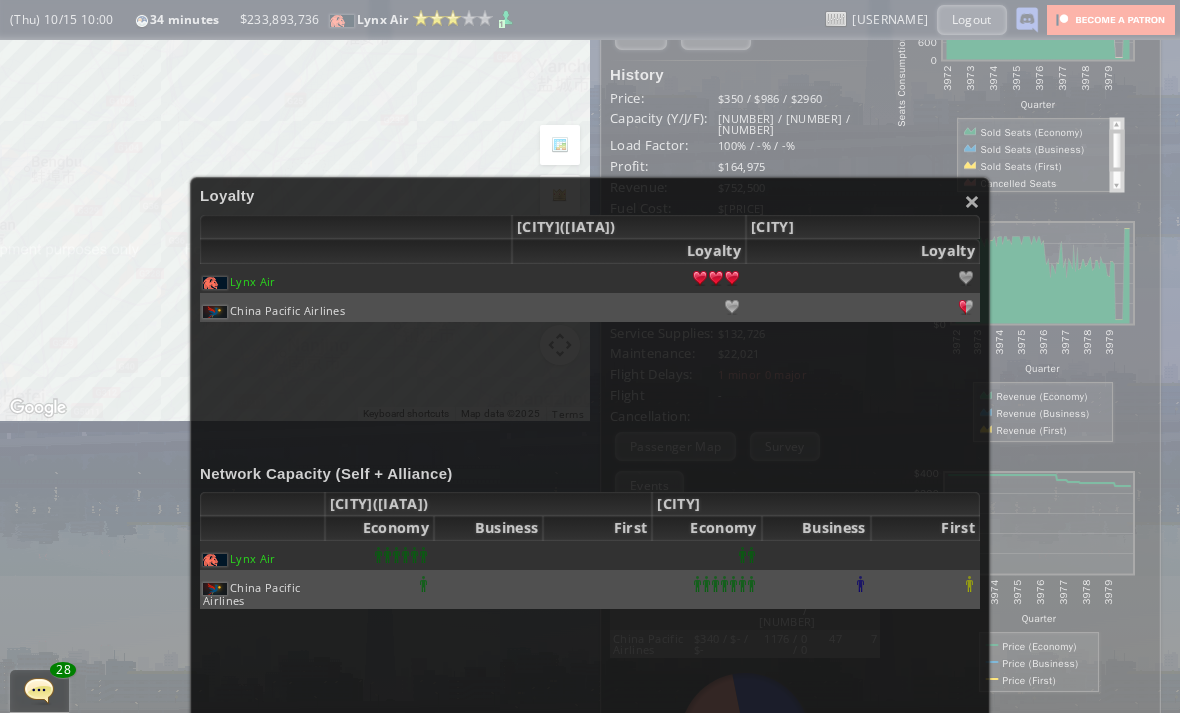 click on "×" at bounding box center (972, 201) 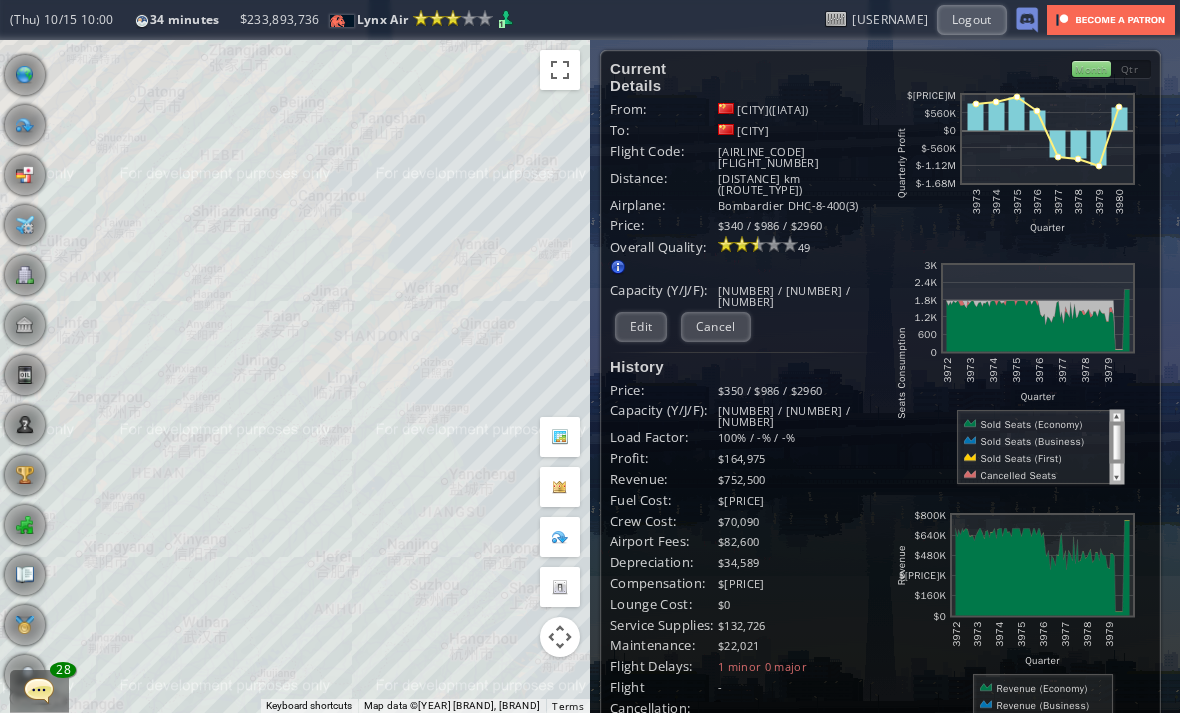 scroll, scrollTop: 0, scrollLeft: 0, axis: both 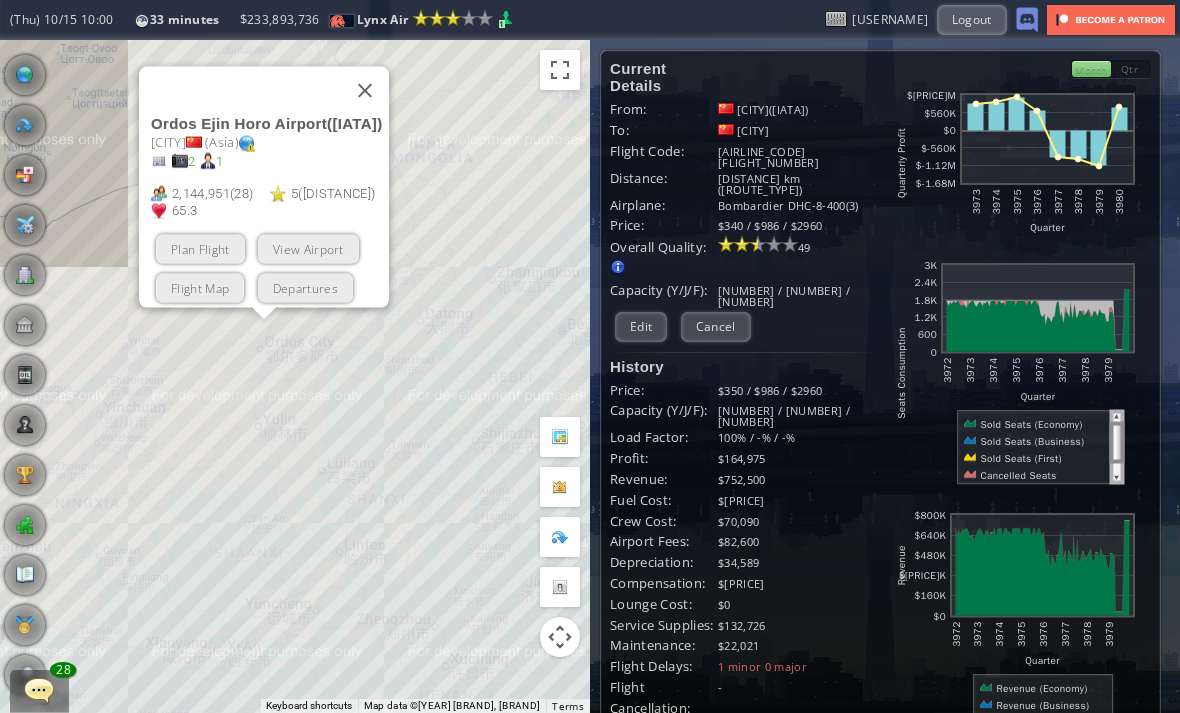click on "Departures" at bounding box center [305, 287] 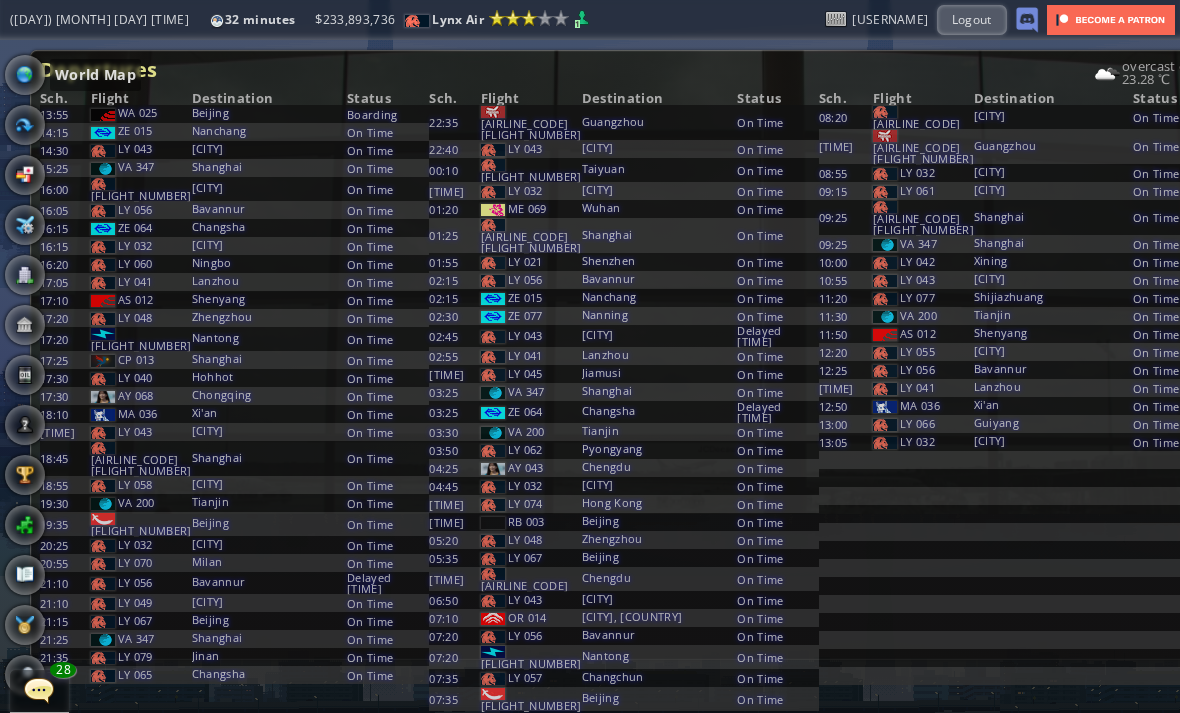 click at bounding box center (25, 75) 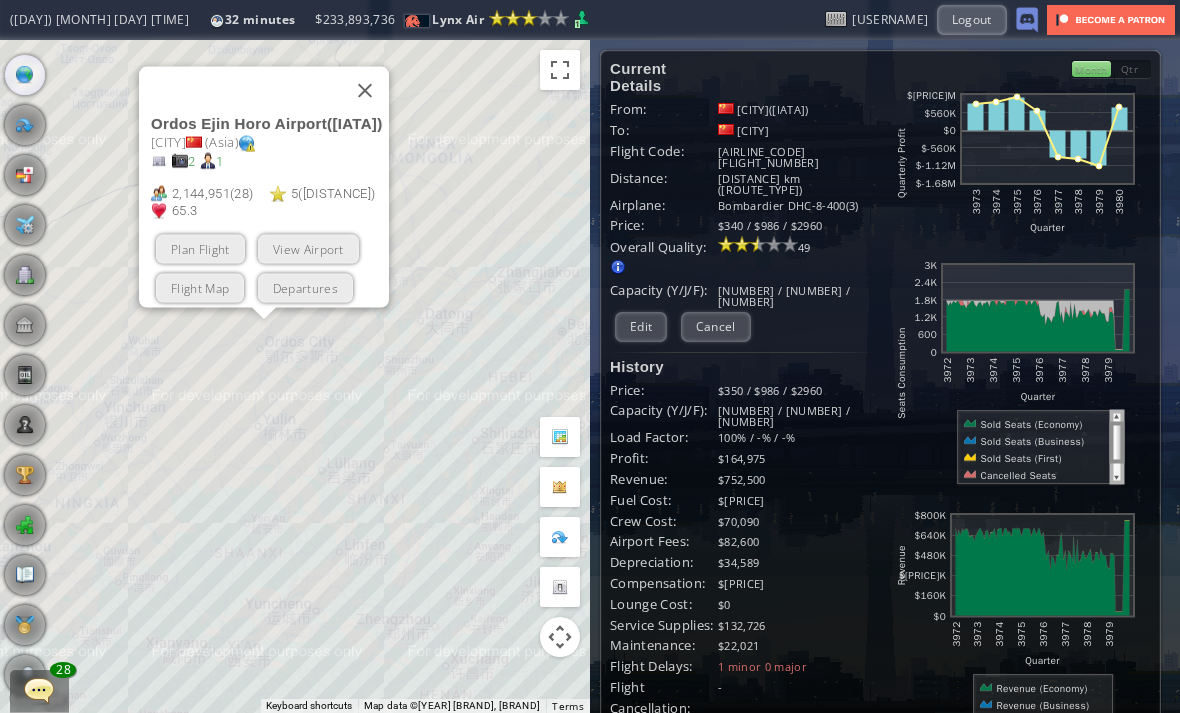 click on "Flight Map" at bounding box center [200, 287] 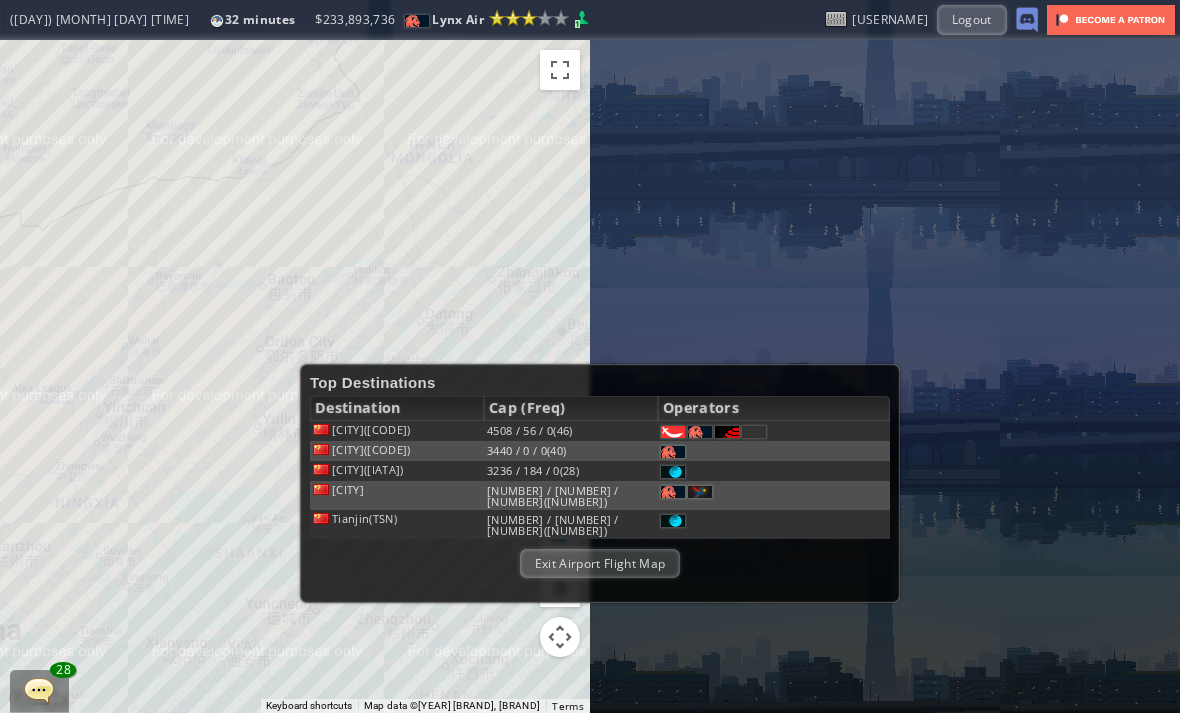 click on "Exit Airport Flight Map" at bounding box center [600, 563] 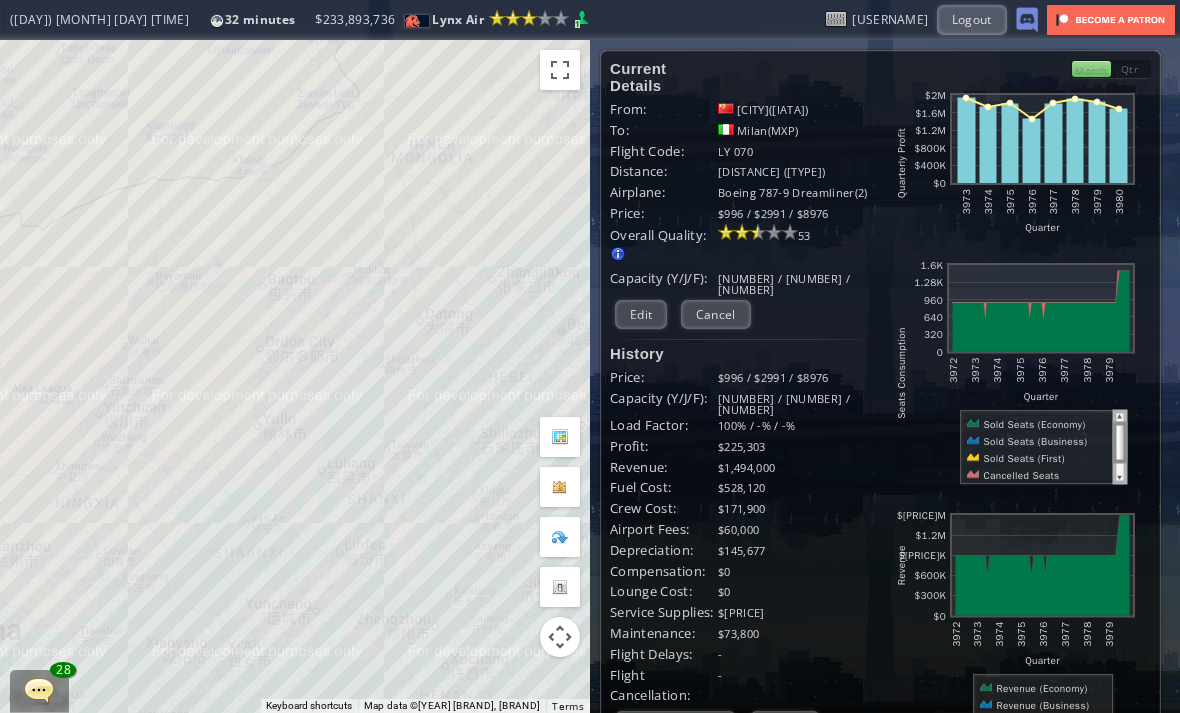 click on "Edit" at bounding box center (641, 314) 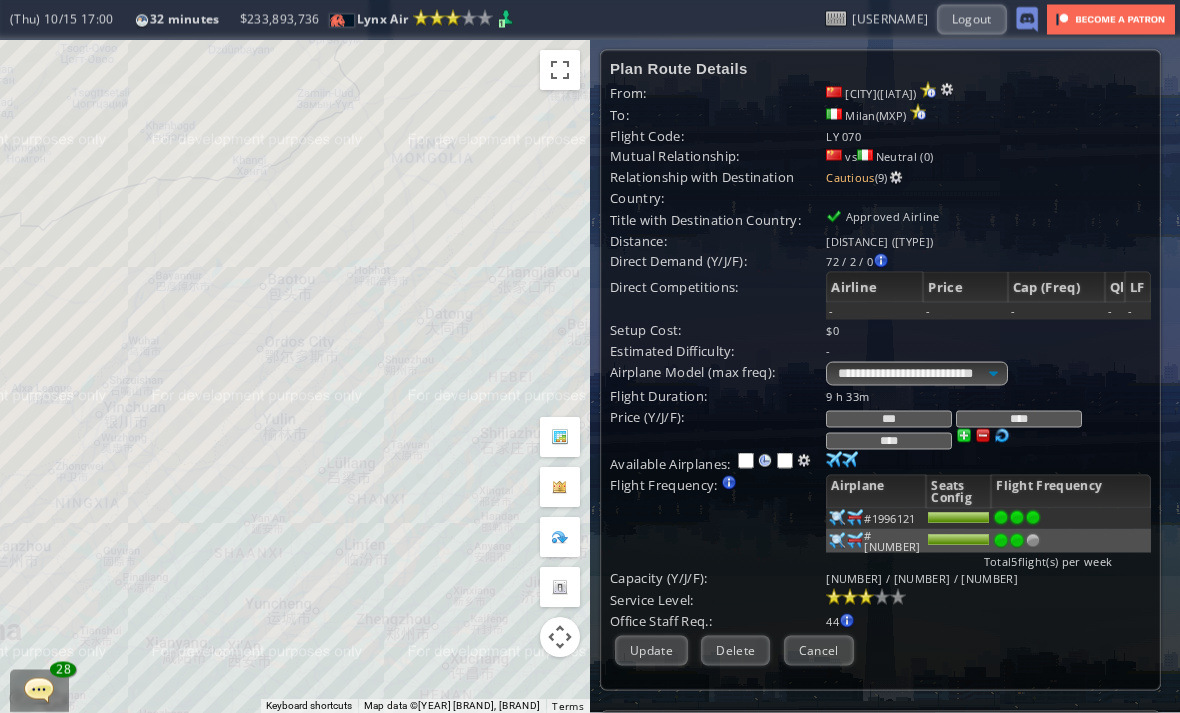 scroll, scrollTop: 0, scrollLeft: 0, axis: both 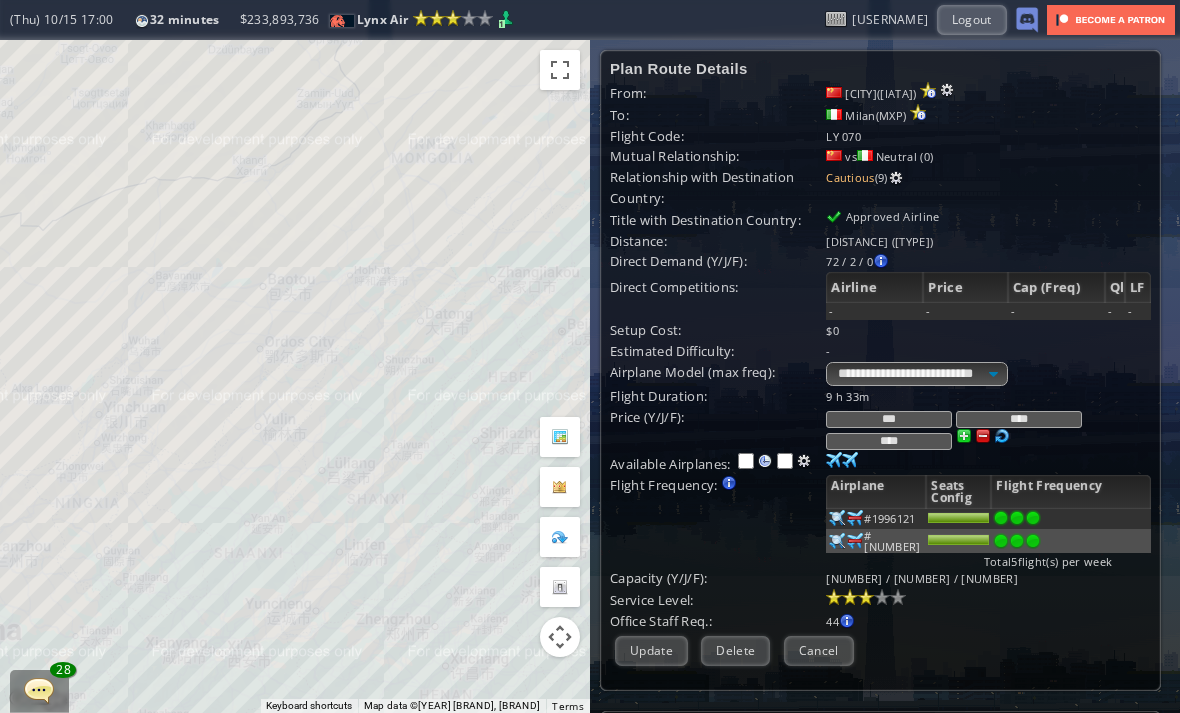 click at bounding box center (1033, 518) 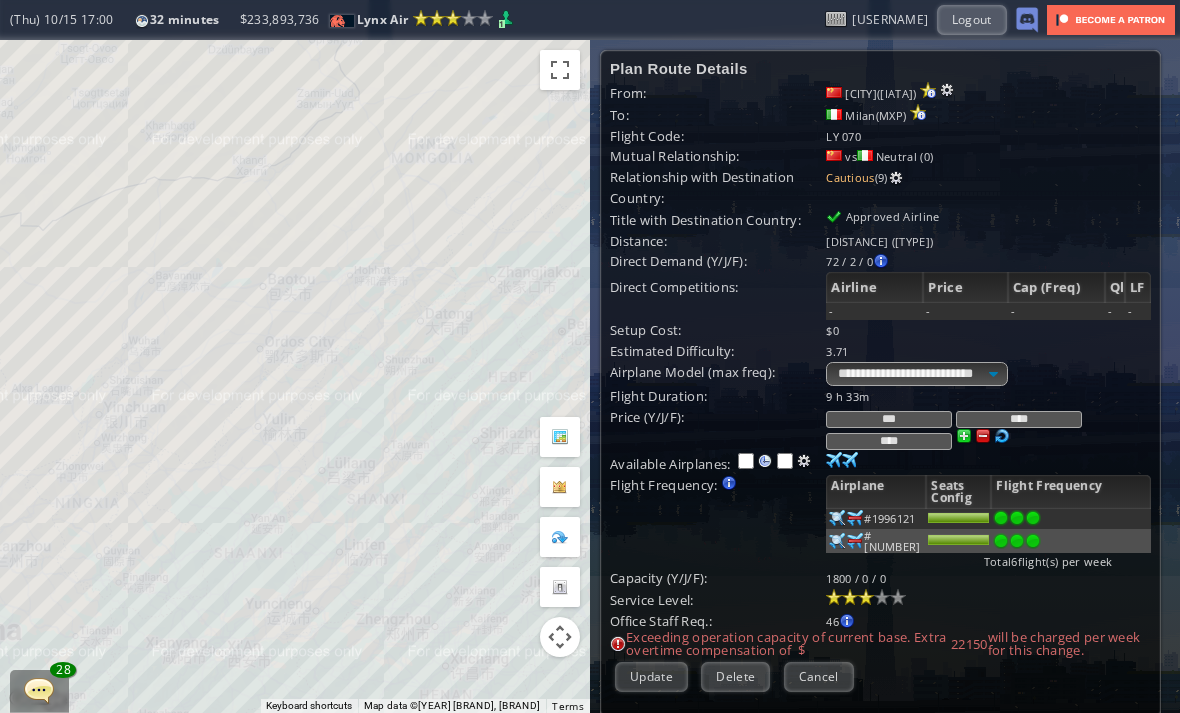 click on "Cancel" at bounding box center [819, 676] 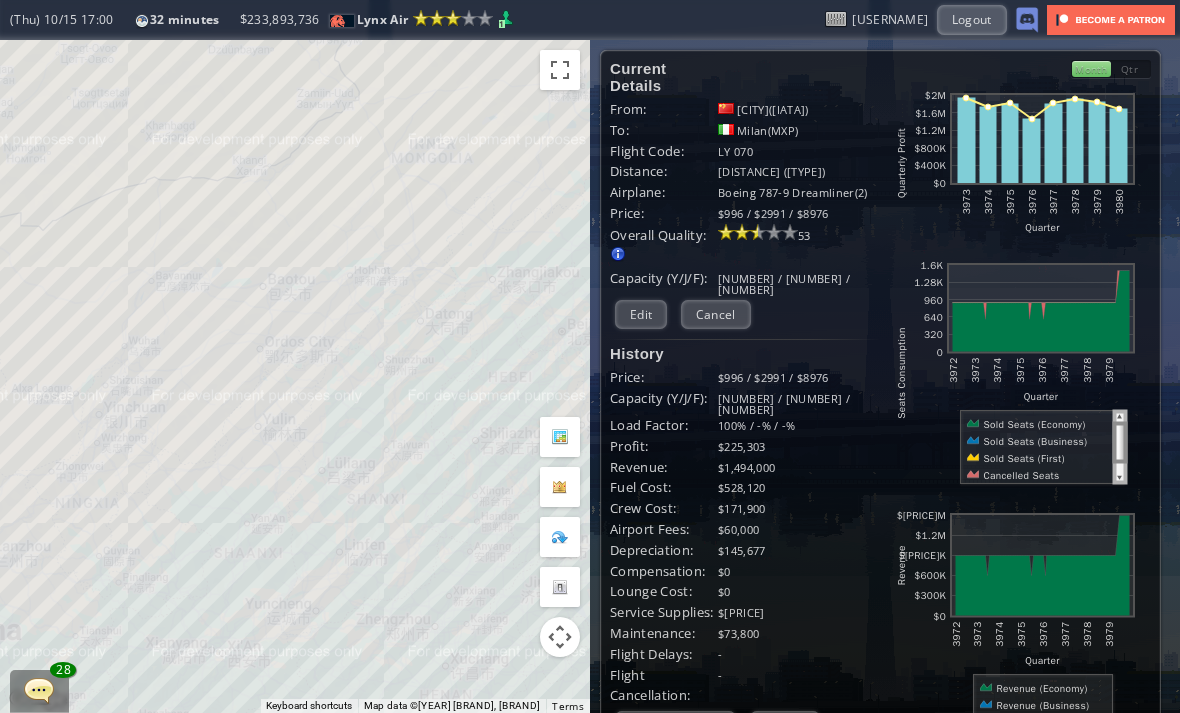 click on "Cancel" at bounding box center [716, 314] 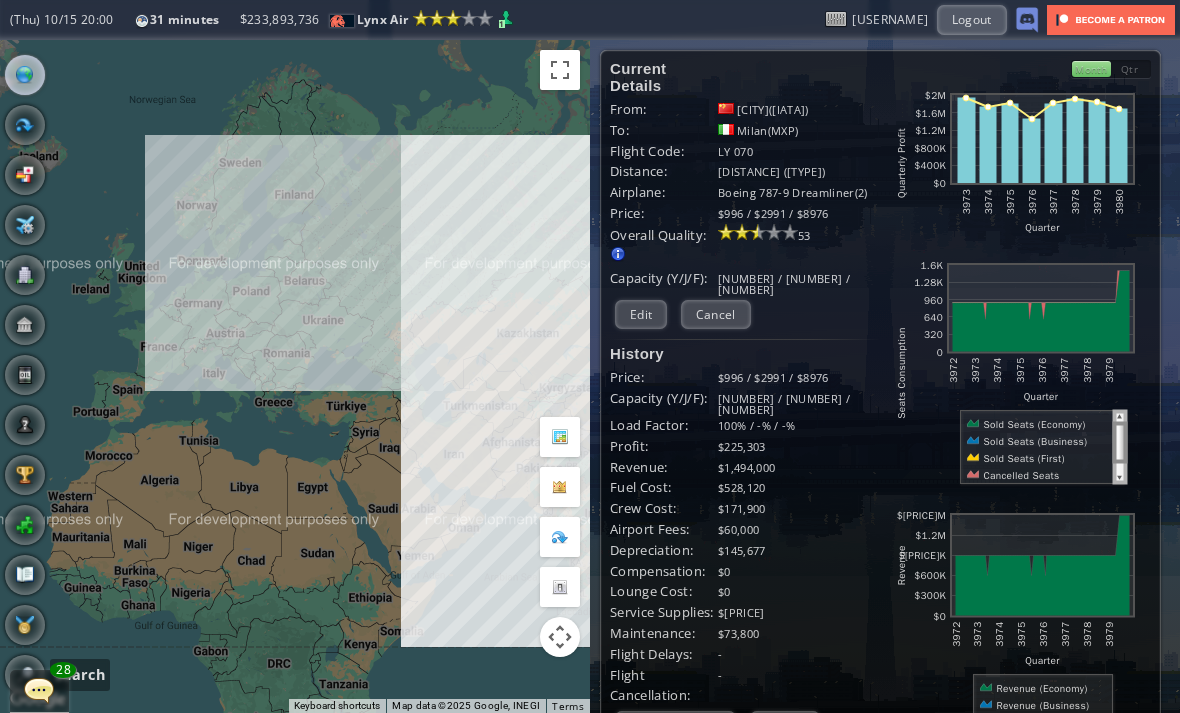 click at bounding box center [25, 675] 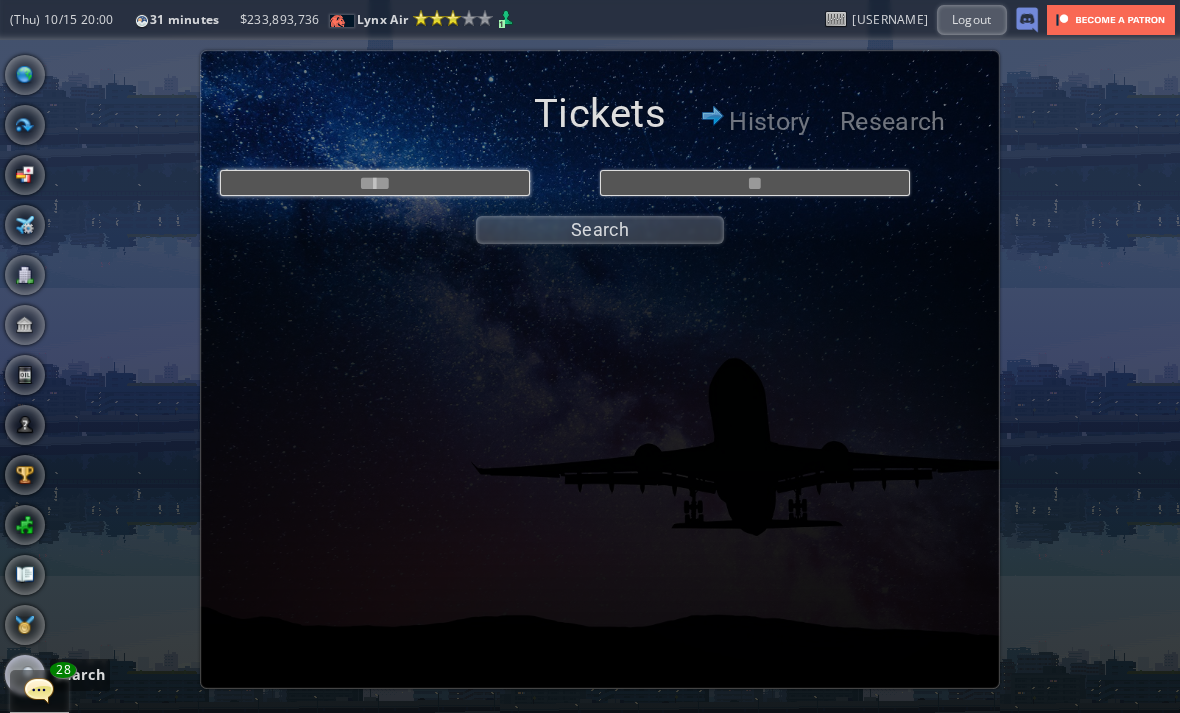 click at bounding box center (375, 183) 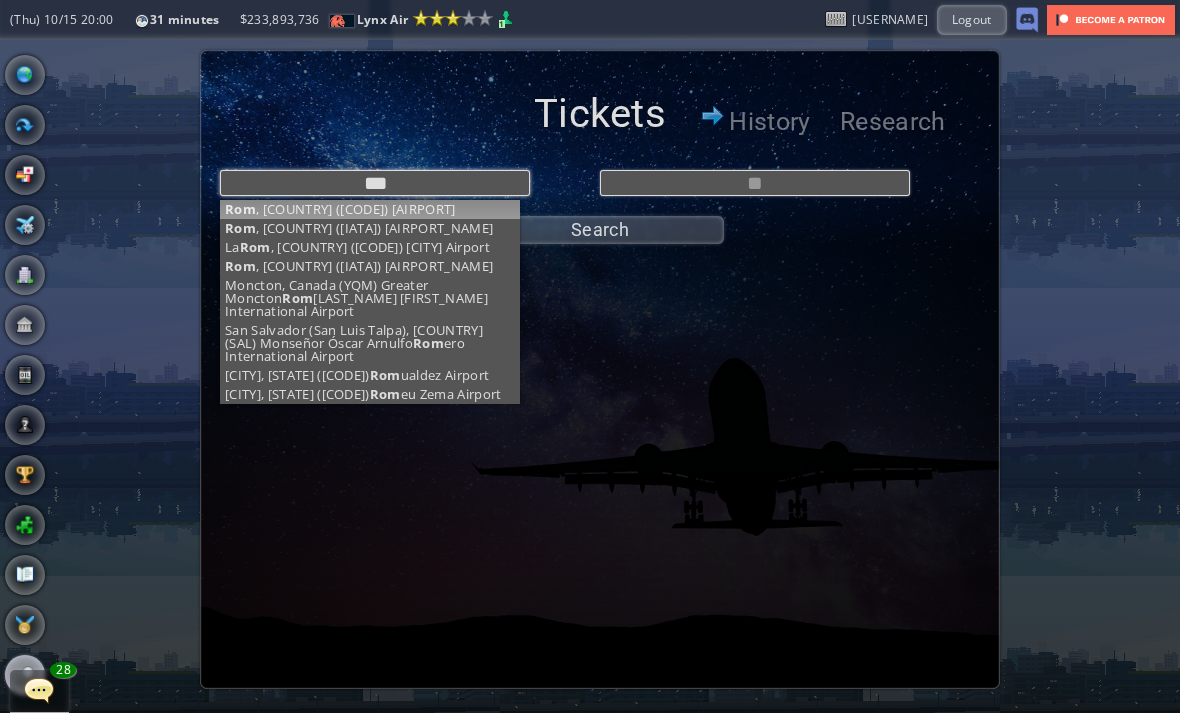 type on "****" 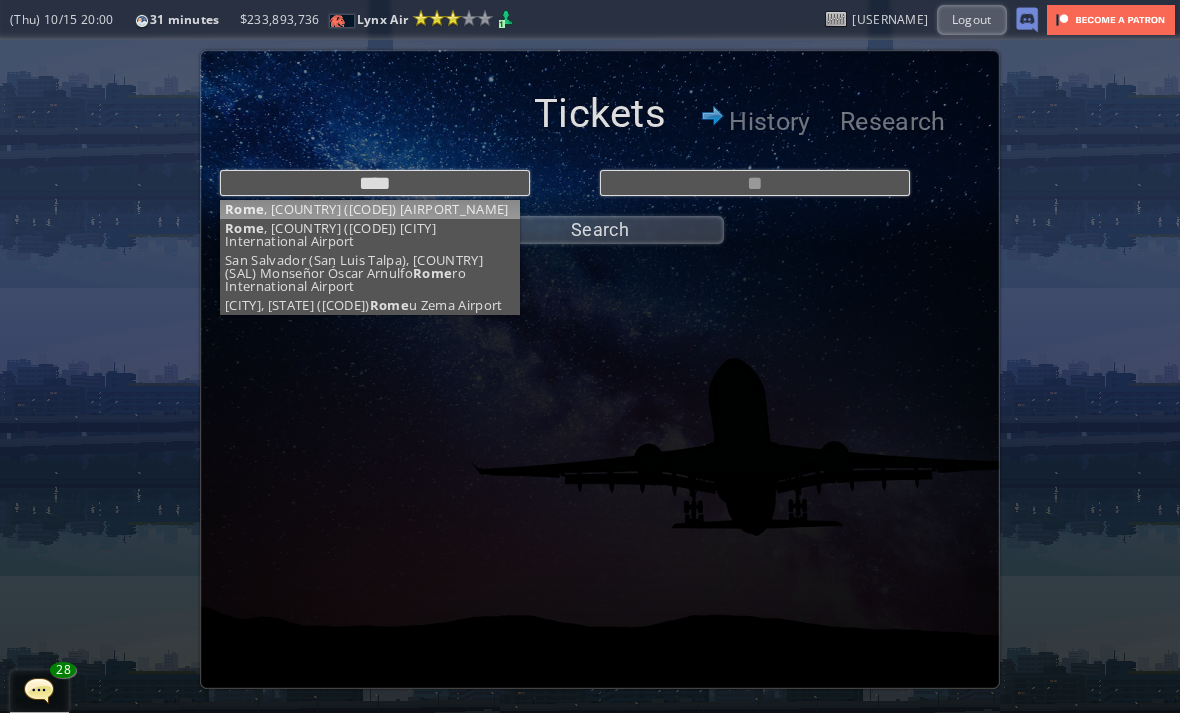 click on "[CITY], [STATE] ([CODE]) [AIRPORT_NAME] [CITY], [STATE] ([CODE]) [AIRPORT_NAME] [CITY] ([CODE]) [AIRPORT_NAME] [CITY] [AIRPORT_NAME]" at bounding box center [600, 202] 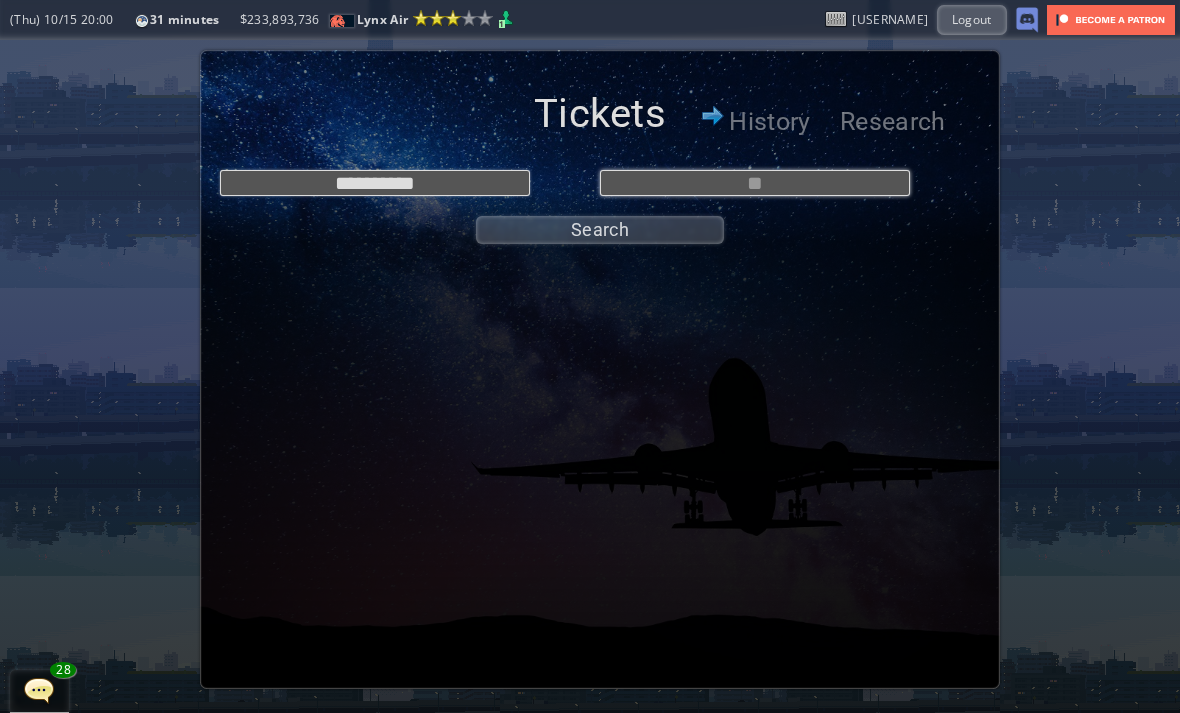 click at bounding box center [755, 183] 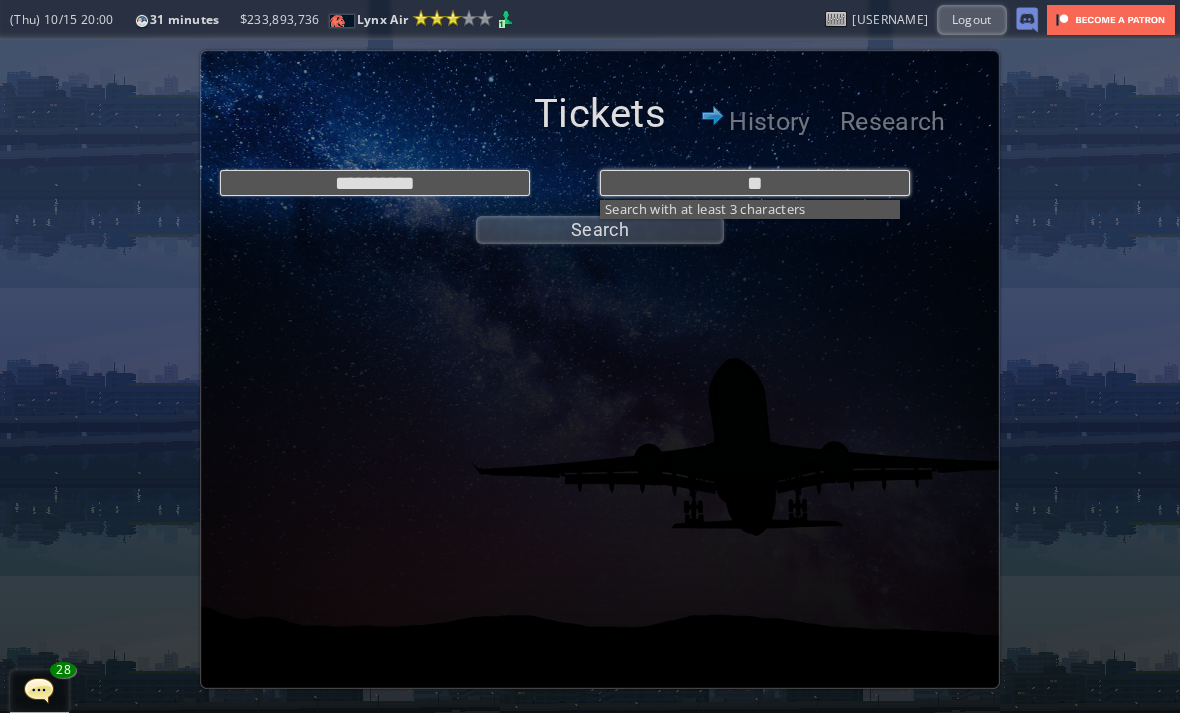 type on "***" 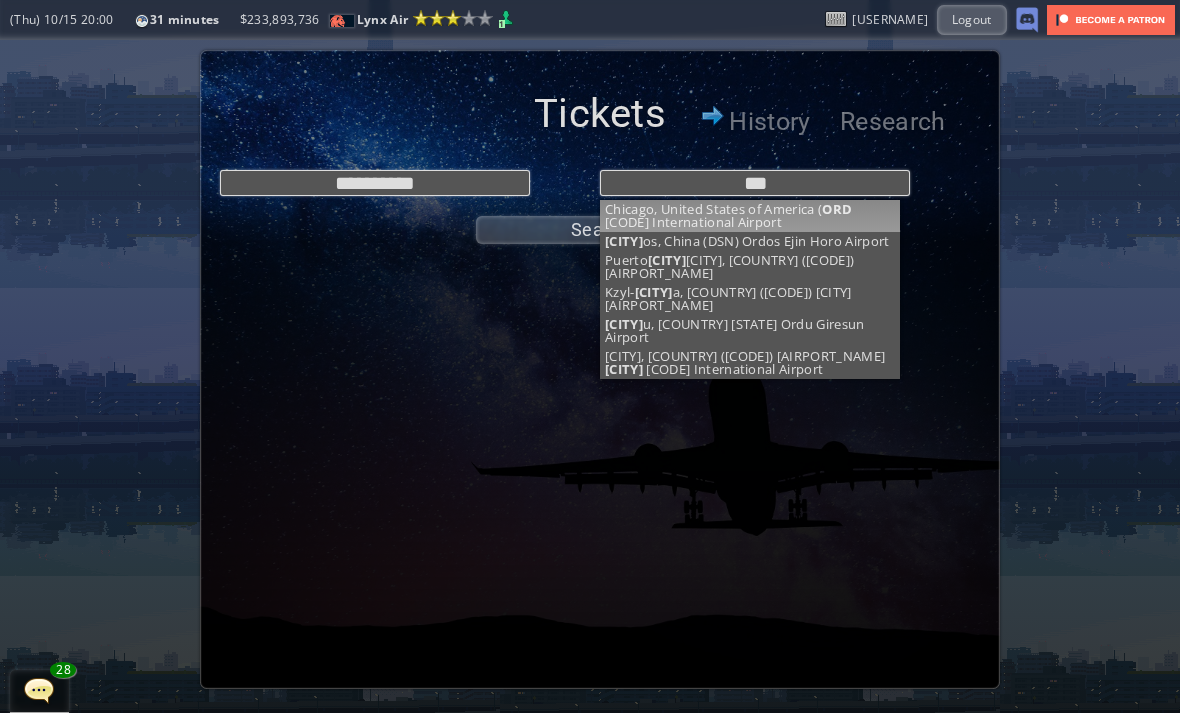 click on "**********" at bounding box center (600, 202) 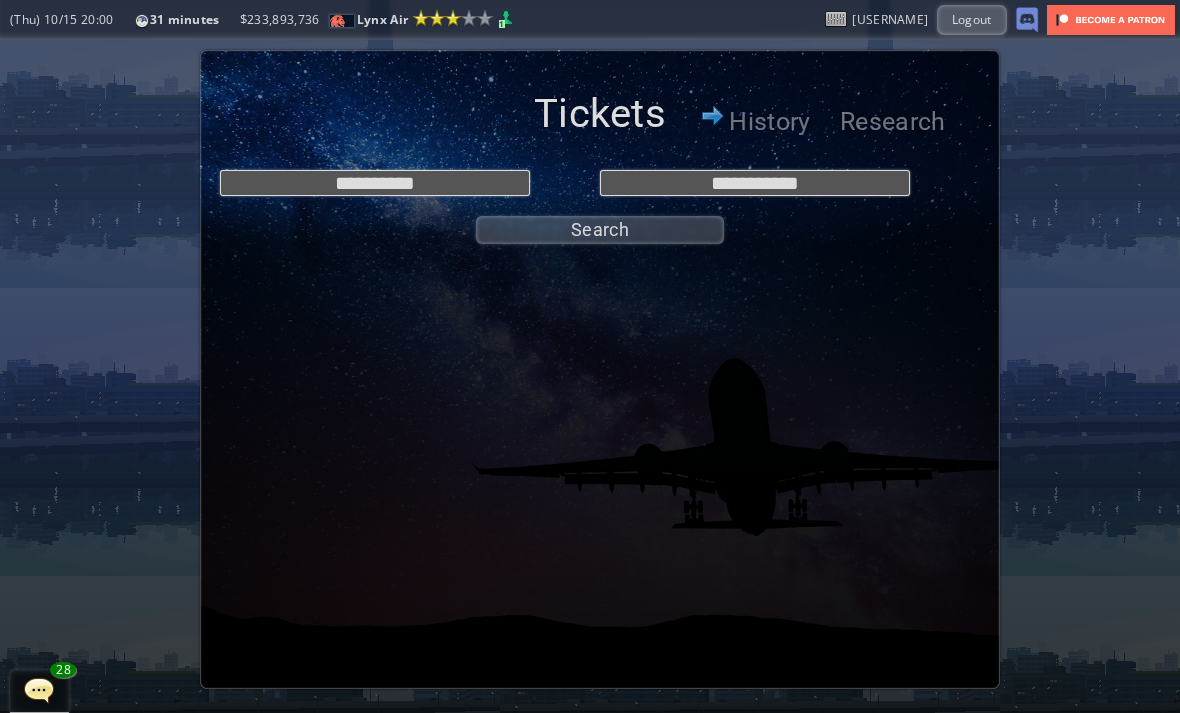 click on "Search" at bounding box center (600, 230) 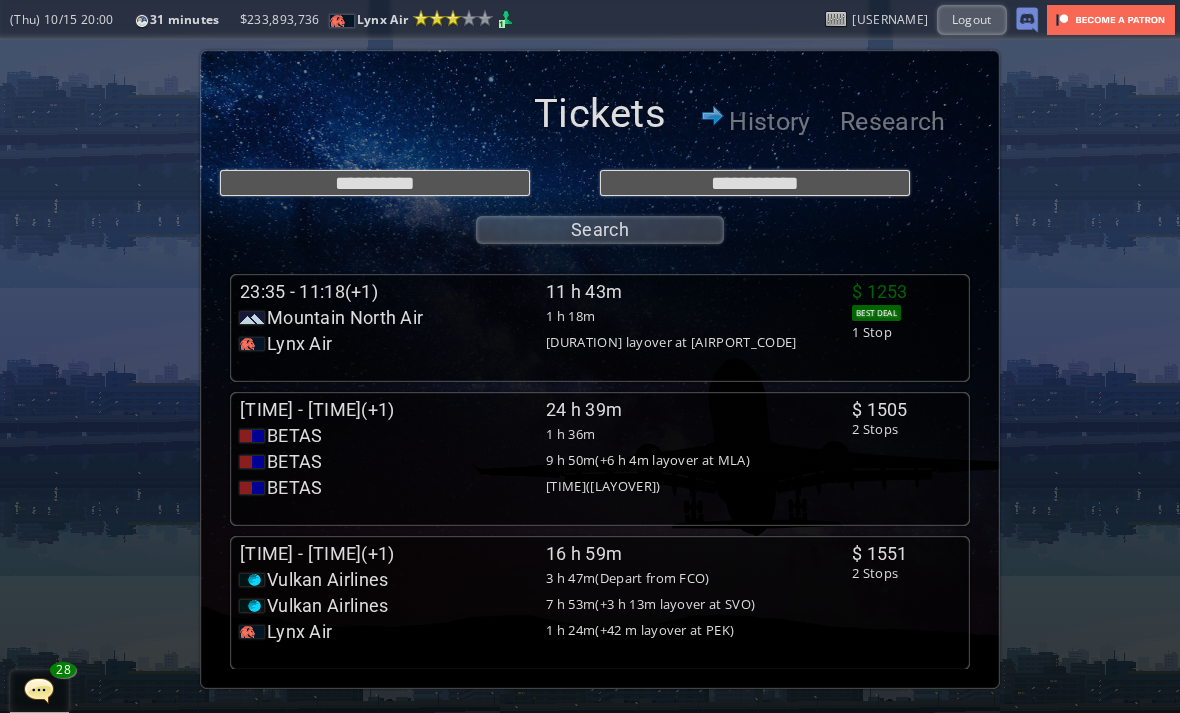 click on "Mountain North Air" at bounding box center (345, 318) 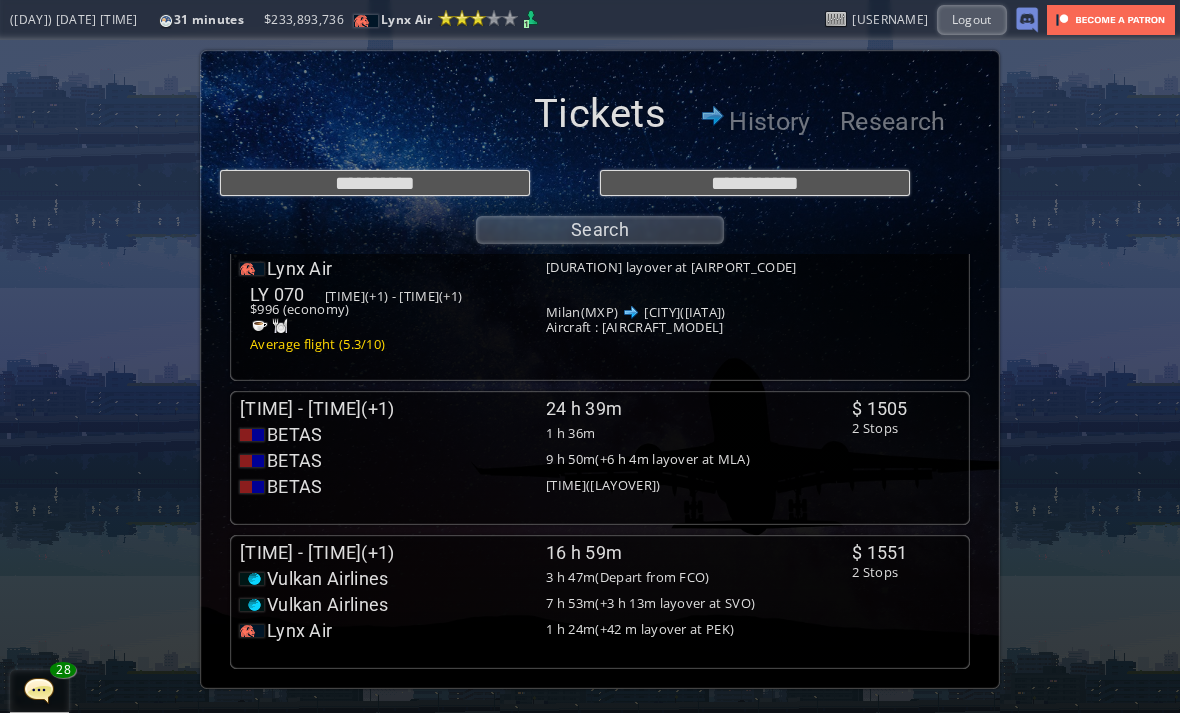 scroll, scrollTop: 210, scrollLeft: 0, axis: vertical 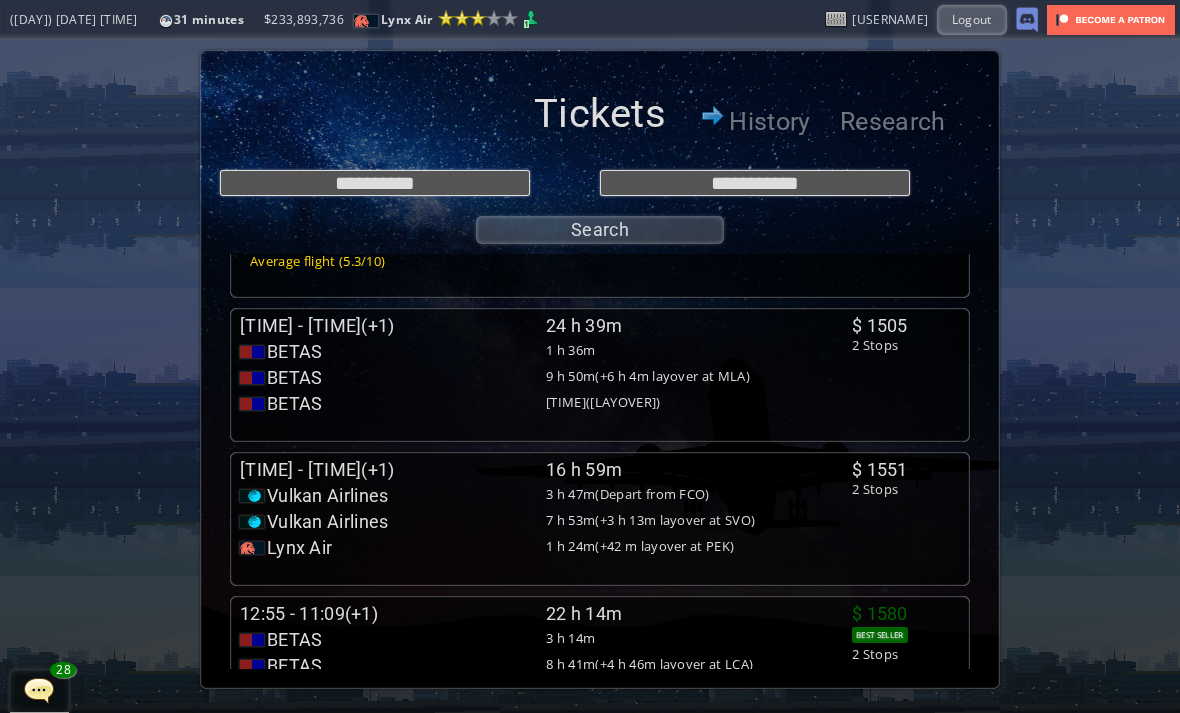 click on "[TIME](+1) - [TIME](+1) [DURATION] [AIRLINE] [DURATION] [CODE] [PRICE] [FLIGHT_QUALITY] [ORIGIN]([CODE]) [DESTINATION]([CODE]) Aircraft : [AIRCRAFT_MODEL] Operated by [OPERATOR] [AIRLINE] [DURATION] [LAYOVER] [CODE] [TIME](+1) - [TIME](+1) [PRICE] [FLIGHT_QUALITY] [ORIGIN]([CODE]) [DESTINATION]([CODE]) Aircraft : [AIRCRAFT_MODEL] Operated by [OPERATOR] [AIRLINE] [DURATION] [LAYOVER] [CODE] [TIME](+1) - [TIME](+1) [PRICE] [FLIGHT_QUALITY] [ORIGIN]([CODE]) [DESTINATION]([CODE]) Aircraft : [AIRCRAFT_MODEL] Operated by [OPERATOR] $ [PRICE] [DEALS] [STOPS]" at bounding box center [600, 375] 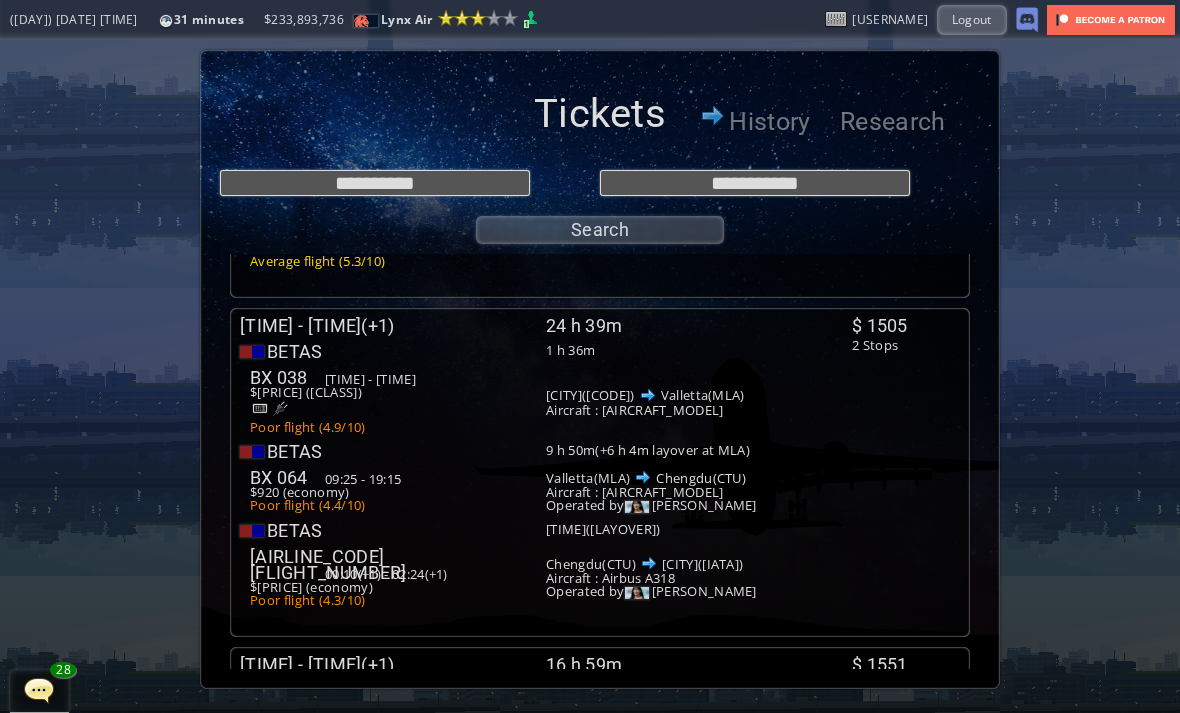 click on "[TIME](+1) - [TIME](+1) [DURATION] [AIRLINE] [DURATION] [CODE] [PRICE] [FLIGHT_QUALITY] [ORIGIN]([CODE]) [DESTINATION]([CODE]) Aircraft : [AIRCRAFT_MODEL] Operated by [OPERATOR] [AIRLINE] [DURATION] [LAYOVER] [CODE] [TIME](+1) - [TIME](+1) [PRICE] [FLIGHT_QUALITY] [ORIGIN]([CODE]) [DESTINATION]([CODE]) Aircraft : [AIRCRAFT_MODEL] Operated by [OPERATOR] [AIRLINE] [DURATION] [LAYOVER] [CODE] [TIME](+1) - [TIME](+1) [PRICE] [FLIGHT_QUALITY] [ORIGIN]([CODE]) [DESTINATION]([CODE]) Aircraft : [AIRCRAFT_MODEL] Operated by [OPERATOR] $ [PRICE] [DEALS] [STOPS]" at bounding box center (600, 472) 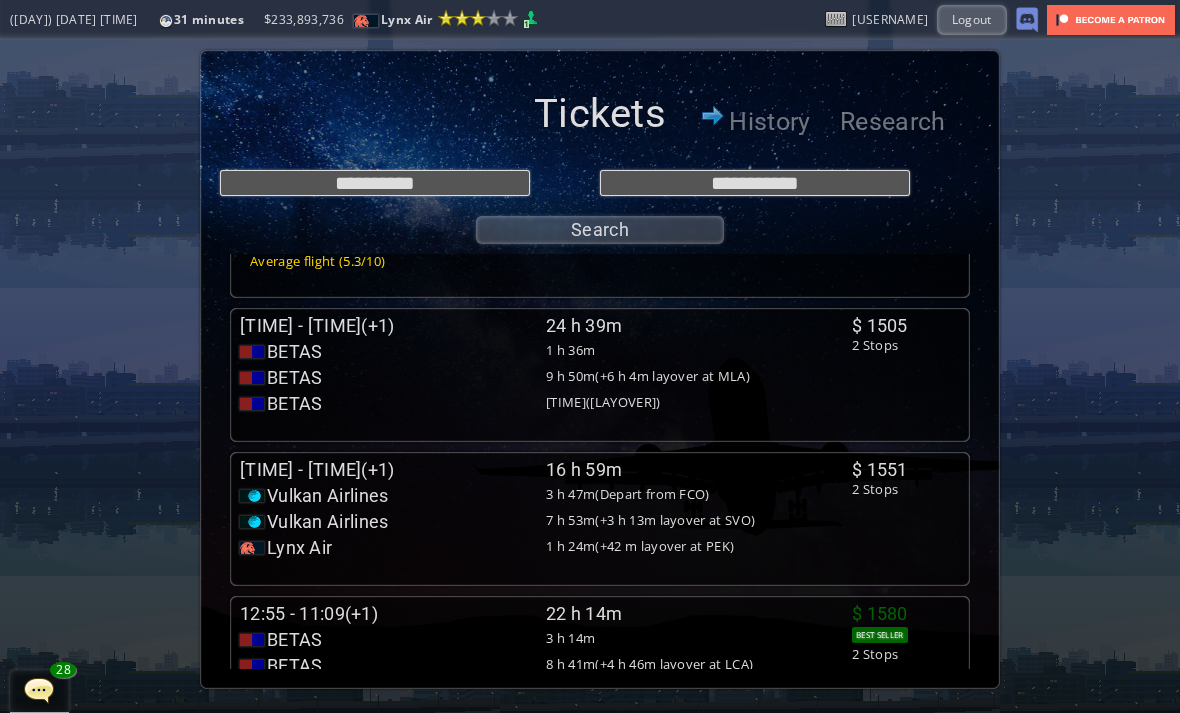 click on "09:40 - 13:27 $500 (economy) Poor flight (4.3/10) Rome(FCO) Moscow(SVO) Aircraft : Airbus A318 Depart from Rome(FCO) Vulkan Airlines 7 h 53m(+3 h 13m layover at SVO) VA 227 16:40 - 00:33(+1) $800 (economy) Poor flight (4.5/10) Moscow(SVO) Beijing(PEK) Aircraft : Airbus A321neo Lynx Air 1 h 24m(+42 m layover at PEK) LY 067 01:15(+1) - 02:39(+1) $251 (economy) Poor flight (4.6/10) Beijing(PEK) Ordos(DSN) Aircraft : Bombardier DHC-8-400 $ 1551 2 Stops" at bounding box center (600, 519) 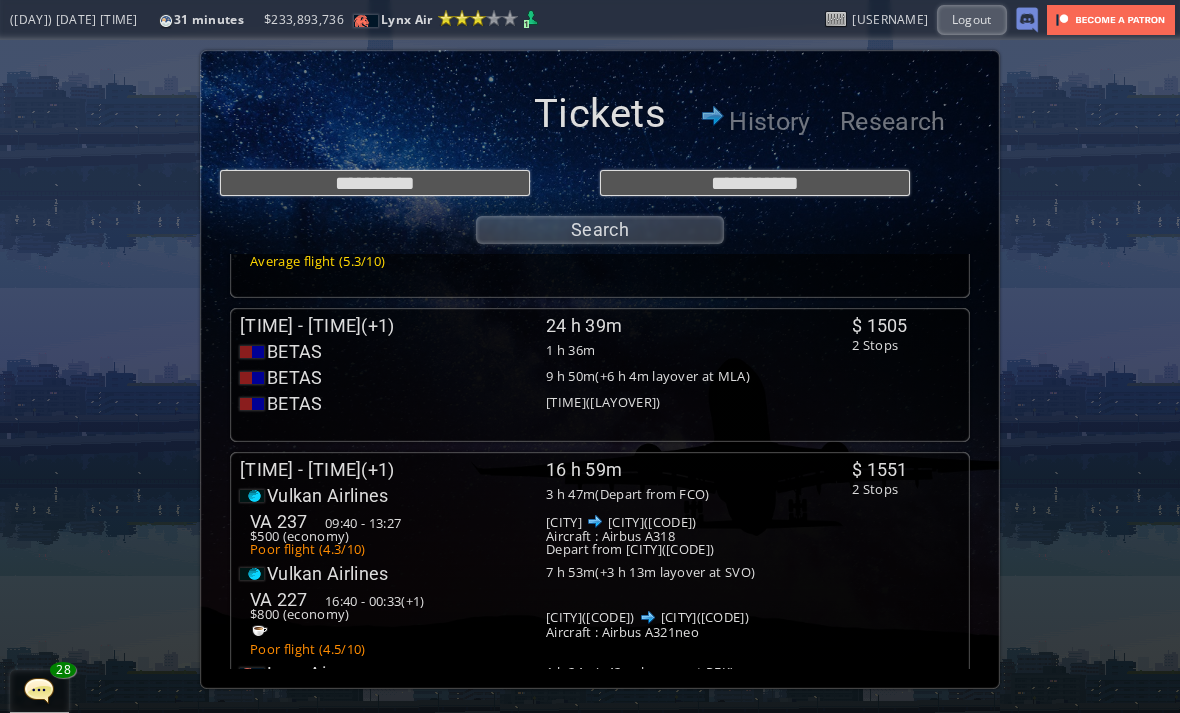 click on "09:40 - 13:27 $500 (economy) Poor flight (4.3/10) Rome(FCO) Moscow(SVO) Aircraft : Airbus A318 Depart from Rome(FCO) Vulkan Airlines 7 h 53m(+3 h 13m layover at SVO) VA 227 16:40 - 00:33(+1) $800 (economy) Poor flight (4.5/10) Moscow(SVO) Beijing(PEK) Aircraft : Airbus A321neo Lynx Air 1 h 24m(+42 m layover at PEK) LY 067 01:15(+1) - 02:39(+1) $251 (economy) Poor flight (4.6/10) Beijing(PEK) Ordos(DSN) Aircraft : Bombardier DHC-8-400 $ 1551 2 Stops" at bounding box center (600, 608) 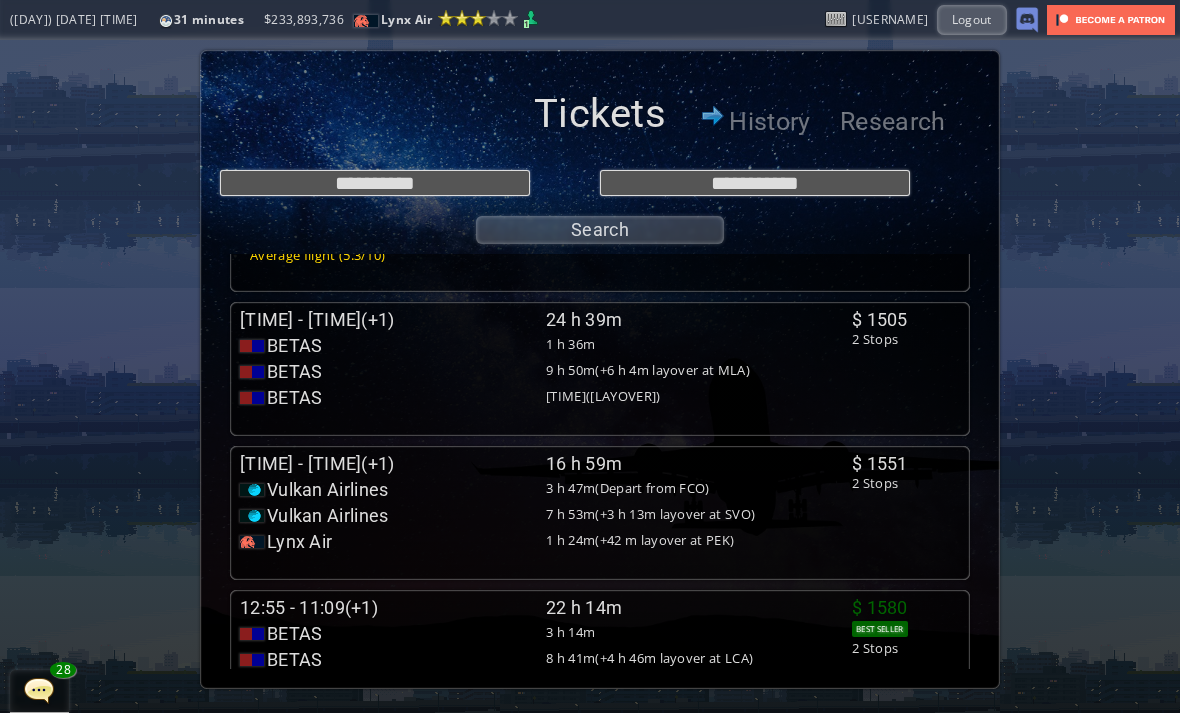 scroll, scrollTop: 206, scrollLeft: 0, axis: vertical 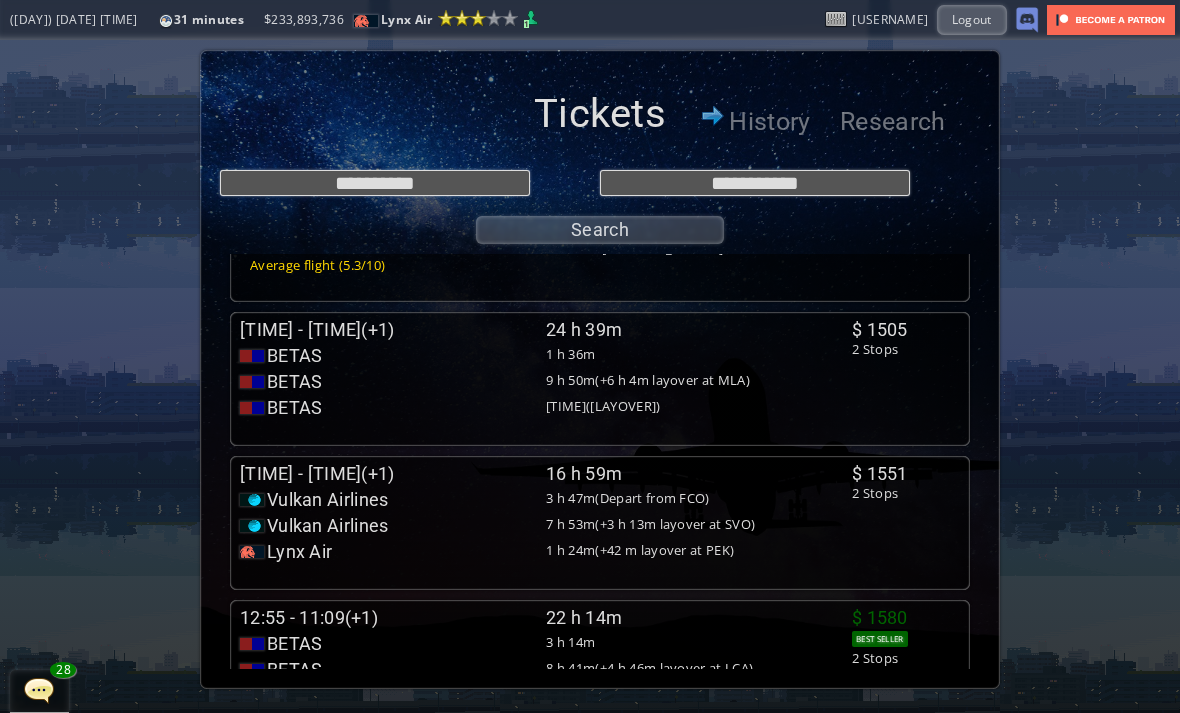 click on "09:40 - 13:27 $500 (economy) Poor flight (4.3/10) Rome(FCO) Moscow(SVO) Aircraft : Airbus A318 Depart from Rome(FCO) Vulkan Airlines 7 h 53m(+3 h 13m layover at SVO) VA 227 16:40 - 00:33(+1) $800 (economy) Poor flight (4.5/10) Moscow(SVO) Beijing(PEK) Aircraft : Airbus A321neo Lynx Air 1 h 24m(+42 m layover at PEK) LY 067 01:15(+1) - 02:39(+1) $251 (economy) Poor flight (4.6/10) Beijing(PEK) Ordos(DSN) Aircraft : Bombardier DHC-8-400 $ 1551 2 Stops" at bounding box center (600, 523) 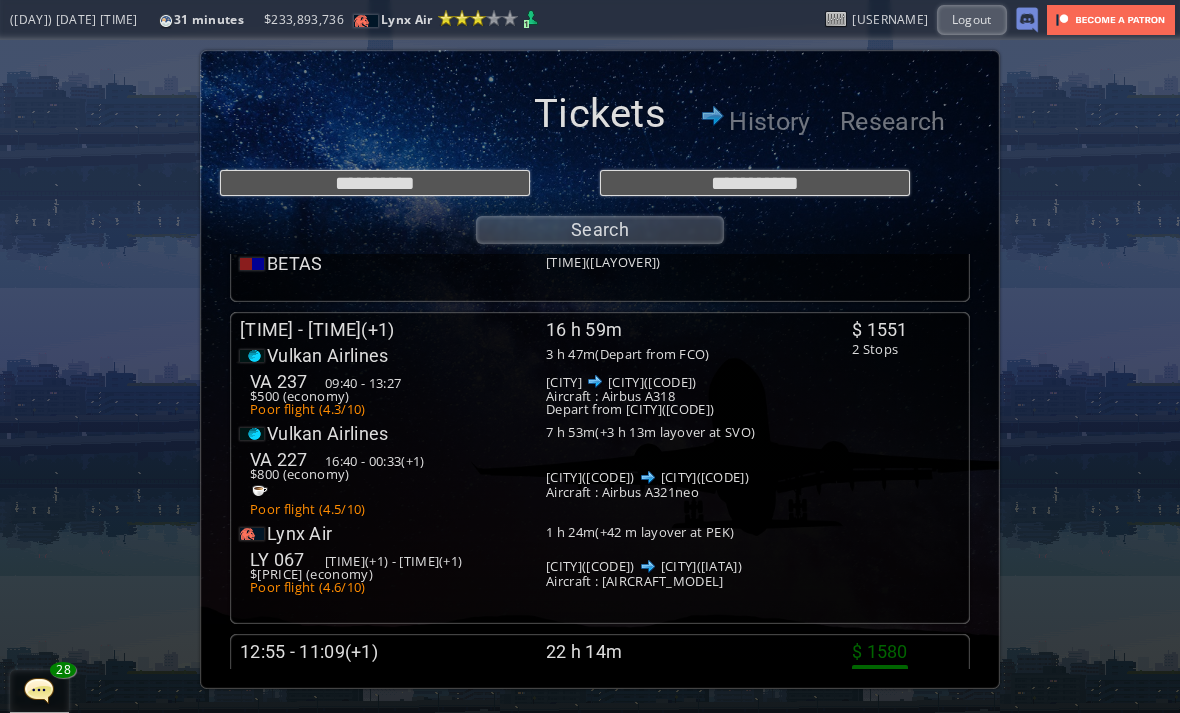 click on "09:40 - 13:27 $500 (economy) Poor flight (4.3/10) Rome(FCO) Moscow(SVO) Aircraft : Airbus A318 Depart from Rome(FCO) Vulkan Airlines 7 h 53m(+3 h 13m layover at SVO) VA 227 16:40 - 00:33(+1) $800 (economy) Poor flight (4.5/10) Moscow(SVO) Beijing(PEK) Aircraft : Airbus A321neo Lynx Air 1 h 24m(+42 m layover at PEK) LY 067 01:15(+1) - 02:39(+1) $251 (economy) Poor flight (4.6/10) Beijing(PEK) Ordos(DSN) Aircraft : Bombardier DHC-8-400 $ 1551 2 Stops" at bounding box center (600, 468) 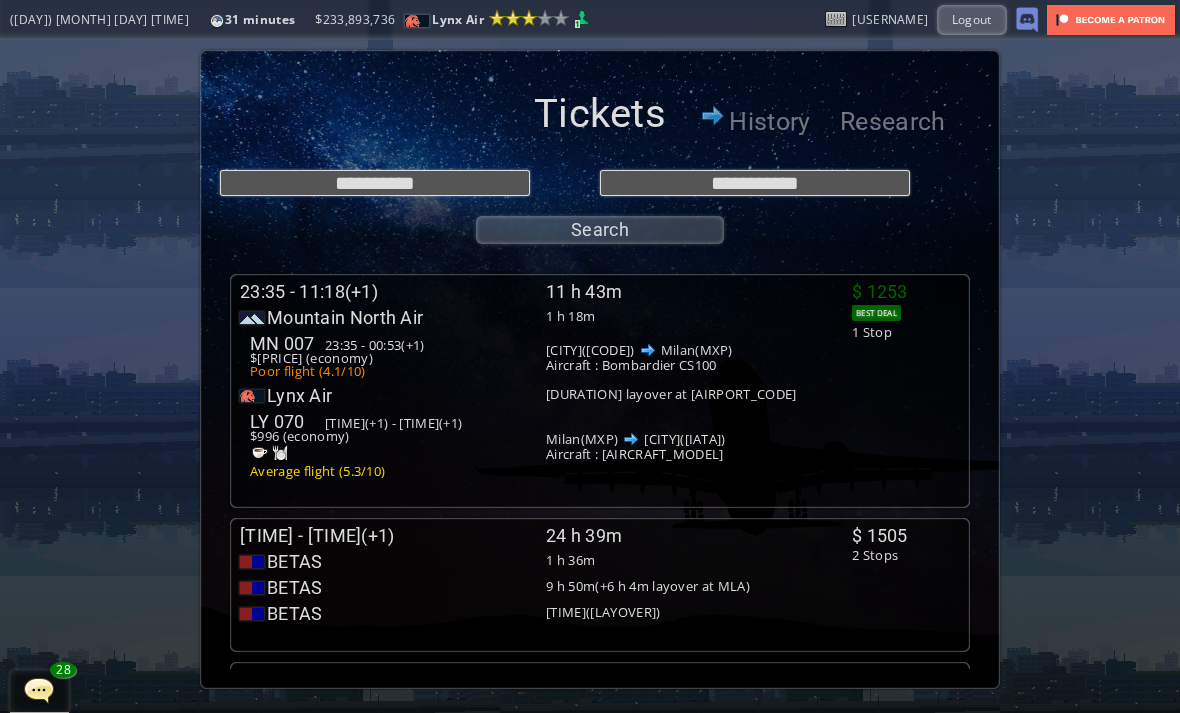 scroll, scrollTop: 0, scrollLeft: 0, axis: both 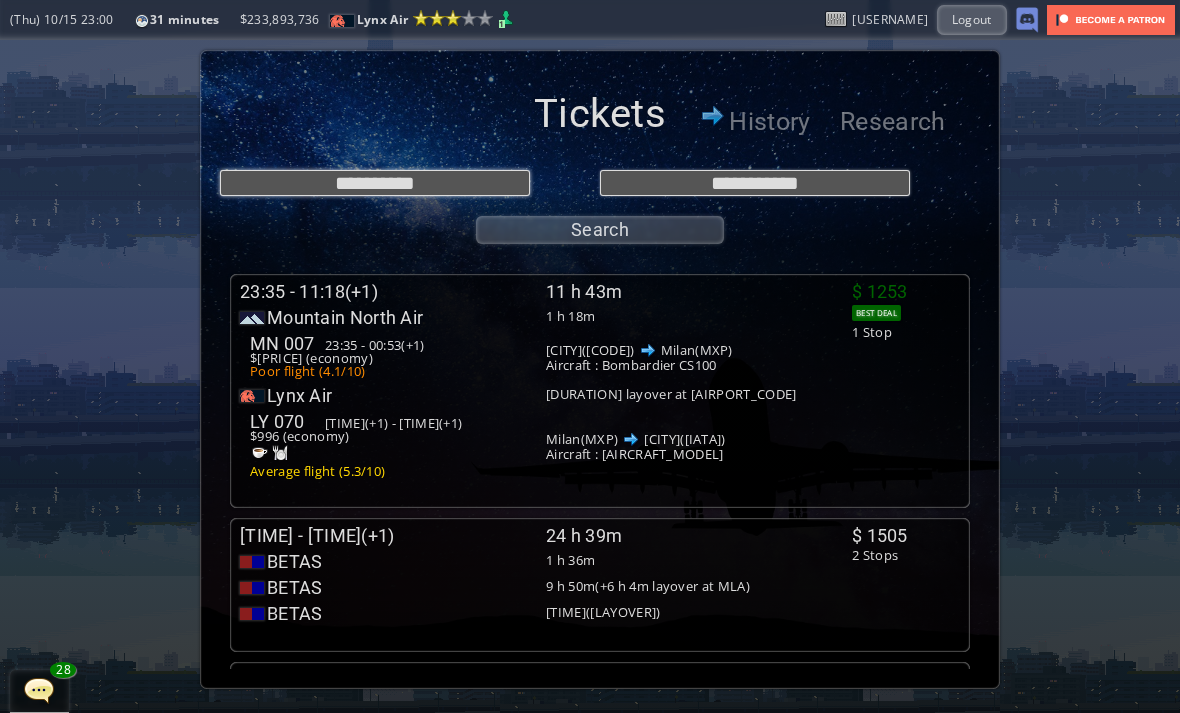 click on "**********" at bounding box center (375, 183) 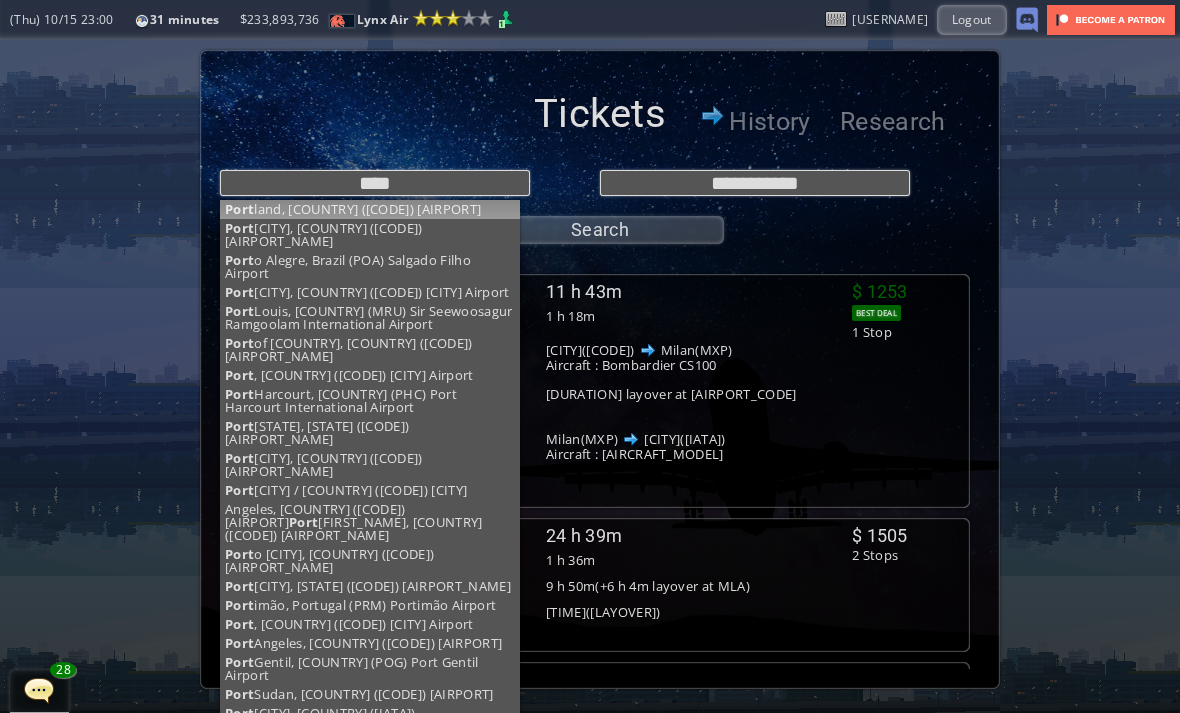 click on "[CITY], [COUNTRY] ([IATA]) [AIRPORT_NAME]
[CITY], [COUNTRY] ([IATA]) [AIRPORT_NAME] [CITY], [COUNTRY] ([IATA]) [AIRPORT_NAME] [CITY], [COUNTRY] ([IATA]) [AIRPORT_NAME] [CITY], [COUNTRY] ([IATA]) [AIRPORT_NAME] [CITY], [COUNTRY] ([IATA]) [AIRPORT_NAME] [CITY], [COUNTRY] ([IATA]) [AIRPORT_NAME] [CITY], [COUNTRY] ([IATA]) [AIRPORT_NAME] [CITY], [COUNTRY] ([IATA]) [AIRPORT_NAME] [CITY], [COUNTRY] ([IATA]) [AIRPORT_NAME] [CITY], [COUNTRY] ([IATA]) [AIRPORT_NAME]" at bounding box center [600, 202] 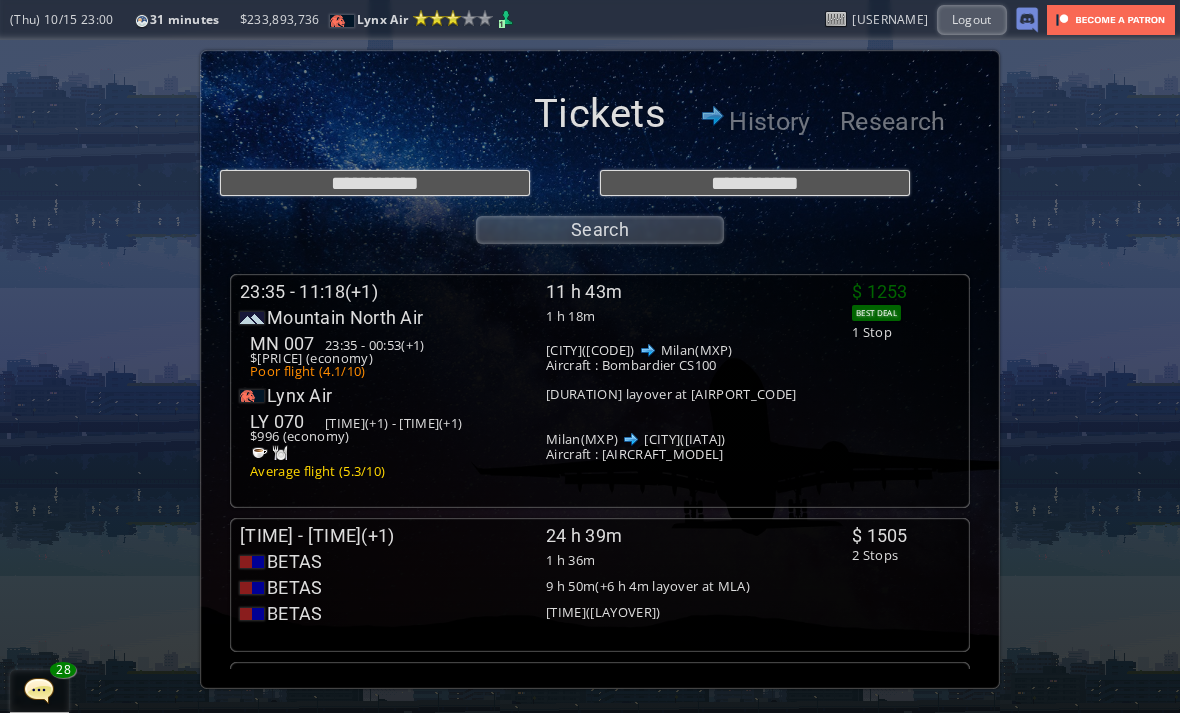 click on "Search" at bounding box center [600, 230] 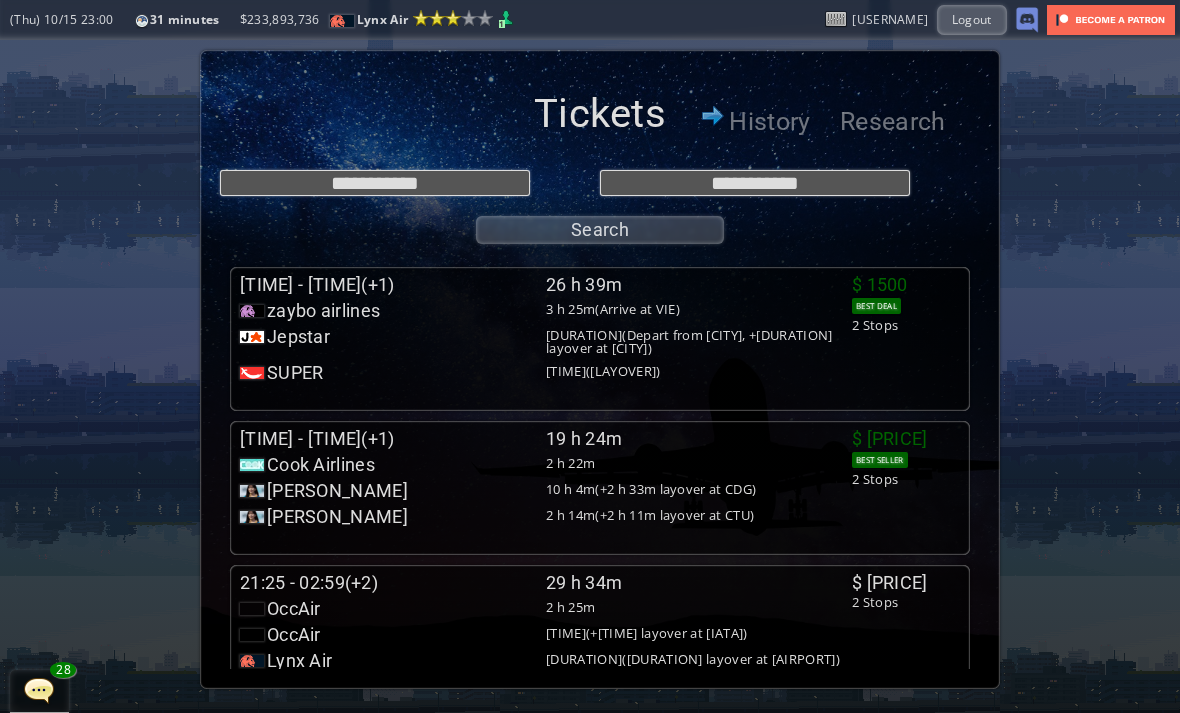 scroll, scrollTop: 6, scrollLeft: 0, axis: vertical 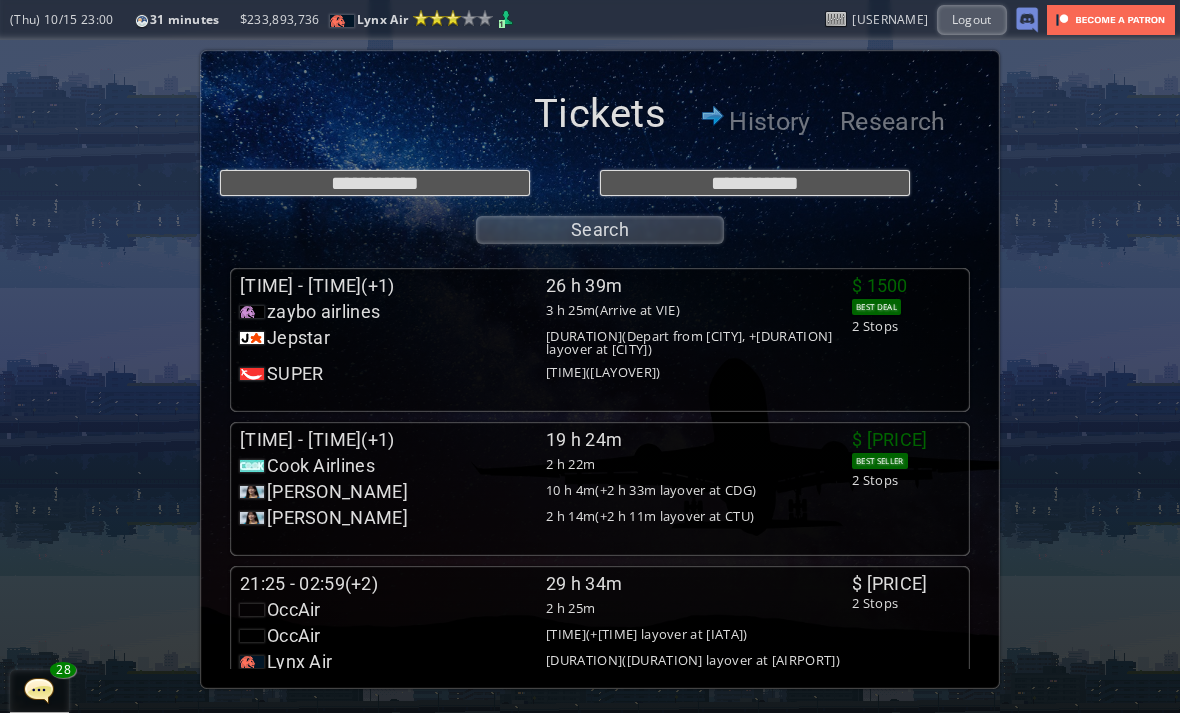 click on "[TIME] - [TIME] [DURATION] [AIRLINE] [DURATION] [FLIGHT_CODE] [TIME] - [TIME] [$] ([CLASS]) [RATING] [CITY]([CODE]) [CITY]([CODE]) Aircraft : [AIRCRAFT_MODEL]   [AIRLINE] [DURATION]([DURATION] layover at [AIRPORT]) [FLIGHT_CODE] [TIME](+1) - [TIME](+1) [$] ([CLASS]) [RATING] [CITY]([CODE]) [CITY]([CODE]) Aircraft : [AIRCRAFT_MODEL] Operated by  [AIRLINE] [DURATION]([DURATION] layover at [AIRPORT]) [FLIGHT_CODE] [TIME](+2) - [TIME](+2) [$] ([CLASS]) [RATING] [CITY]([CODE]) [CITY]([CODE]) Aircraft : [AIRCRAFT_MODEL]" at bounding box center [546, 335] 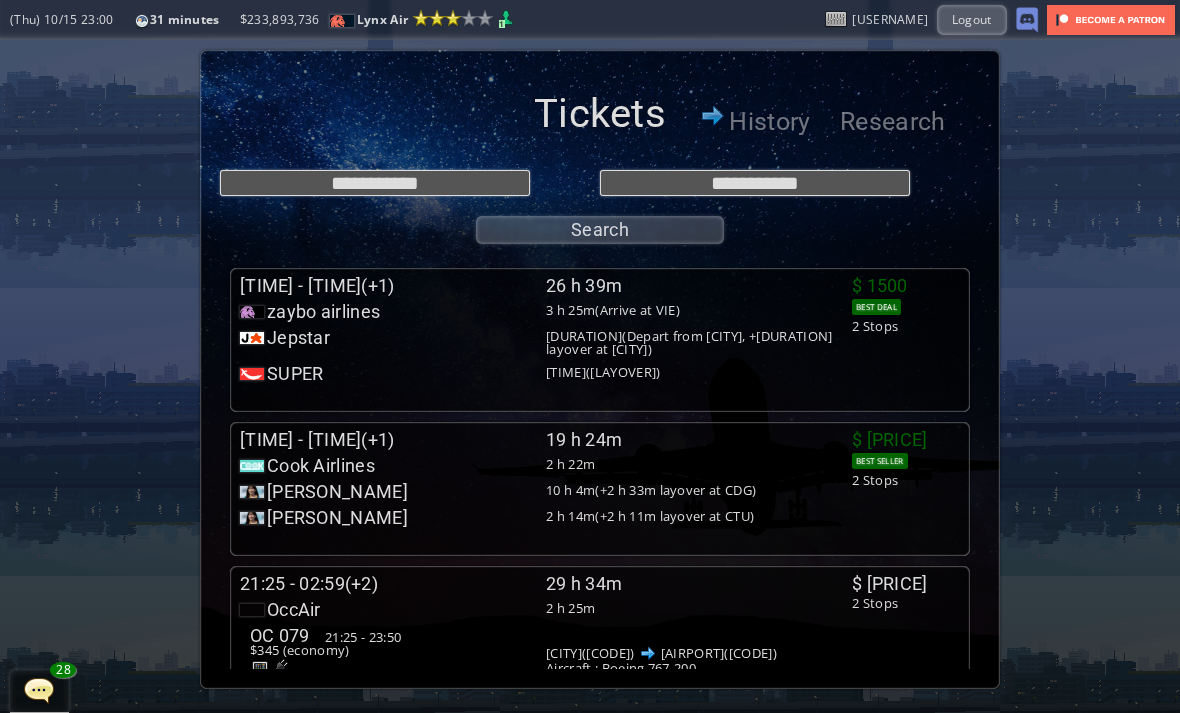 scroll, scrollTop: 65, scrollLeft: 0, axis: vertical 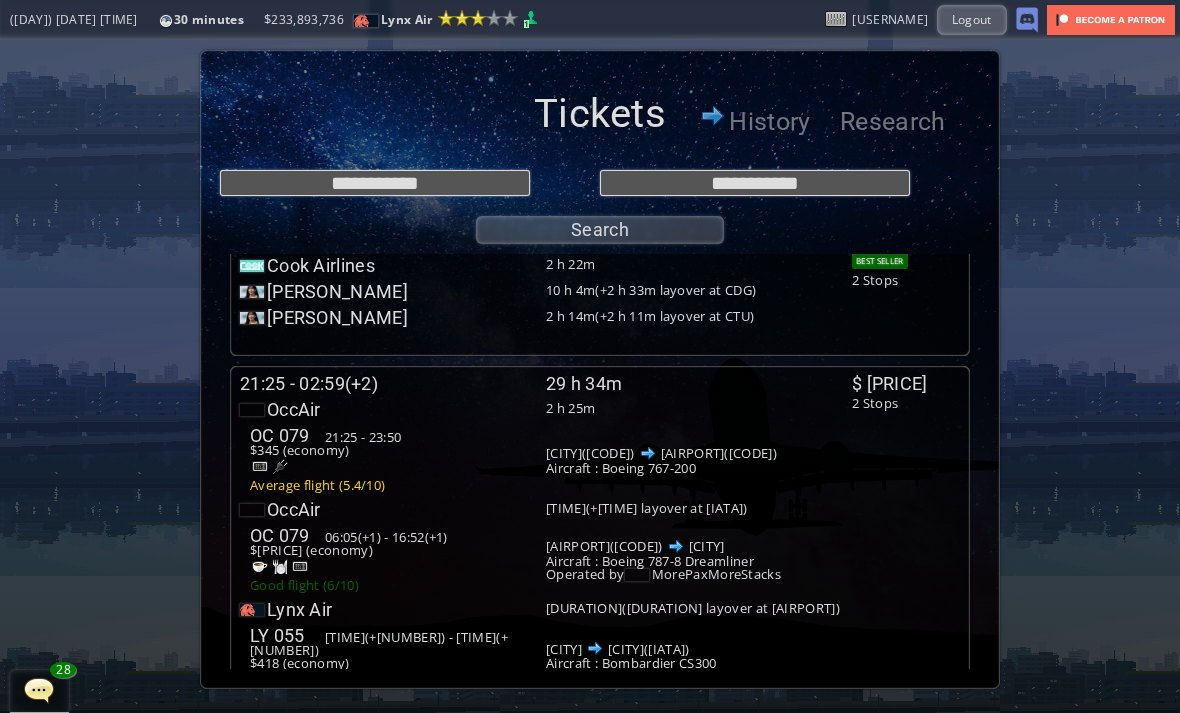 click on "2 Stops" at bounding box center [546, 112] 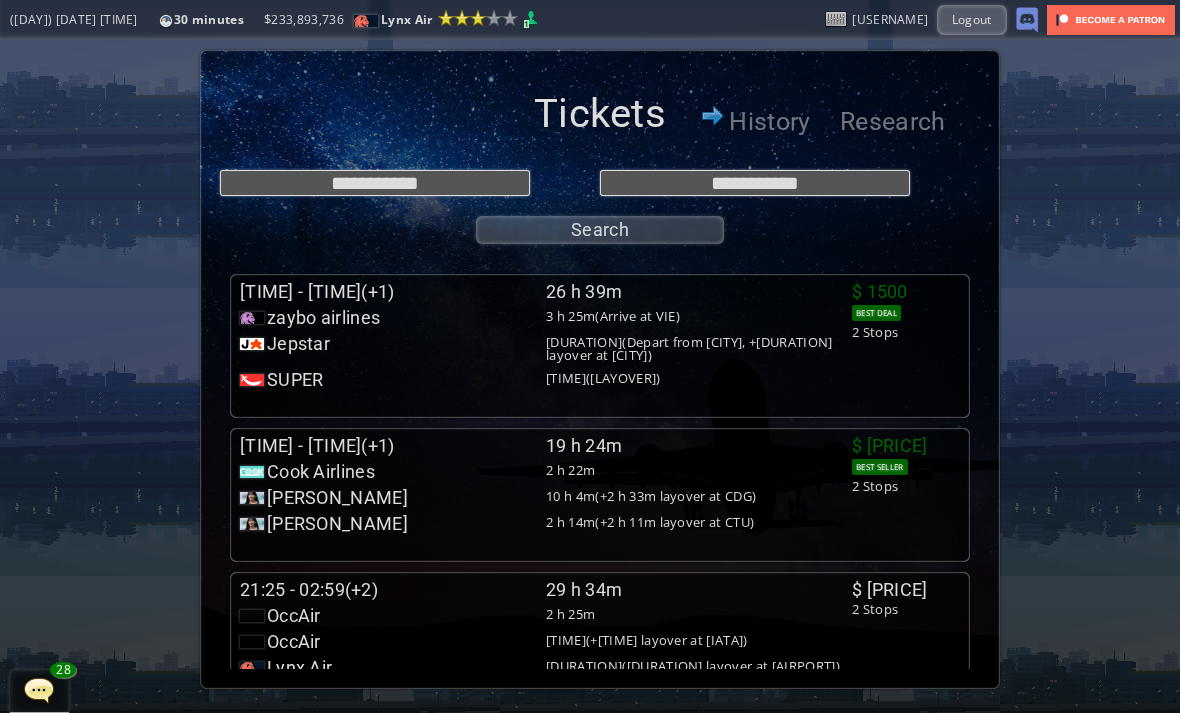 scroll, scrollTop: 0, scrollLeft: 0, axis: both 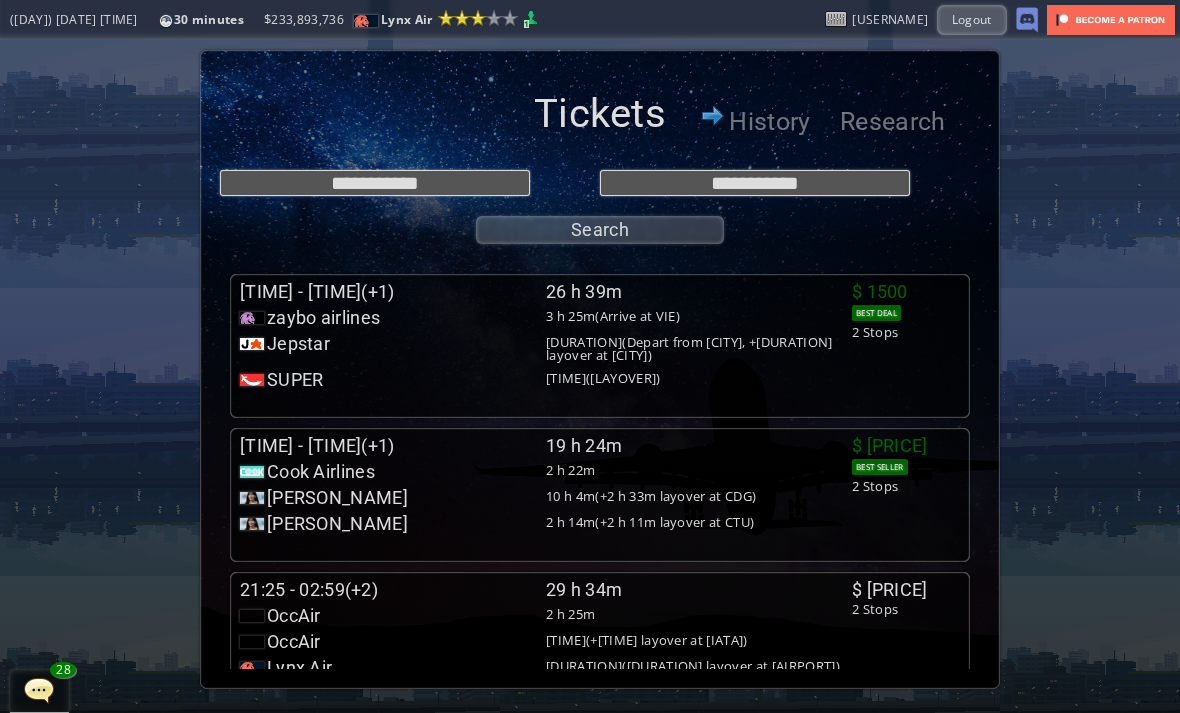 click on "[TIME] - [TIME](+1) [DURATION] [AIRLINE] [DURATION](Arrive at [AIRPORT]) [CODE] [TIME] - [TIME] [PRICE] [FLIGHT_QUALITY] [ORIGIN]([CODE]) [DESTINATION]([CODE]) Aircraft : [AIRCRAFT_MODEL] Arrive at [AIRPORT] [AIRLINE] [DURATION](Depart from [AIRPORT], [LAYOVER]) [CODE] [TIME] - [TIME](+1) [PRICE] [FLIGHT_QUALITY] [ORIGIN]([CODE]) [DESTINATION]([CODE]) Aircraft : [AIRCRAFT_MODEL] Depart from [AIRPORT] [AIRLINE] [DURATION]([LAYOVER]) [CODE] [TIME](+1) - [TIME](+1) [PRICE] [FLIGHT_QUALITY] [ORIGIN]([CODE]) [DESTINATION]([CODE]) Aircraft : [AIRCRAFT_MODEL] $ [PRICE] [DEAL_TYPE] [STOPS]" at bounding box center [600, 346] 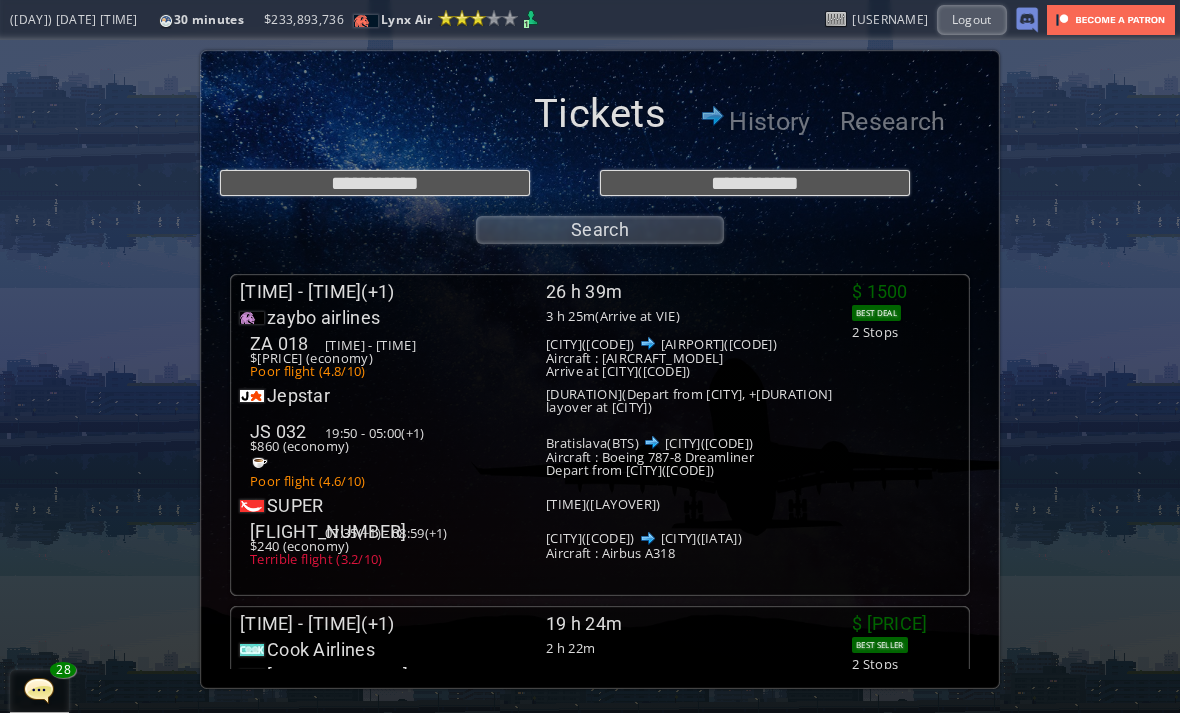 click on "2 Stops" at bounding box center (546, 438) 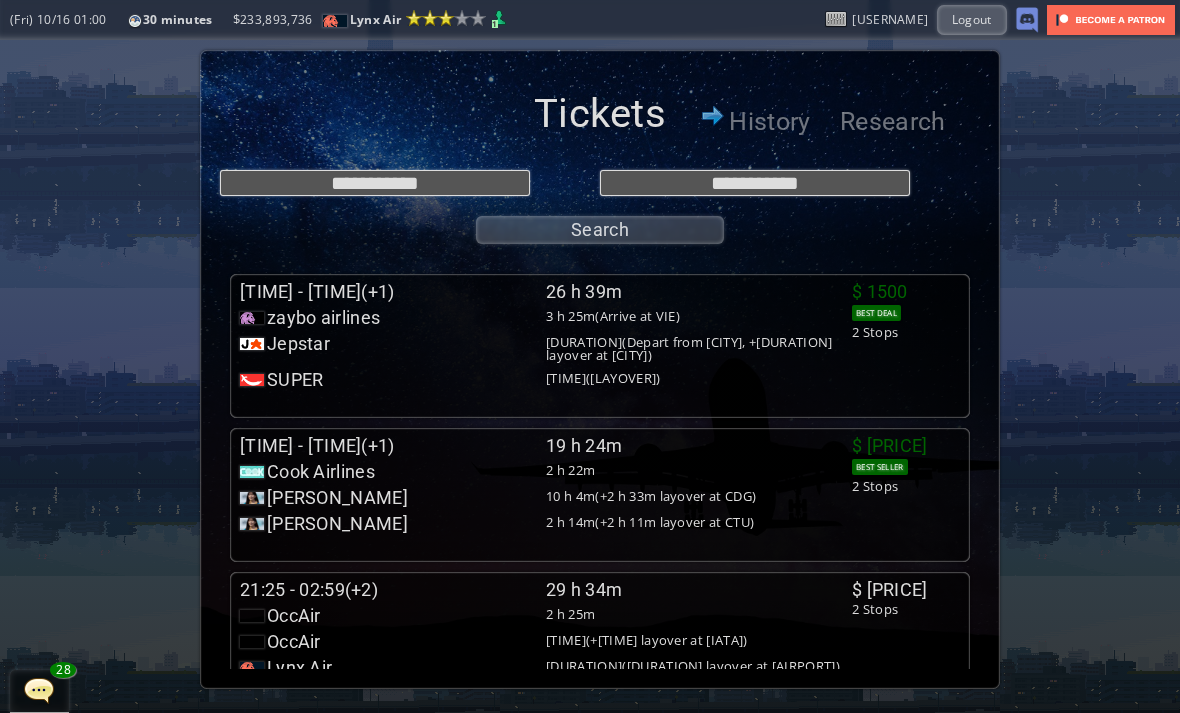 click on "[TIME] - [TIME](+1) [DURATION]   [BRAND]  [DURATION]   [AIRLINE_CODE] [TIME] - [TIME](+1) $[PRICE] (economy) Very good flight ([RATING]/10) [CITY]([CODE]) [CITY]([CODE]) Aircraft : [AIRCRAFT_MODEL]   [PERSON_NAME]  [DURATION](+ [DURATION] layover at [CODE])  [AIRLINE_CODE] [TIME](+1) - [TIME](+1) $[PRICE] (economy) Poor flight ([RATING]/10) [CITY]([CODE]) [CITY]([CODE]) Aircraft : [AIRCRAFT_MODEL]   [PERSON_NAME]  [DURATION](+ [DURATION] layover at [CODE])  [AIRLINE_CODE] [TIME](+1) - [TIME](+1) $[PRICE] (economy) Poor flight ([RATING]/10) [CITY]([CODE]) [CITY]([CODE]) Aircraft : [AIRCRAFT_MODEL]" at bounding box center (546, 341) 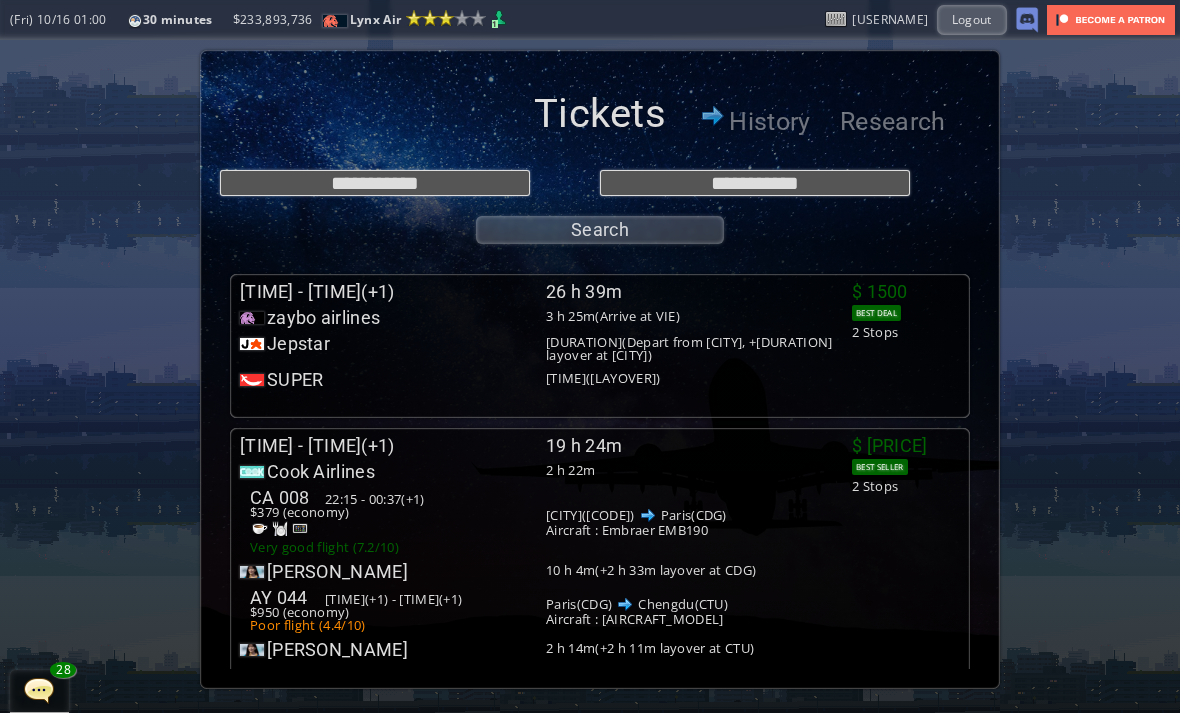 click on "$ [PRICE] BEST SELLER [STOPS] Stops" at bounding box center (906, 311) 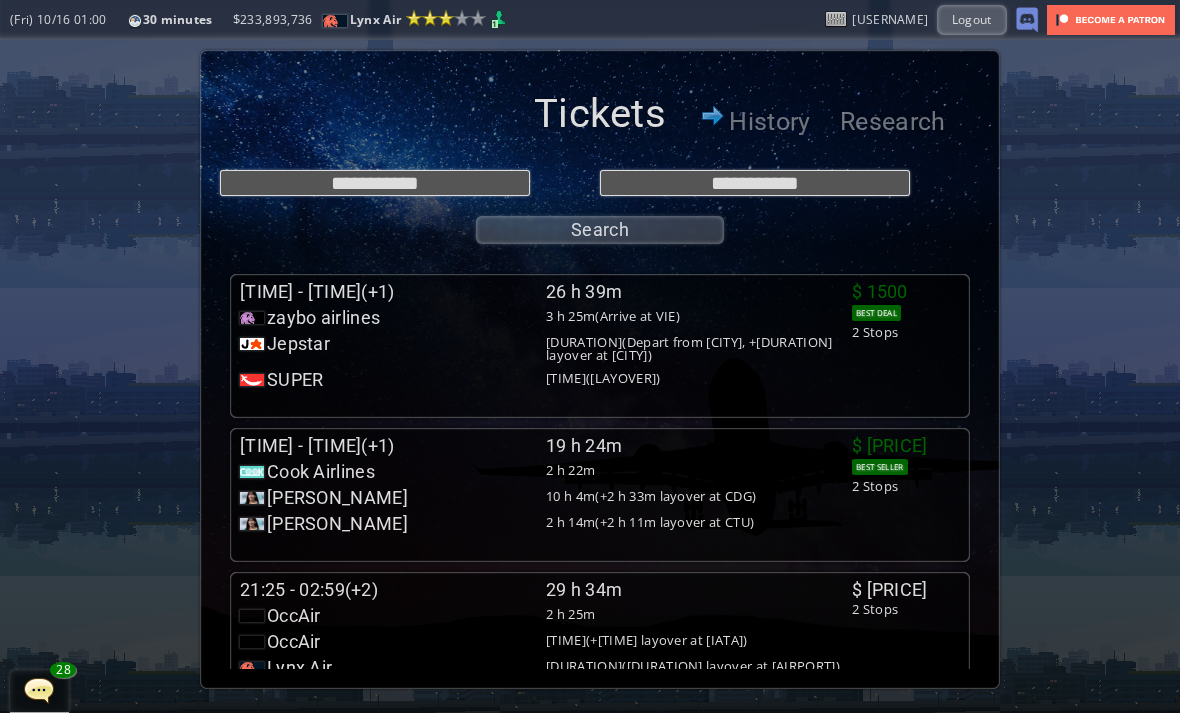 click on "$ [PRICE] BEST SELLER [STOPS] Stops" at bounding box center [906, 311] 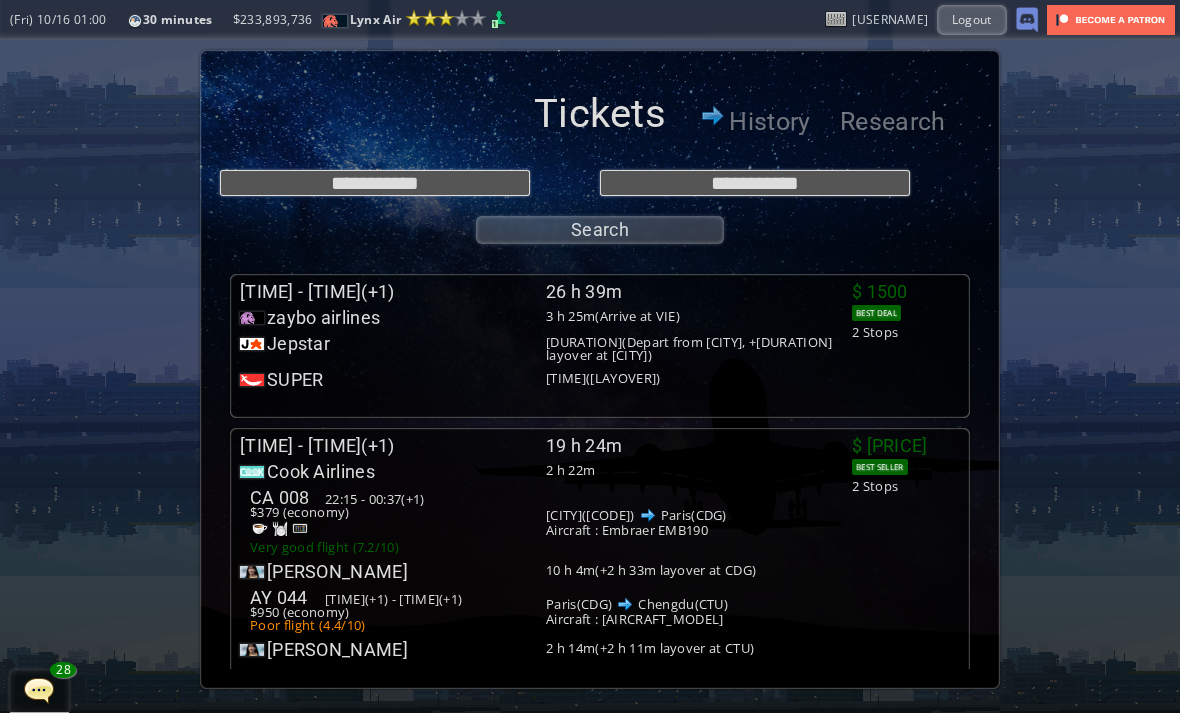 click on "$ [PRICE] BEST SELLER [STOPS] Stops" at bounding box center [906, 311] 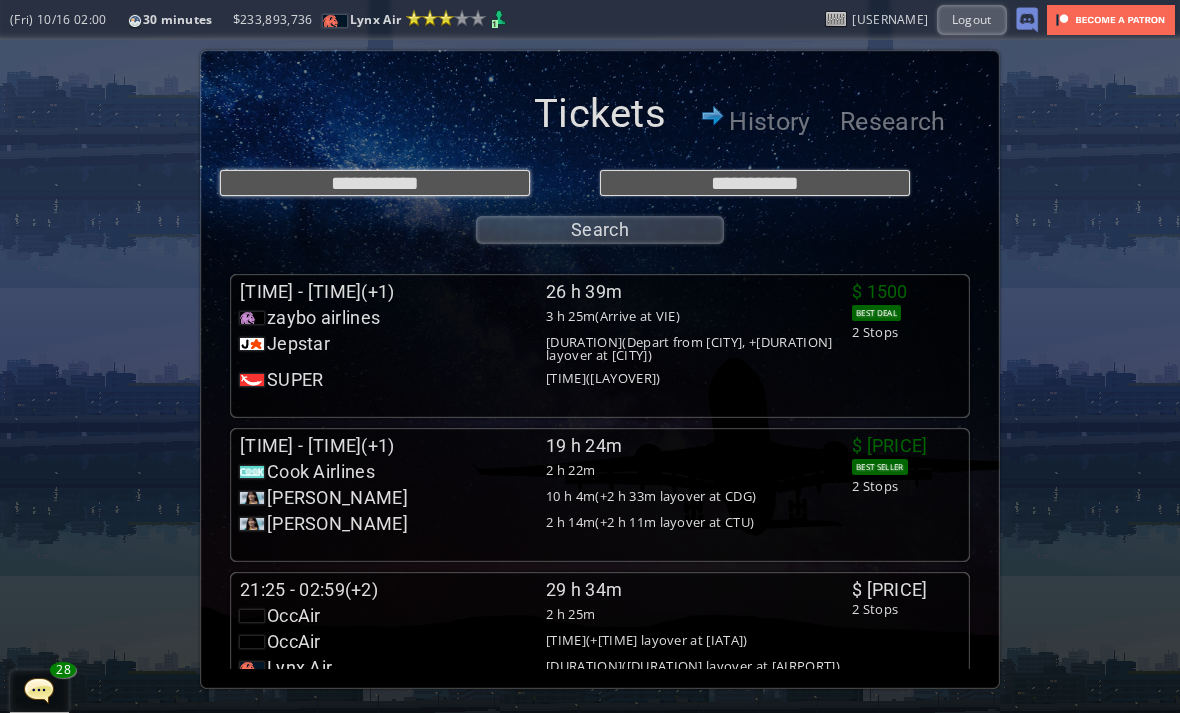click on "**********" at bounding box center (375, 183) 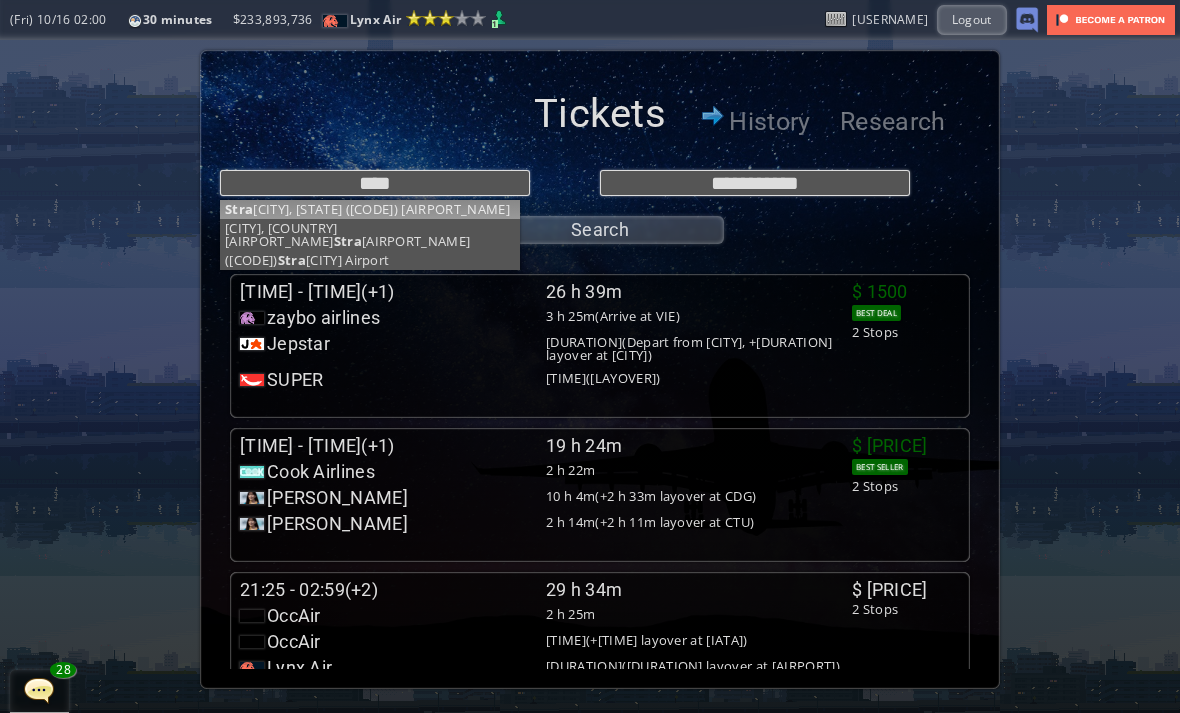 click on "Stra sbourg, [COUNTRY] (SXB) Strasbourg Airport Green Bay, [COUNTRY] (GRB) Austin Stra ubel International Airport (SRN) Stra han Airport" at bounding box center [410, 183] 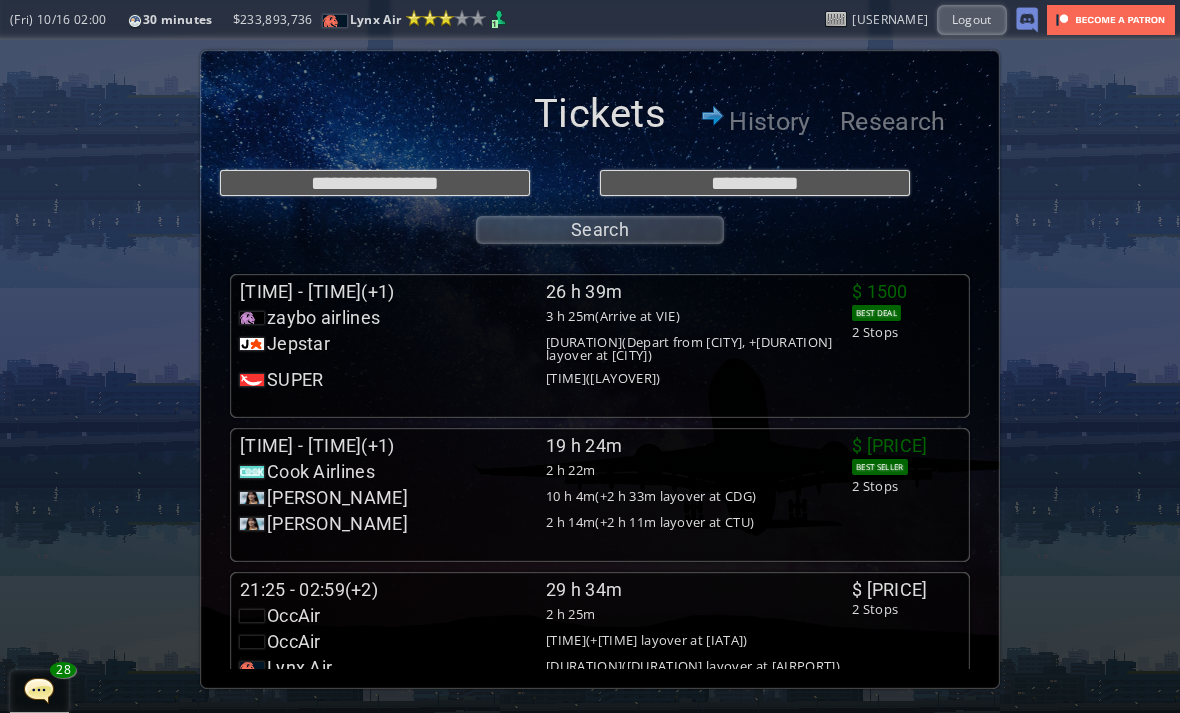 click on "Search" at bounding box center [600, 230] 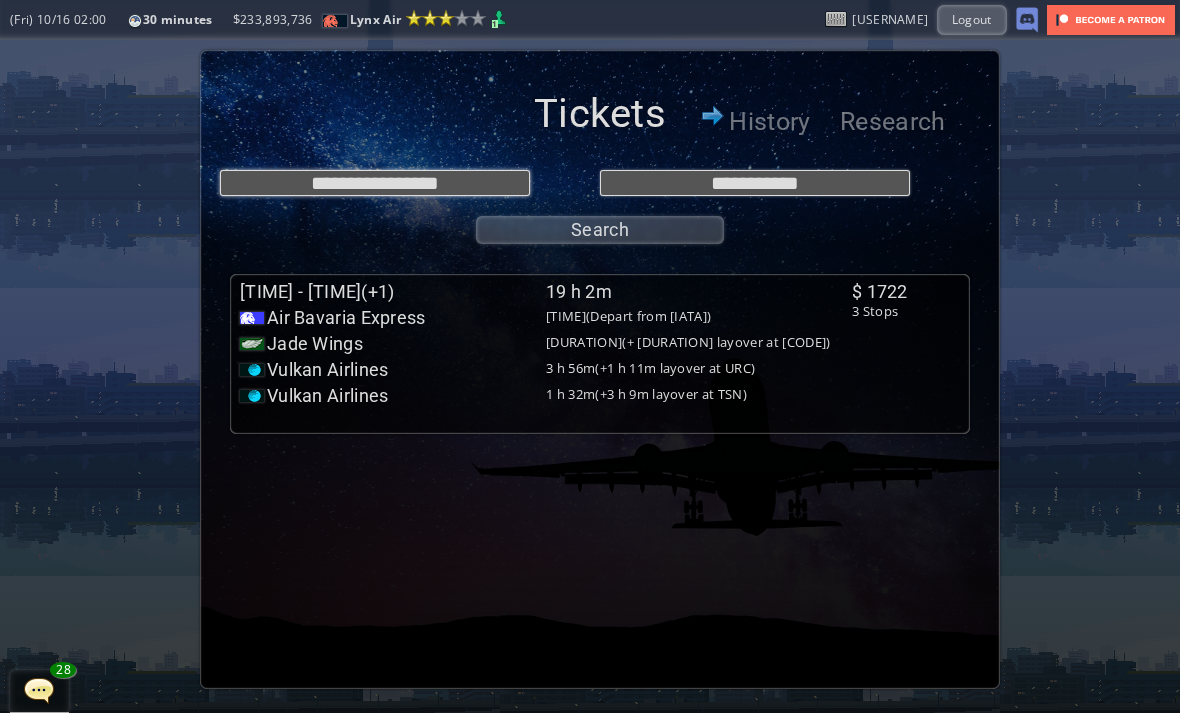 click on "**********" at bounding box center [375, 183] 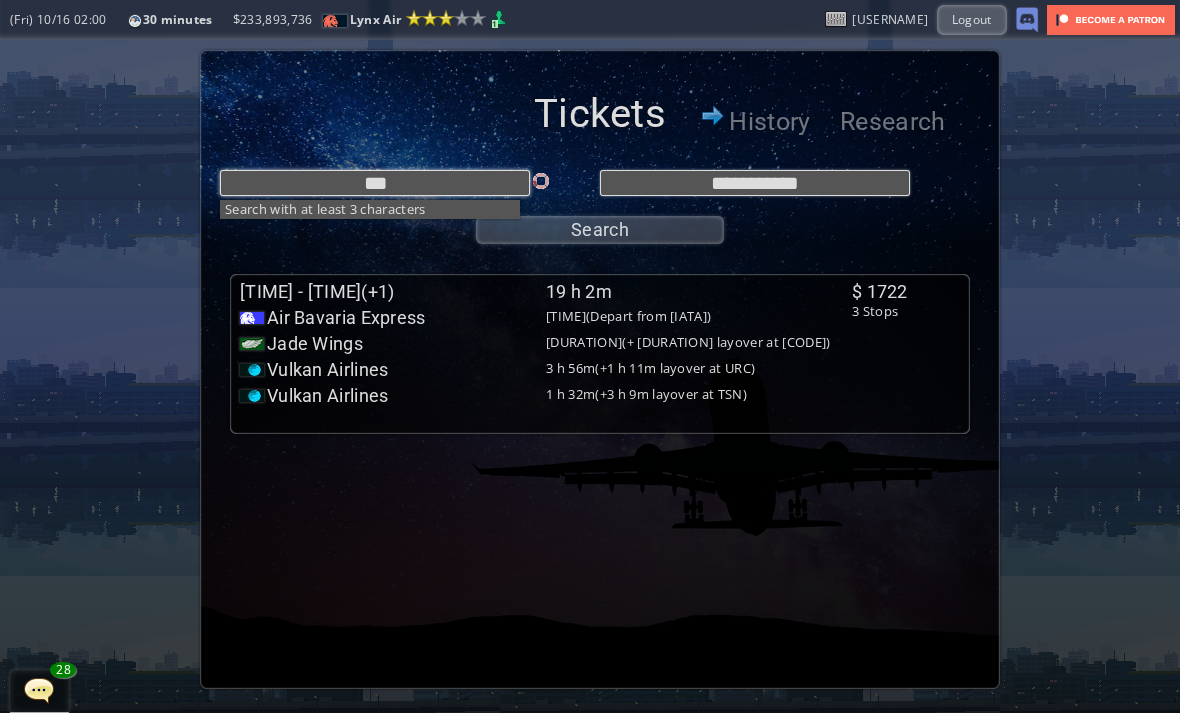 type on "****" 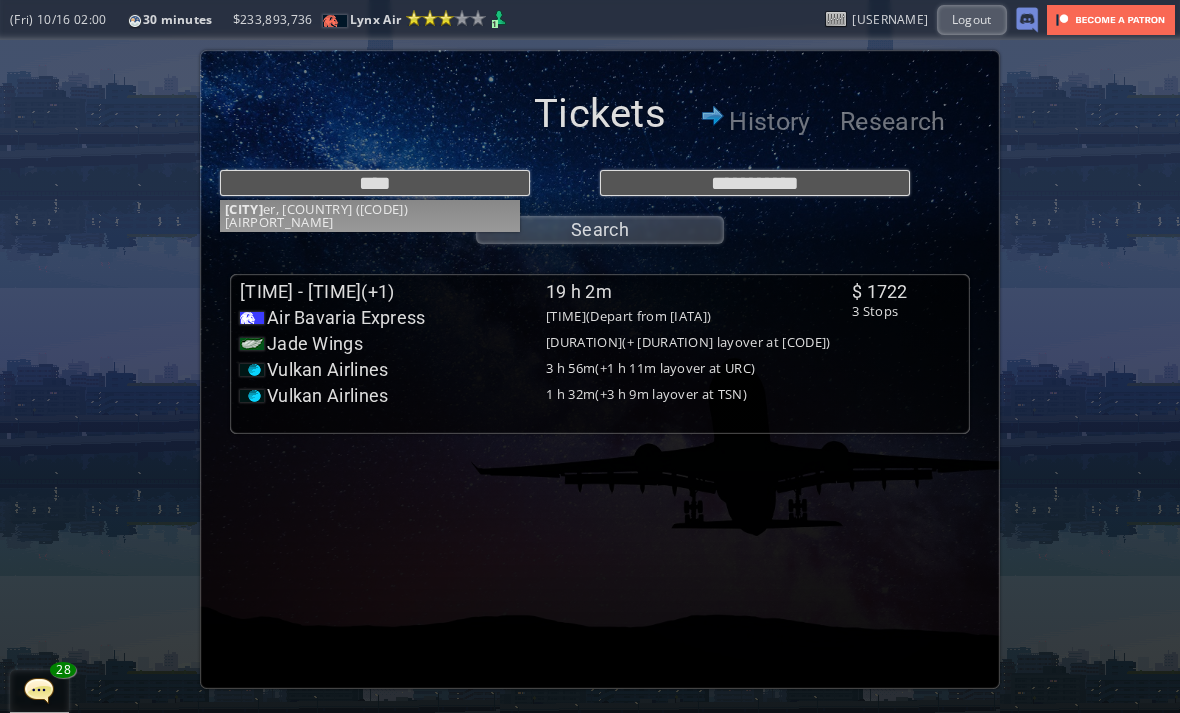 click on "**********" at bounding box center (600, 183) 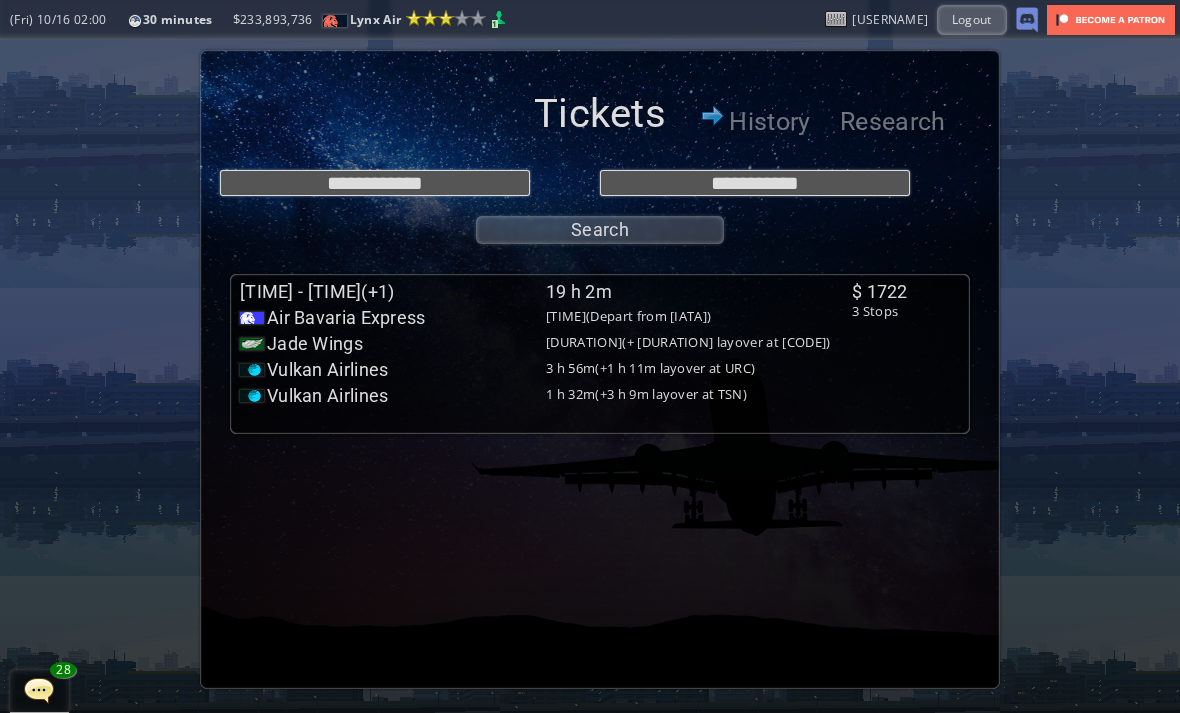 click on "Search" at bounding box center (600, 230) 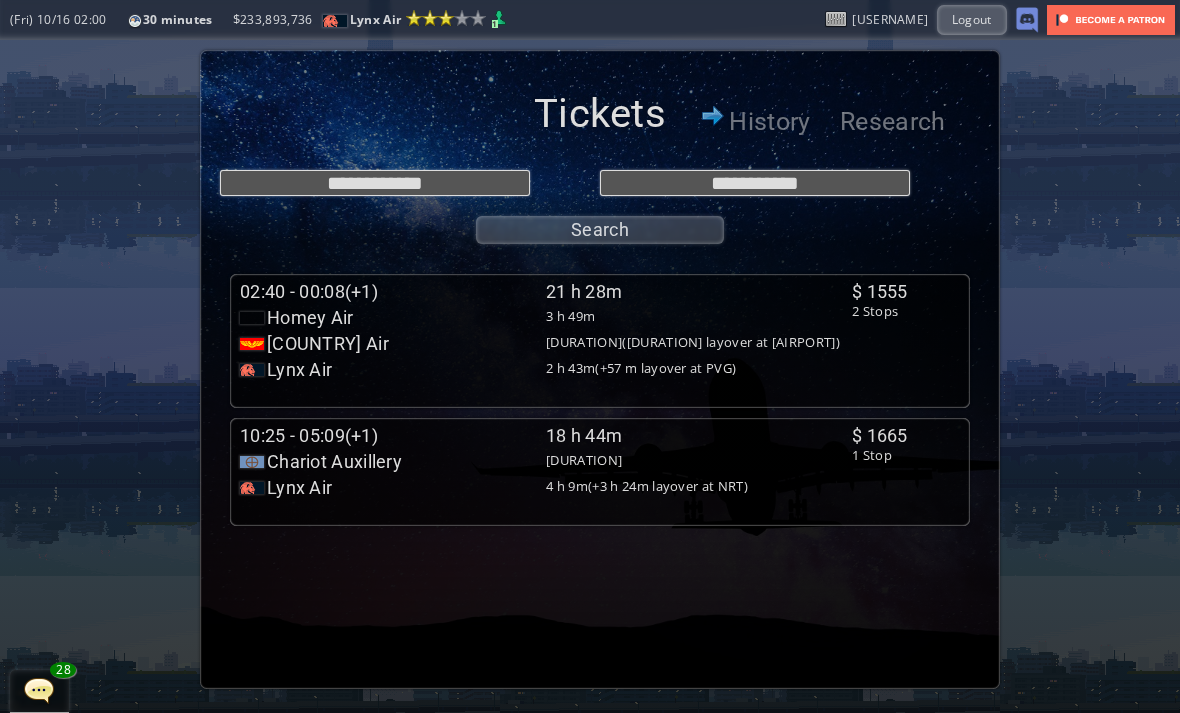 click at bounding box center [252, 318] 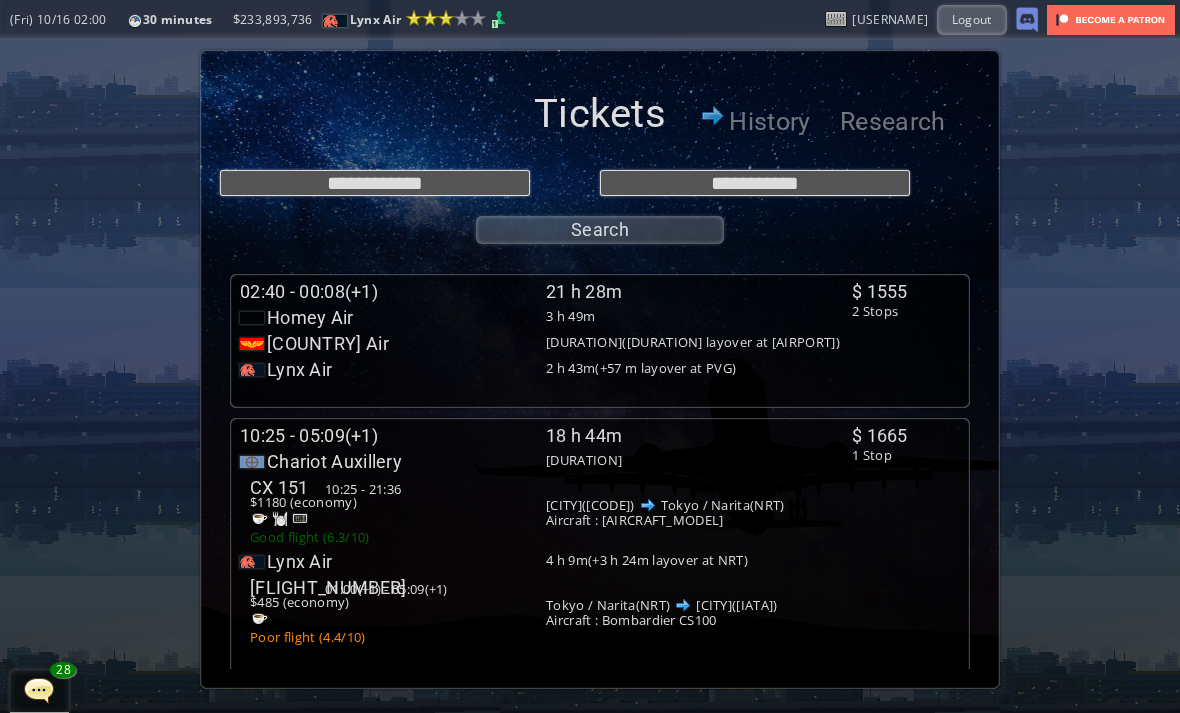 click at bounding box center (252, 318) 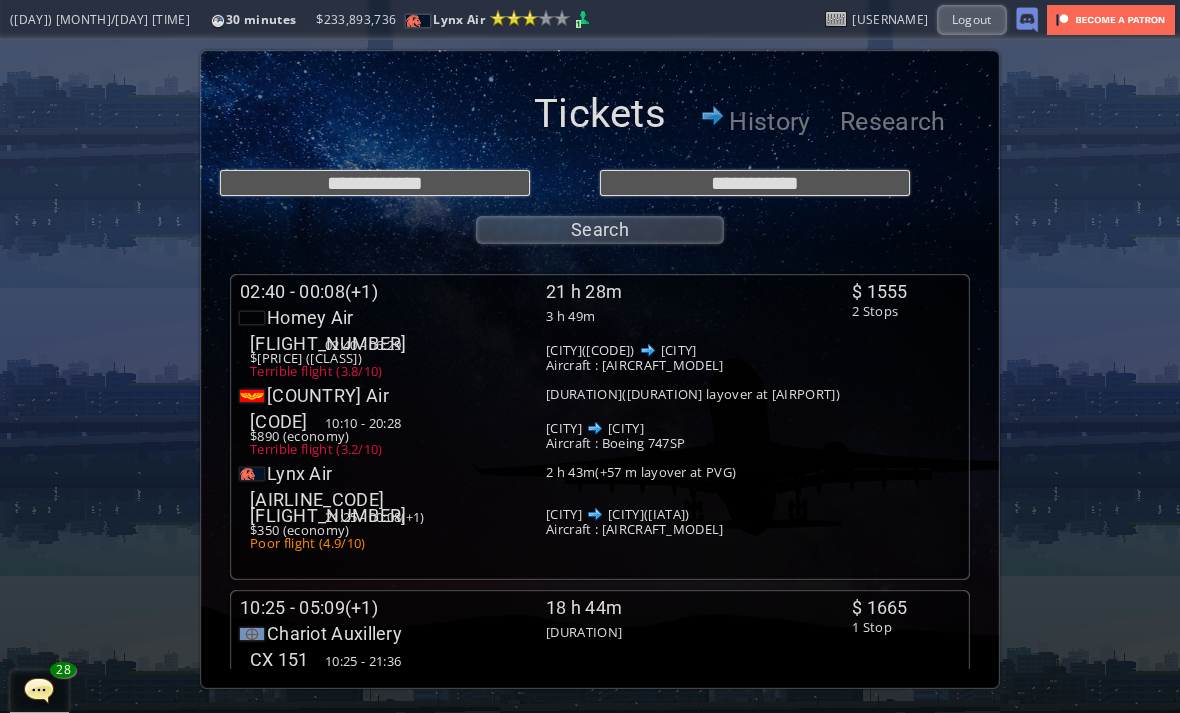 click on "[CITY], [STATE] ([CODE]) [AIRPORT_NAME] [CITY], [STATE] ([CODE]) [AIRPORT_NAME] [CITY], [STATE] ([CODE]) [AIRPORT_NAME] [CITY], [STATE] ([CODE]) [AIRPORT_NAME] [CITY], [STATE] ([CODE]) [AIRPORT_NAME]" at bounding box center (590, 376) 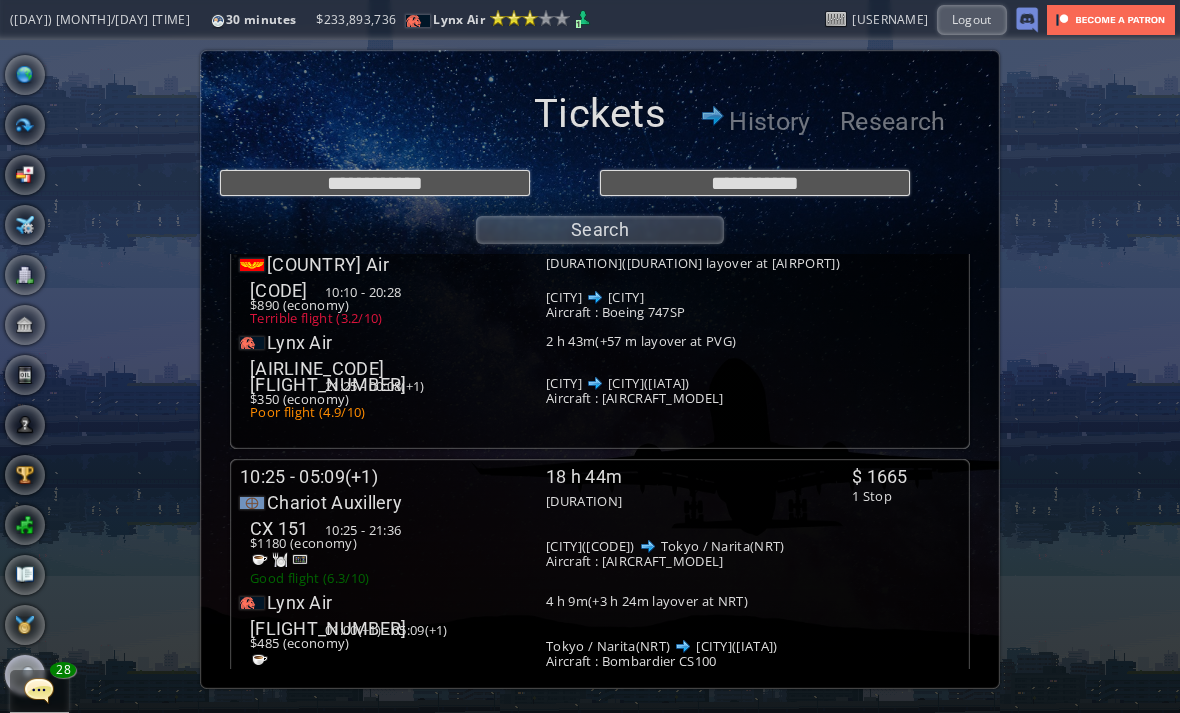 scroll, scrollTop: 130, scrollLeft: 0, axis: vertical 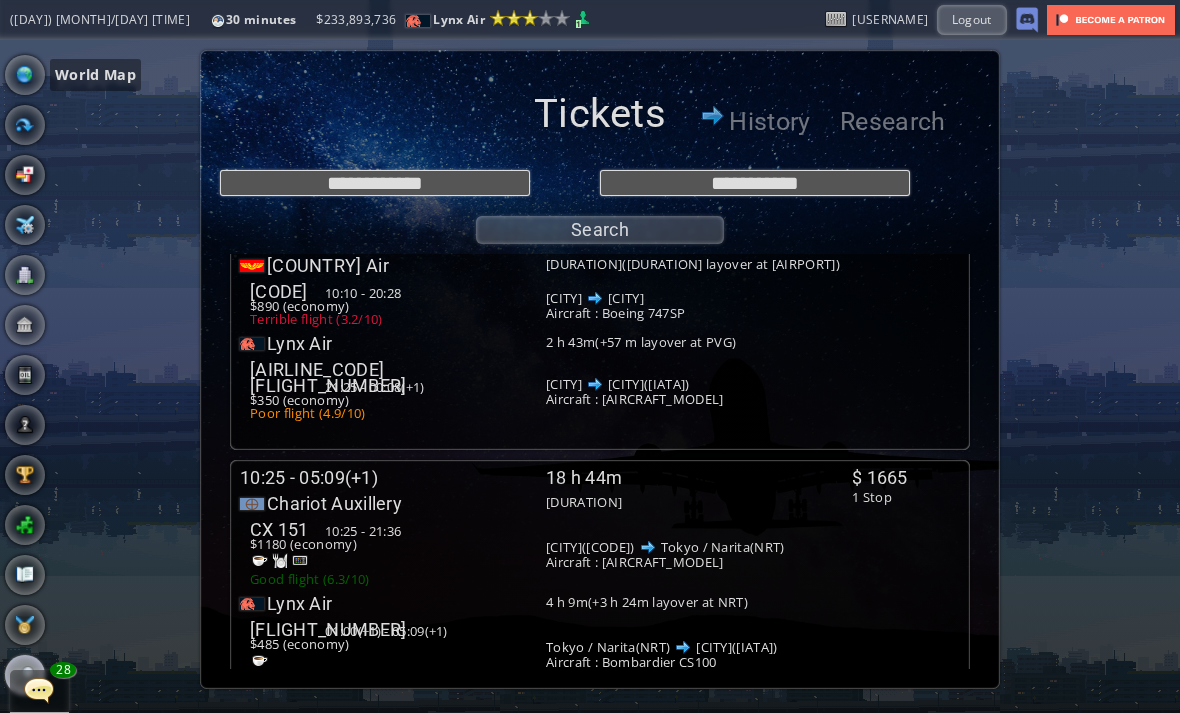 click at bounding box center [25, 75] 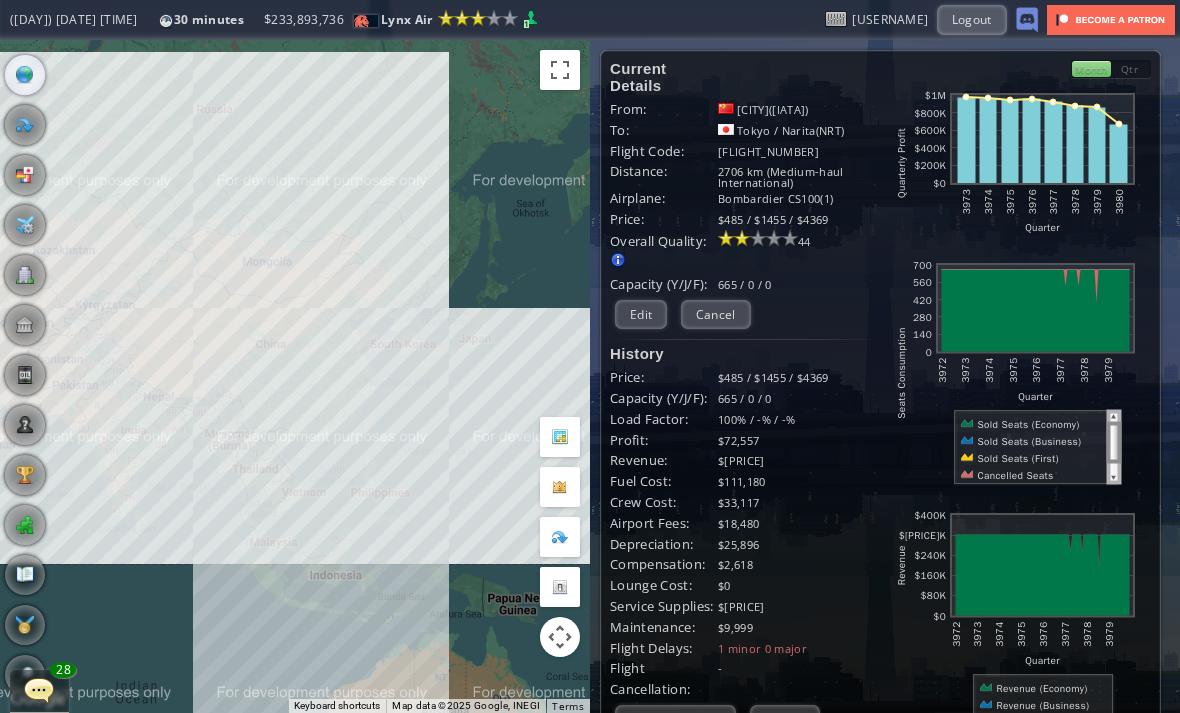 click on "Edit" at bounding box center [641, 314] 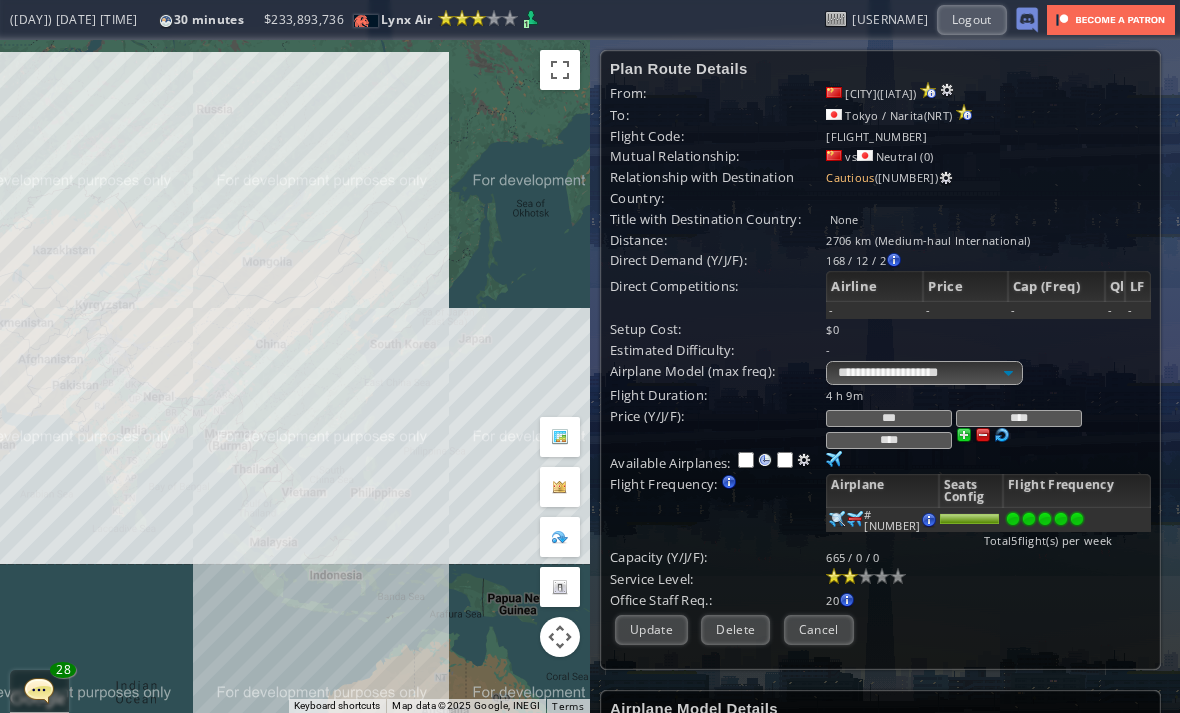 click on "Cancel" at bounding box center (819, 629) 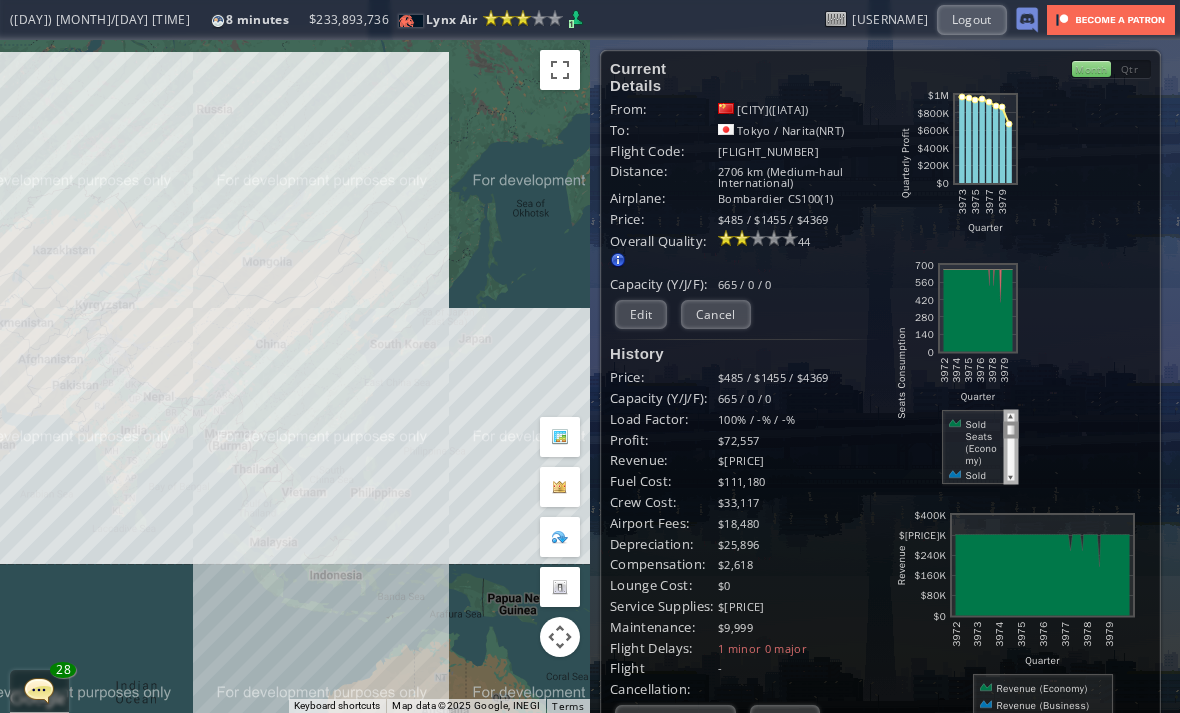 scroll, scrollTop: 0, scrollLeft: 0, axis: both 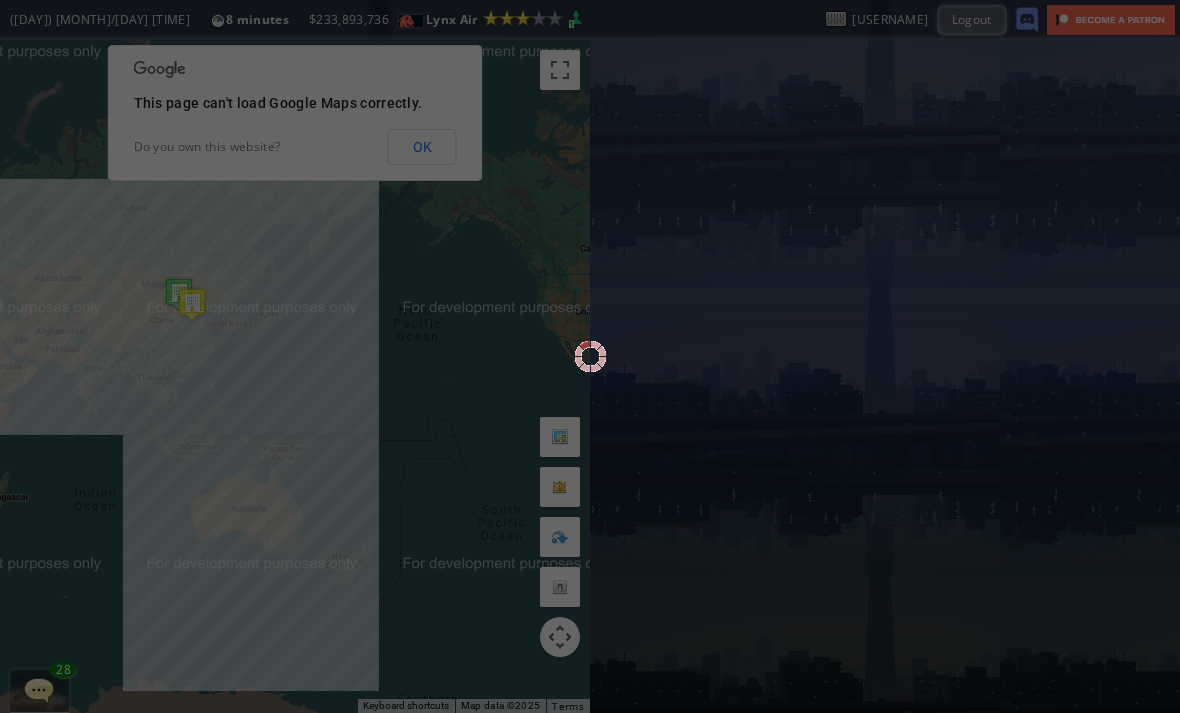 click on "OK" at bounding box center (422, 147) 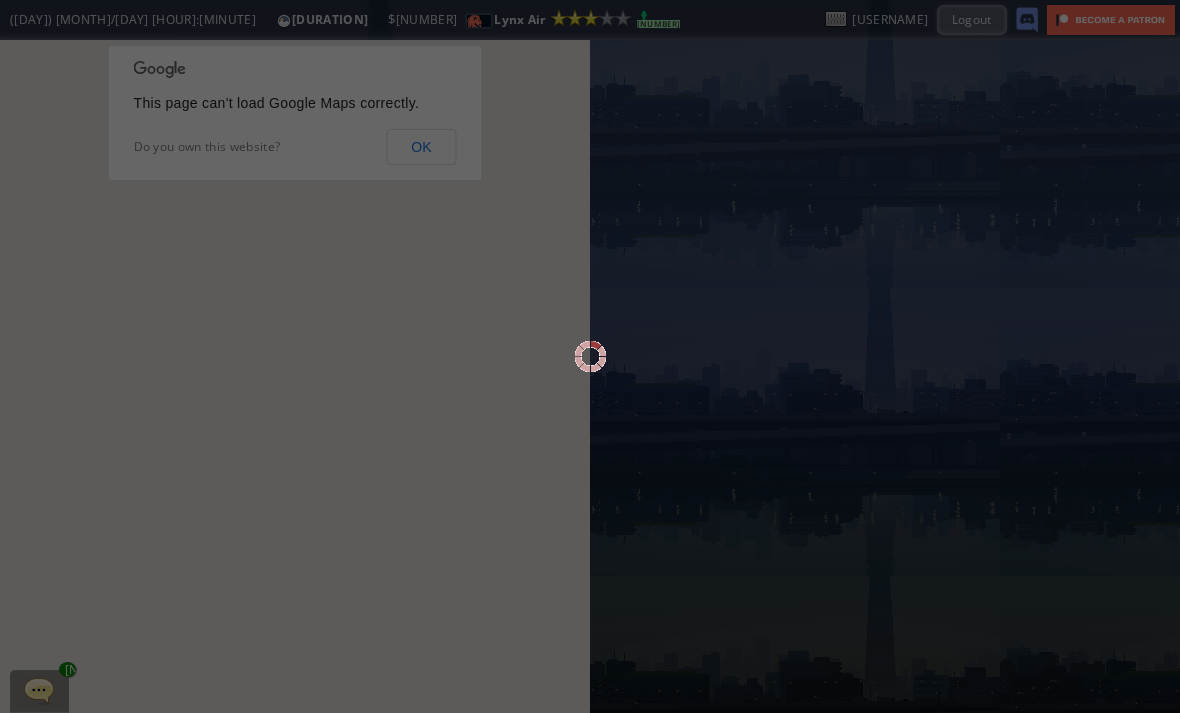 scroll, scrollTop: 0, scrollLeft: 0, axis: both 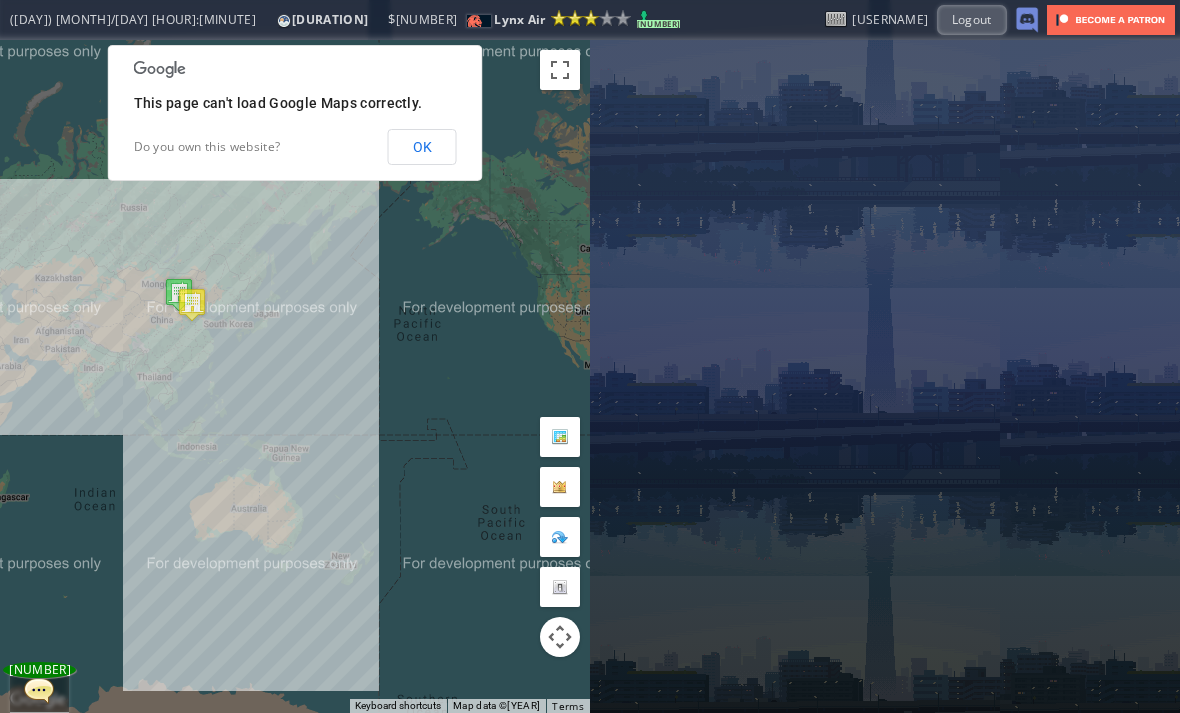 click on "OK" at bounding box center [422, 147] 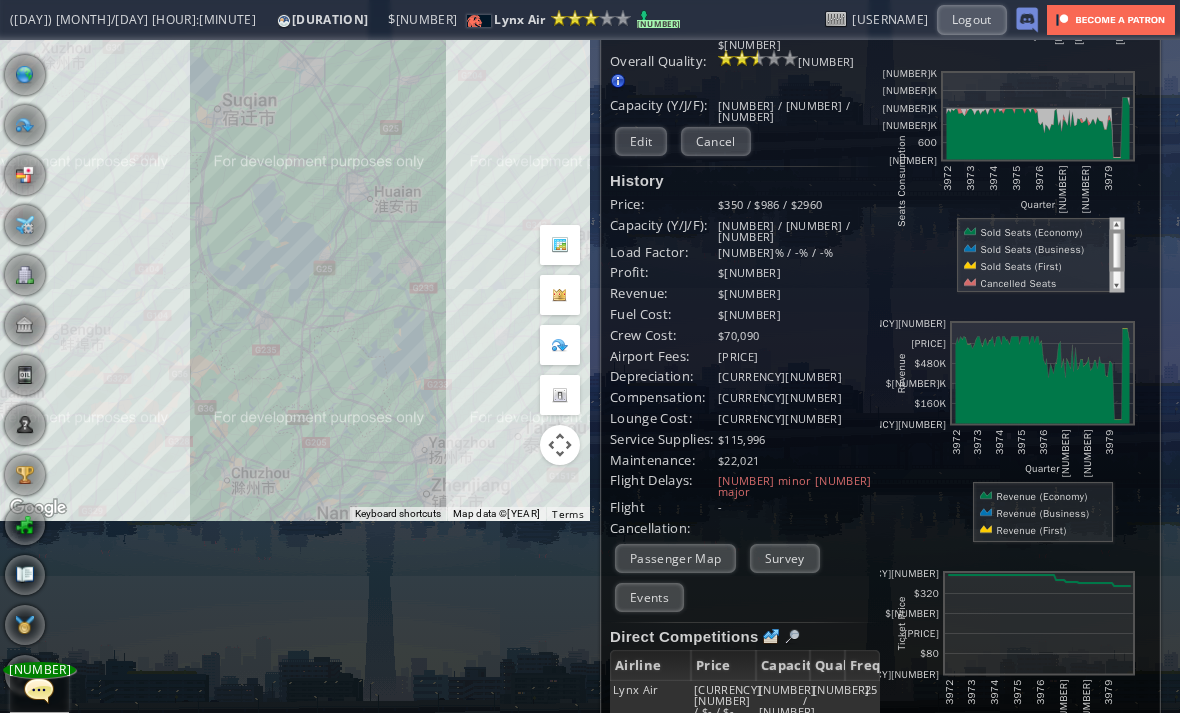 scroll, scrollTop: 162, scrollLeft: 0, axis: vertical 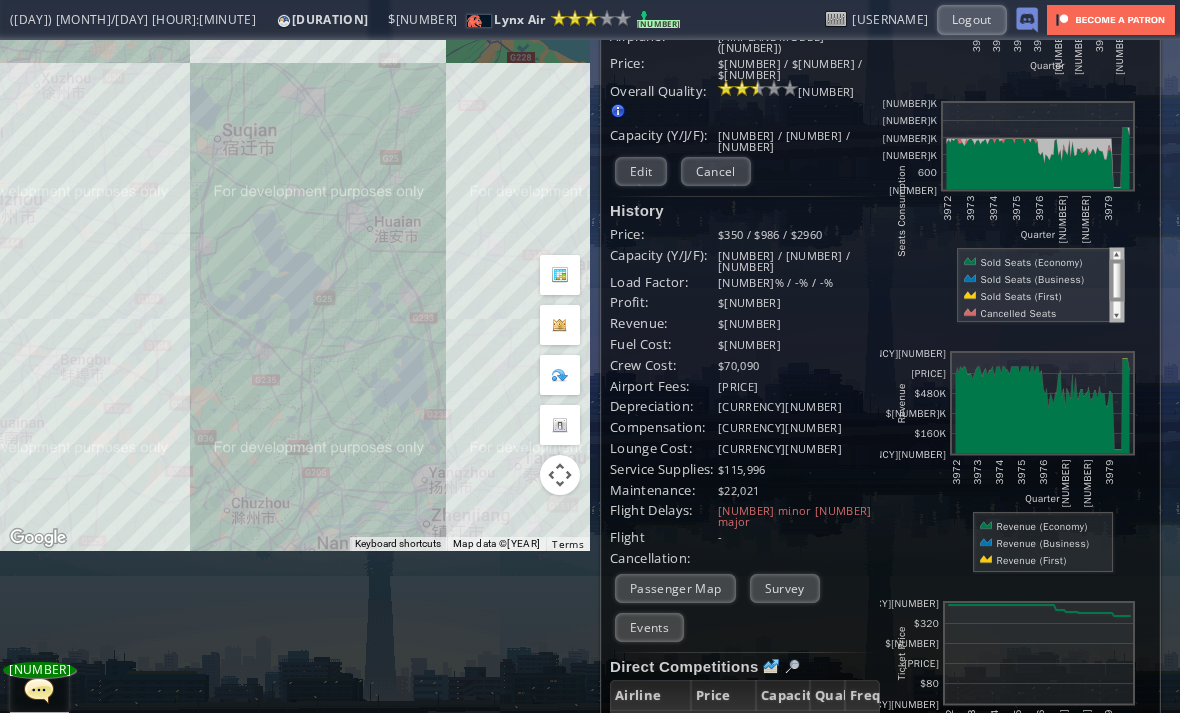 click on "Edit" at bounding box center (641, 171) 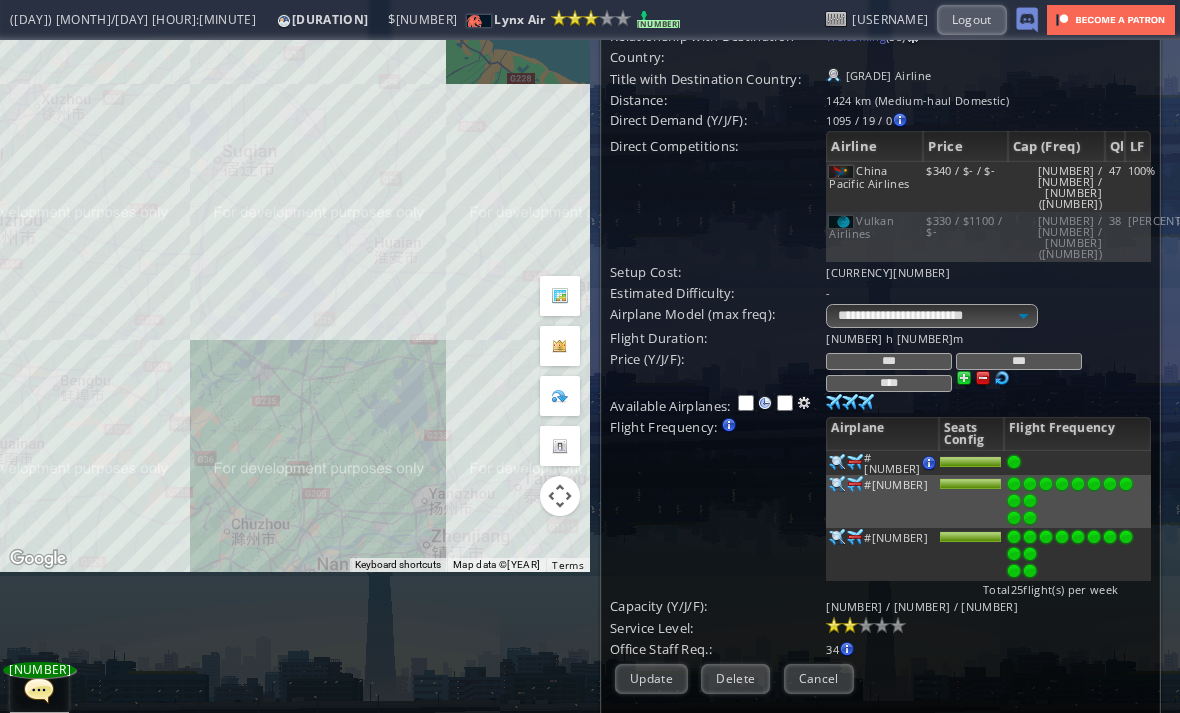 scroll, scrollTop: 141, scrollLeft: 0, axis: vertical 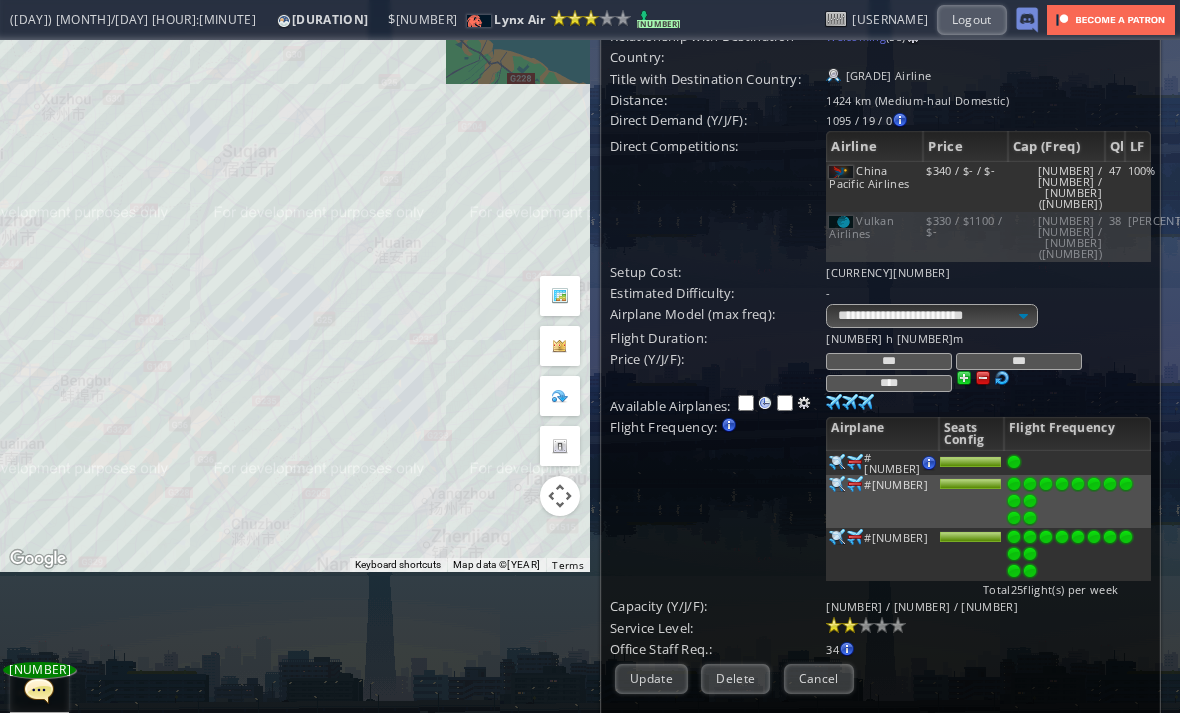 click on "***" at bounding box center [889, 361] 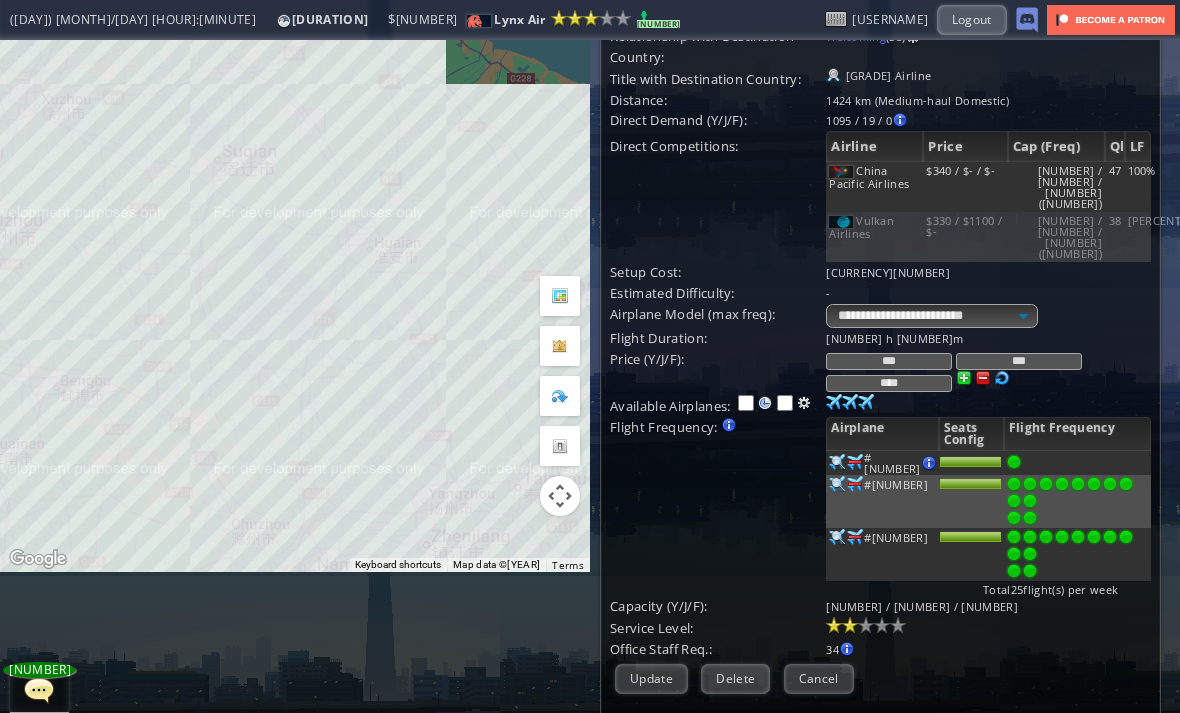 click on "***" at bounding box center [889, 361] 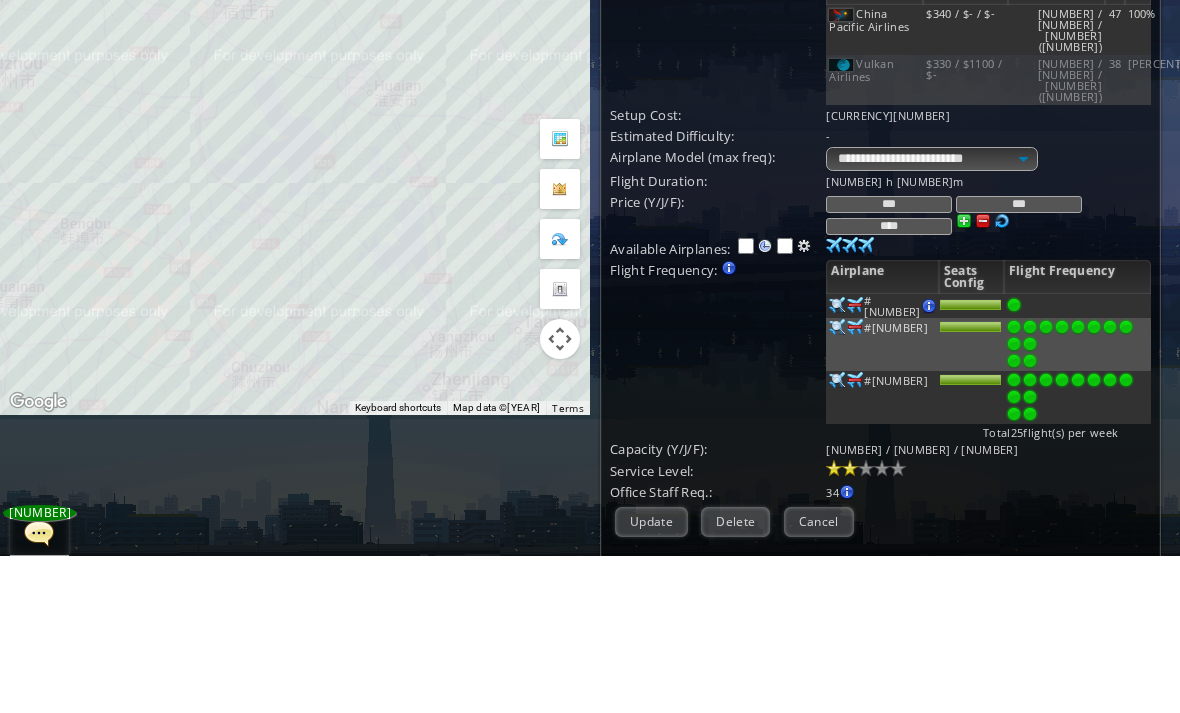 scroll, scrollTop: 65, scrollLeft: 0, axis: vertical 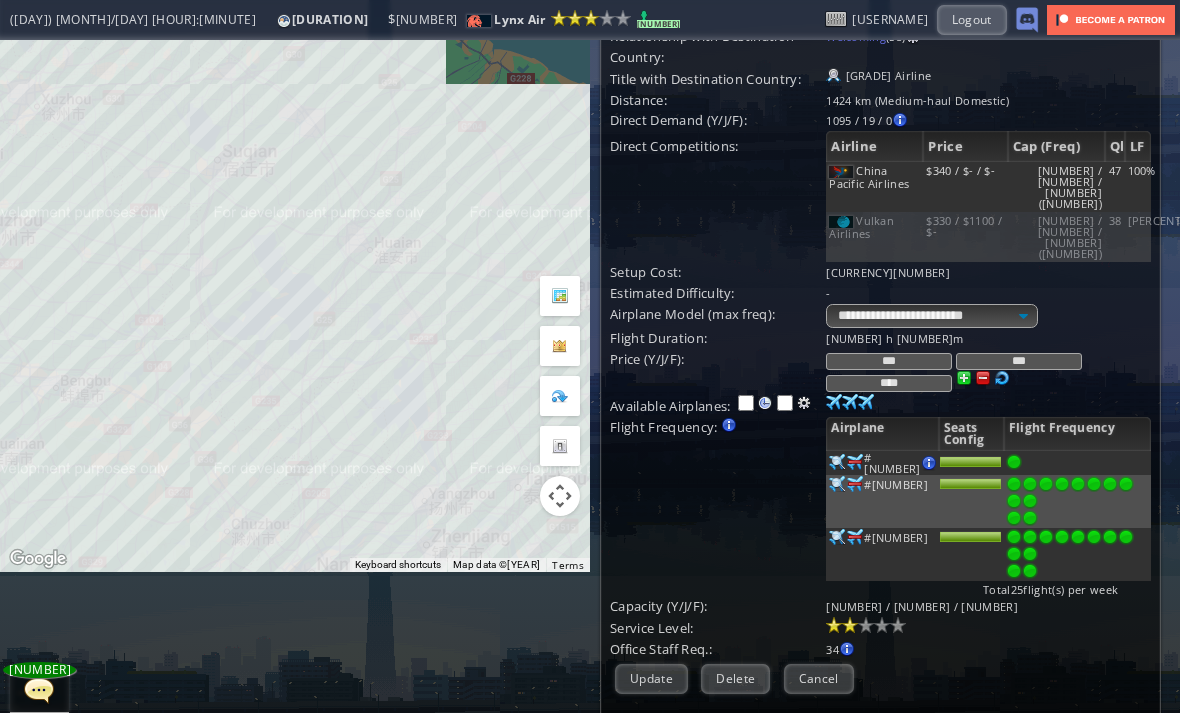 type on "***" 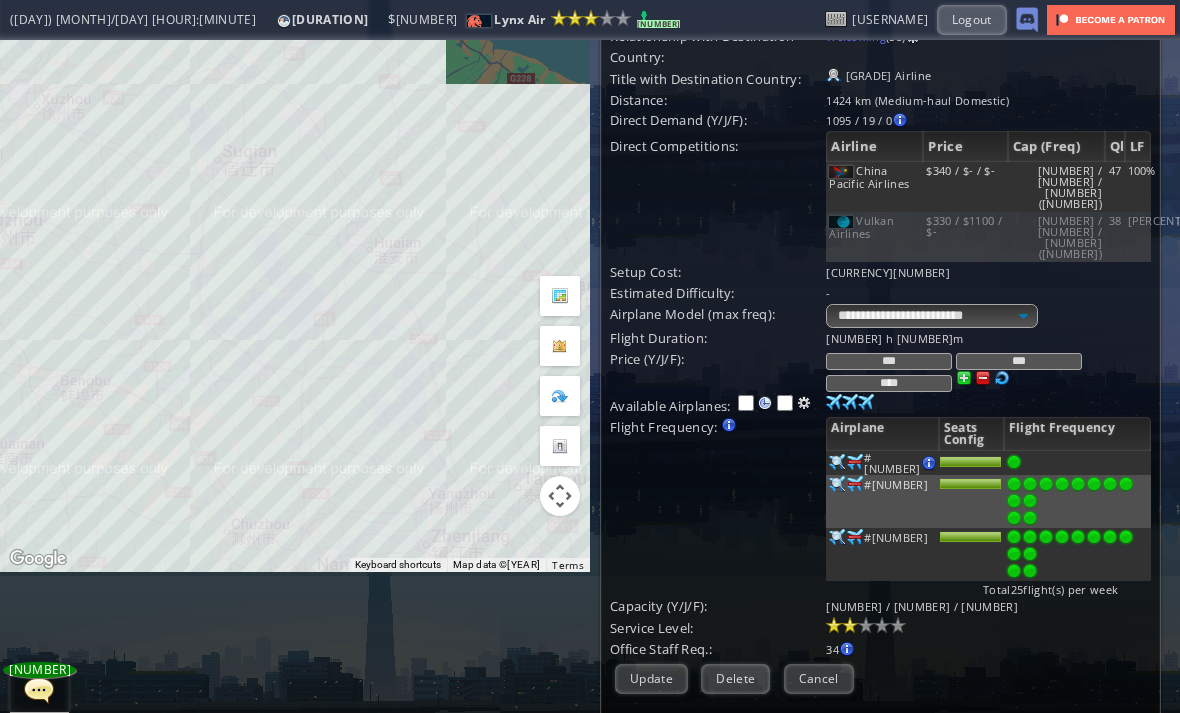 click on "Update" at bounding box center [651, 678] 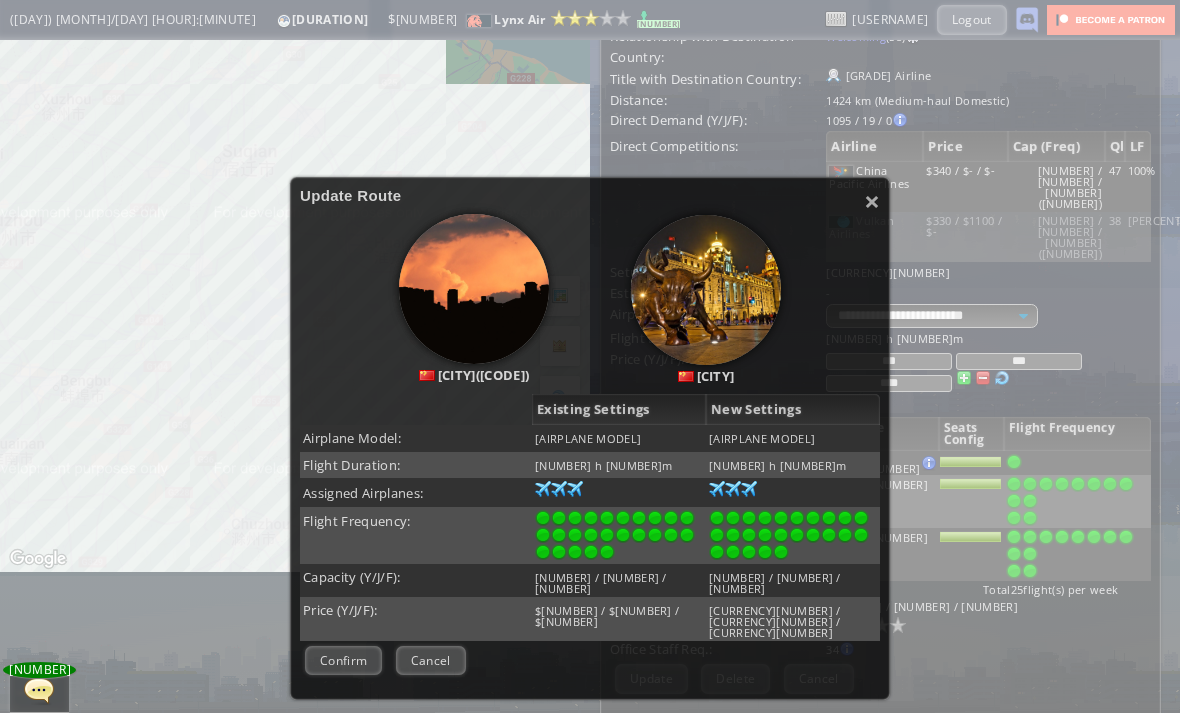 click on "Confirm" at bounding box center [343, 660] 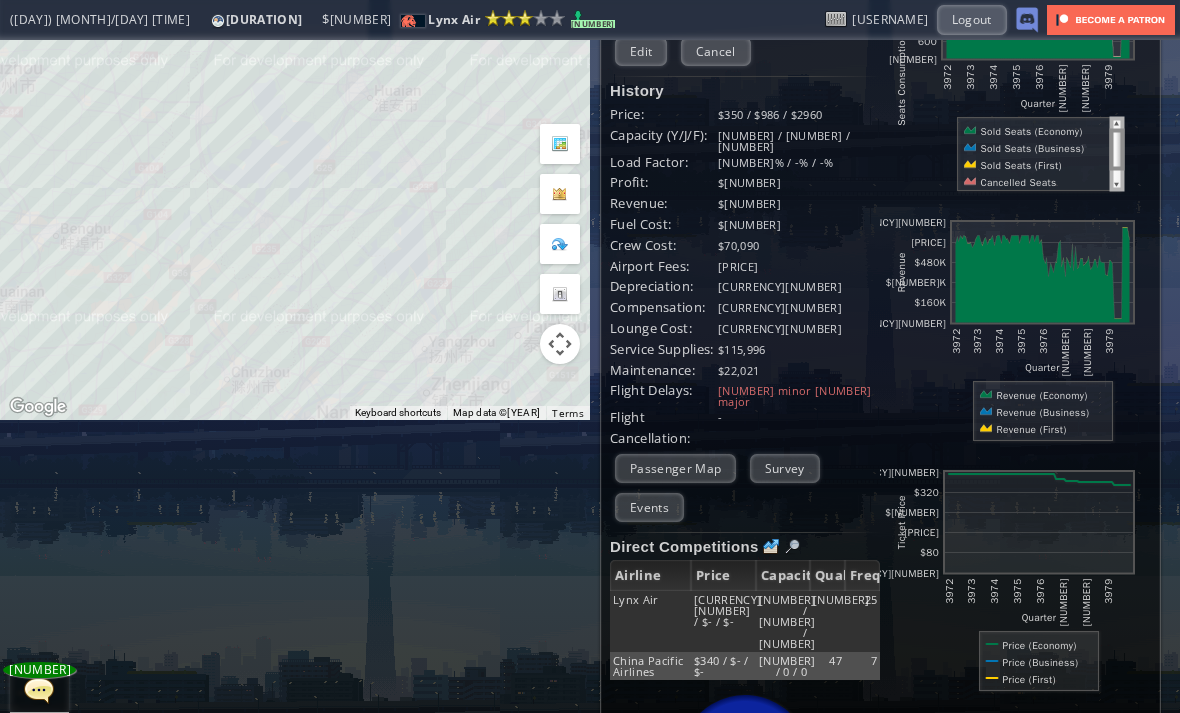scroll, scrollTop: 292, scrollLeft: 0, axis: vertical 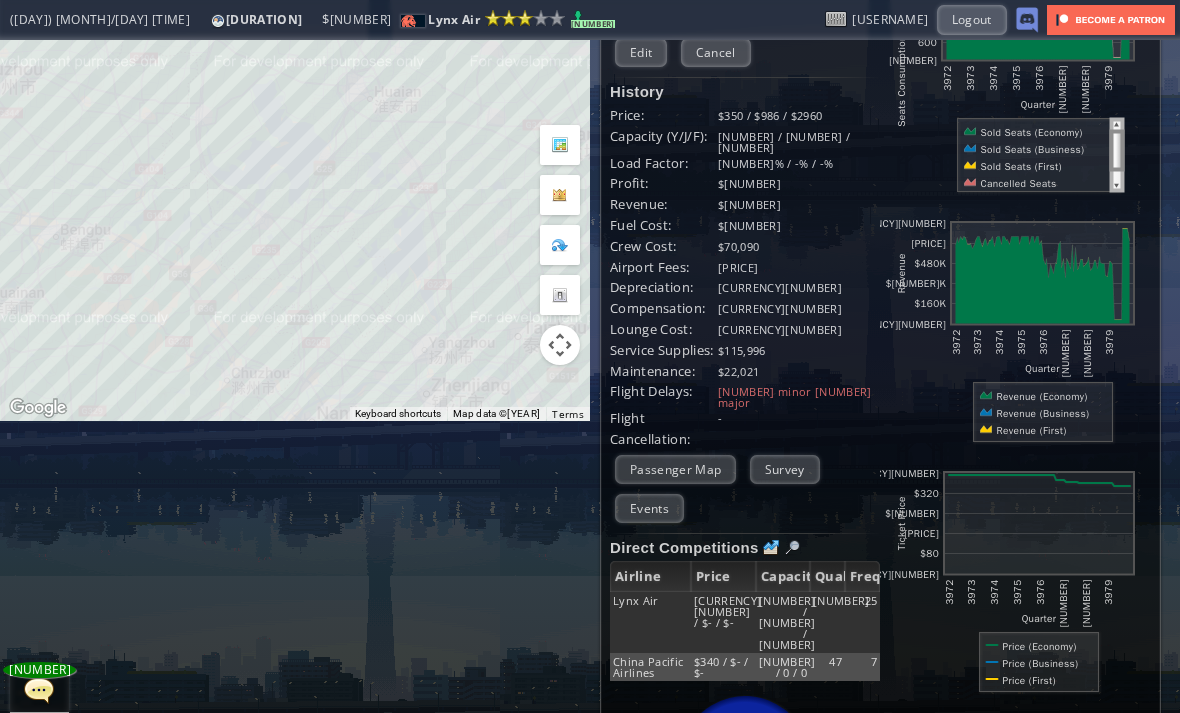 click at bounding box center (771, 548) 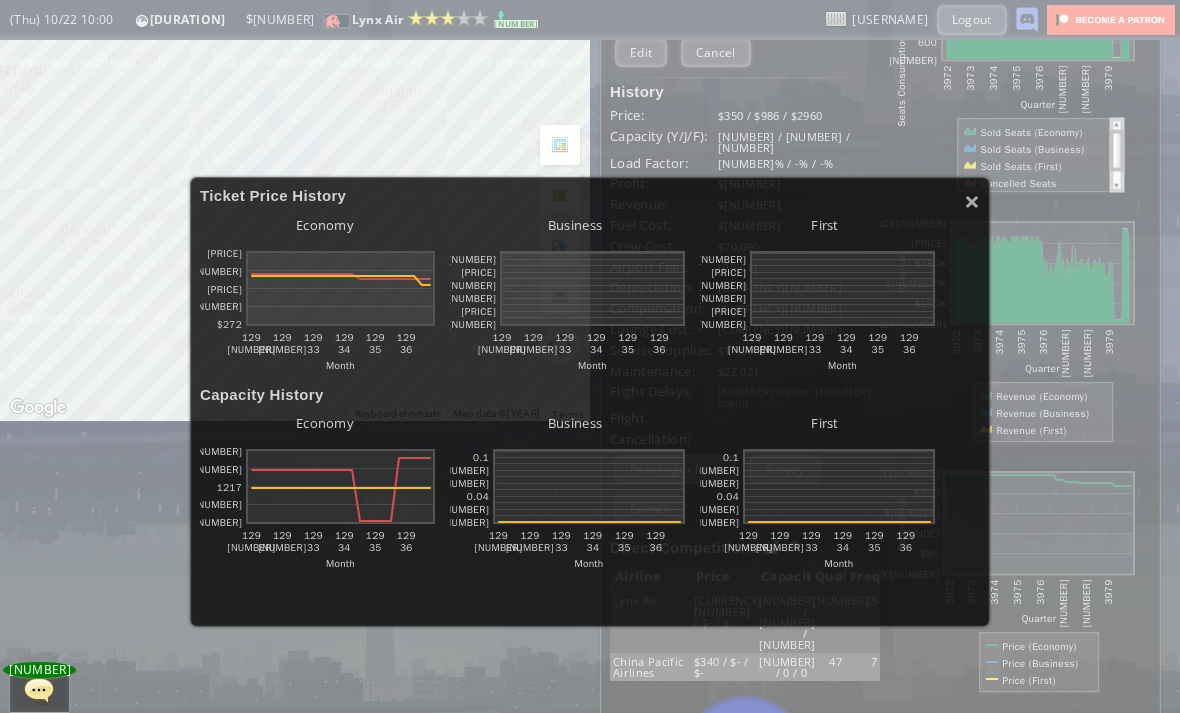 click on "×" at bounding box center [972, 201] 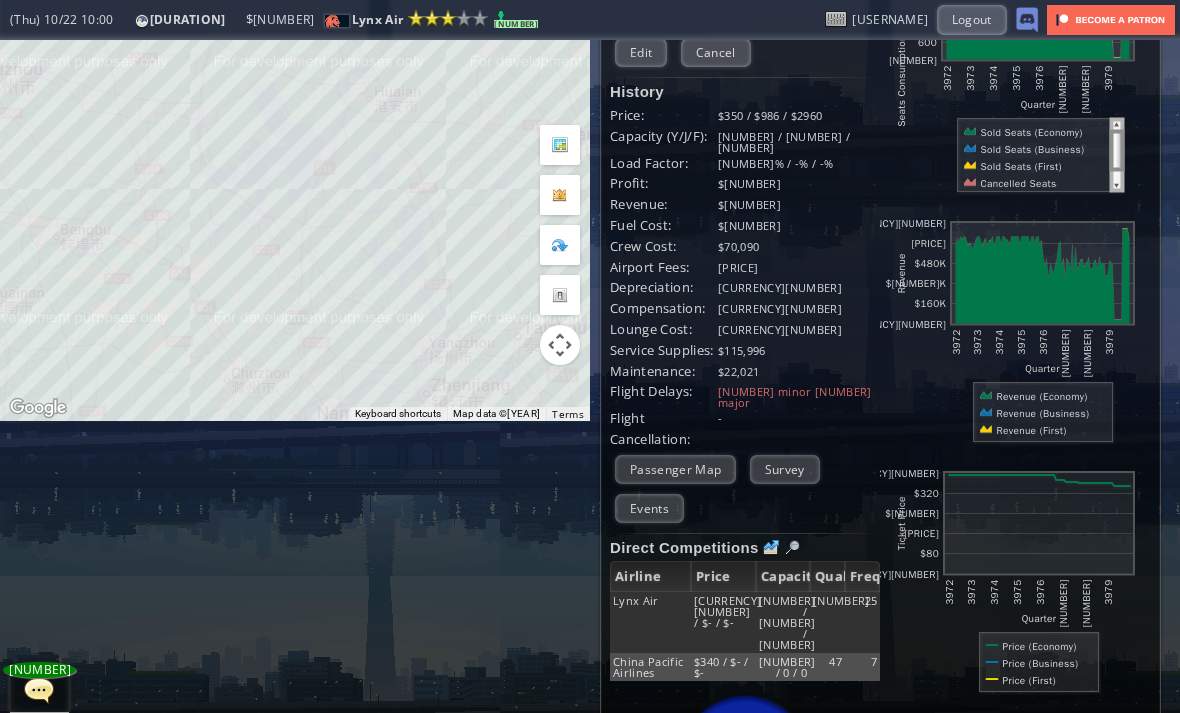 click at bounding box center [792, 548] 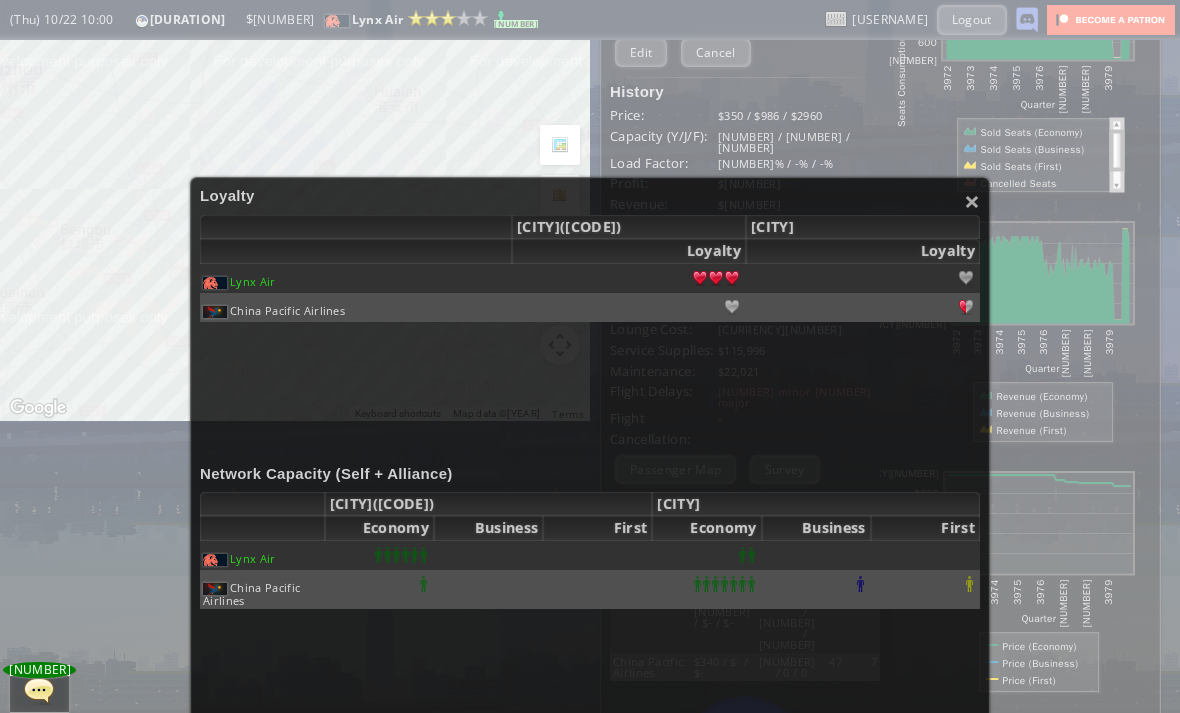 click at bounding box center [732, 278] 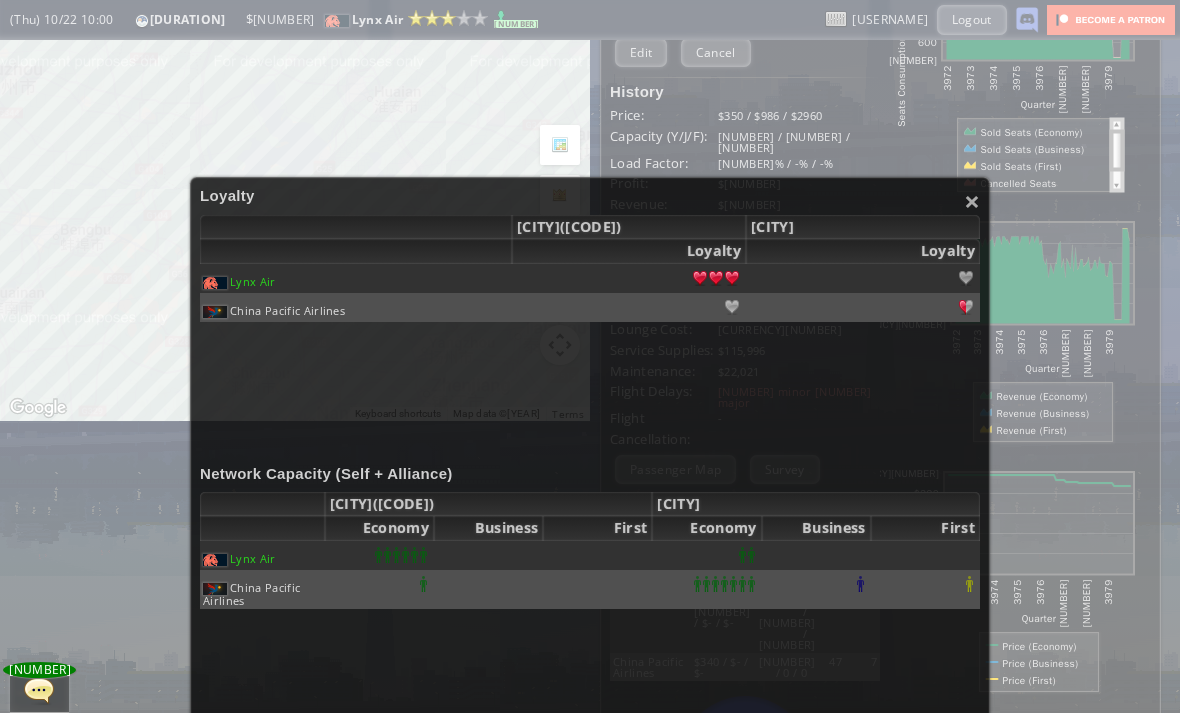 click on "×" at bounding box center [972, 201] 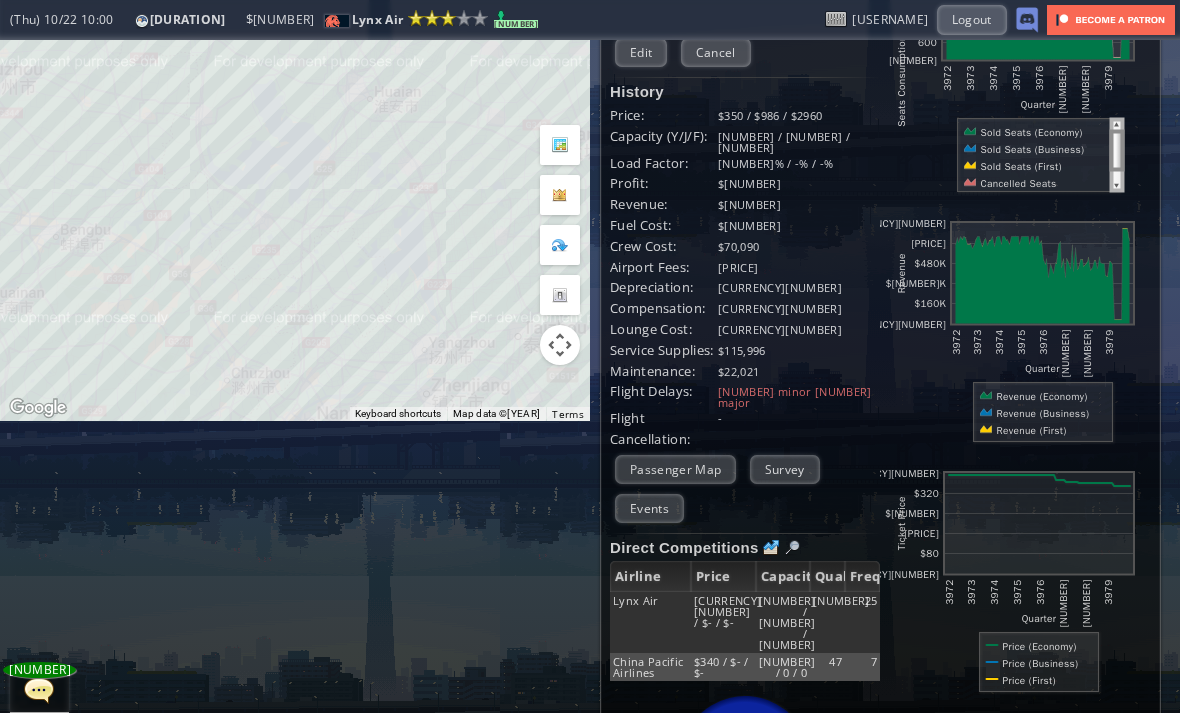 click on "Events" at bounding box center (649, 508) 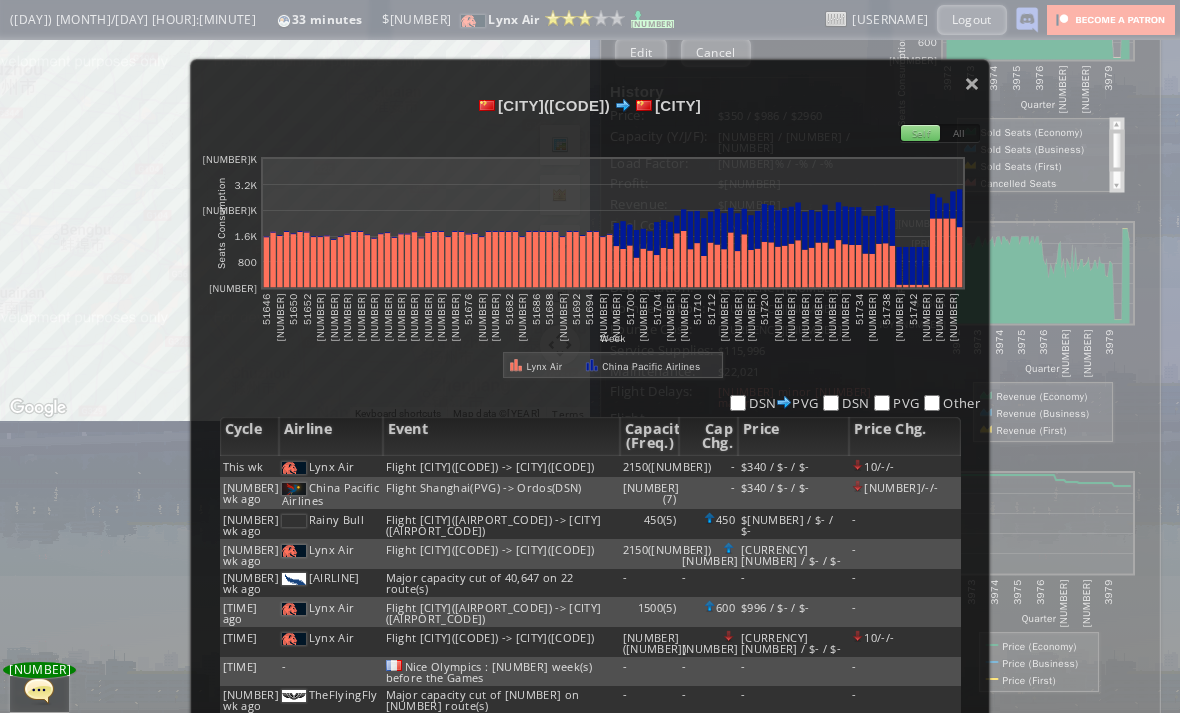 click on "×" at bounding box center [972, 83] 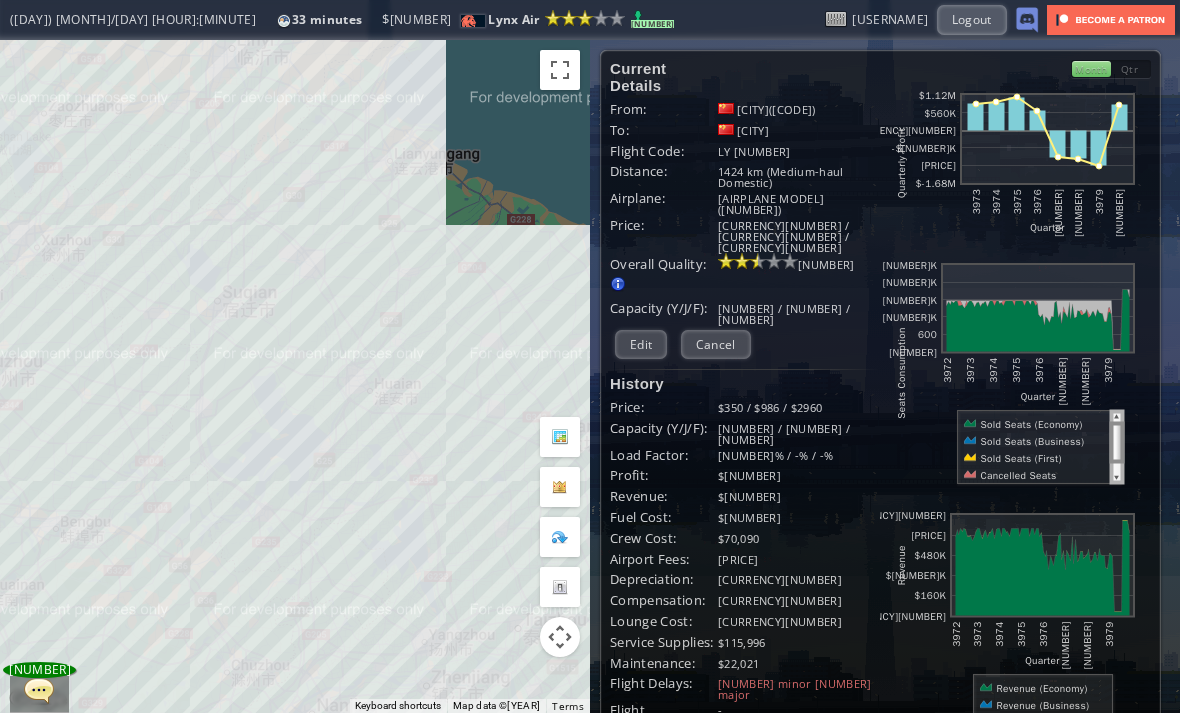 scroll, scrollTop: 0, scrollLeft: 0, axis: both 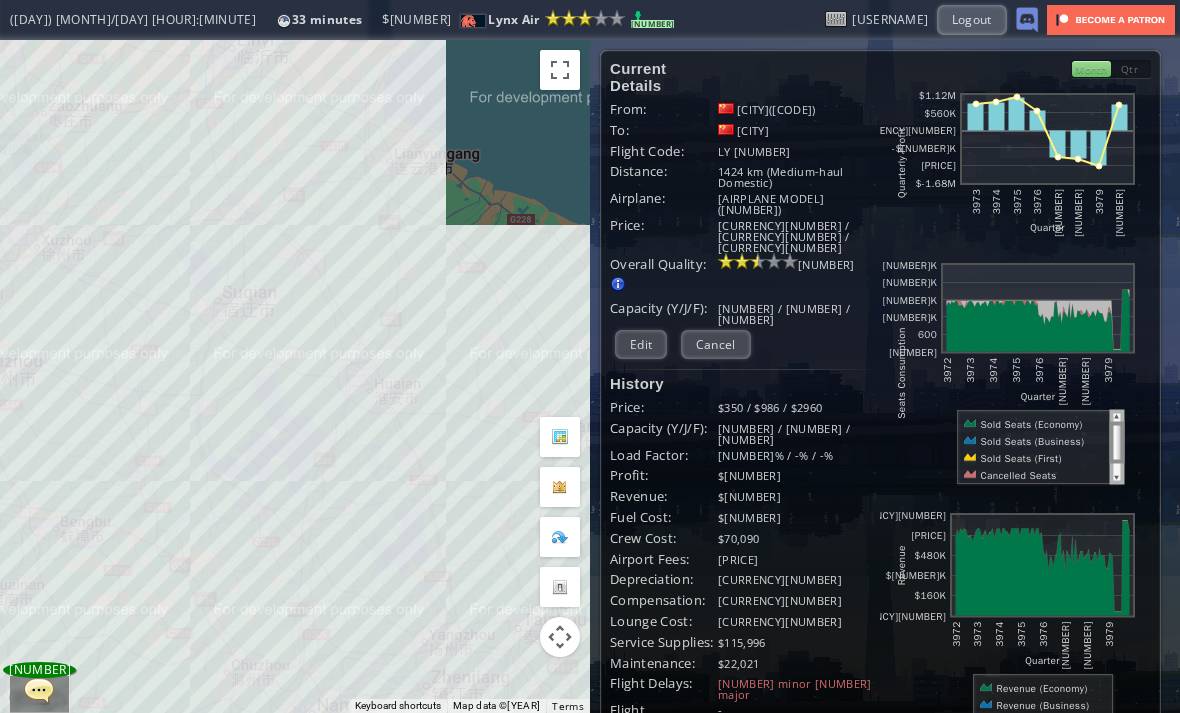 click on "Cancel" at bounding box center (716, 344) 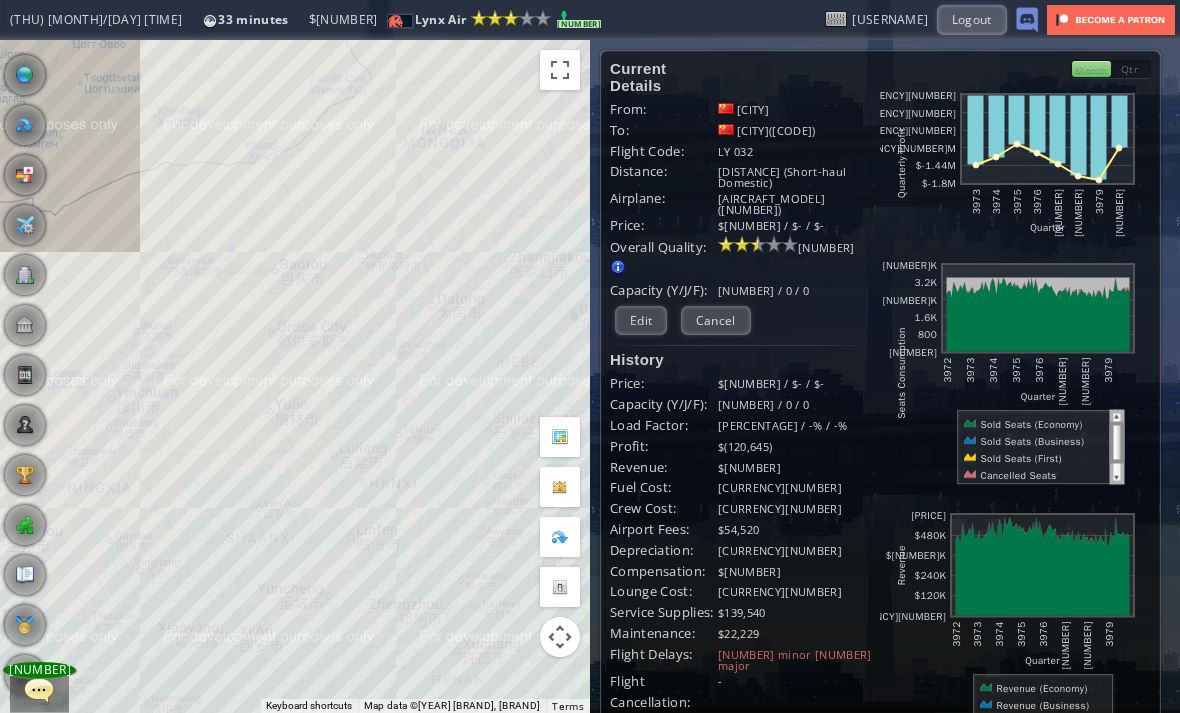 click on "Events" at bounding box center (649, 771) 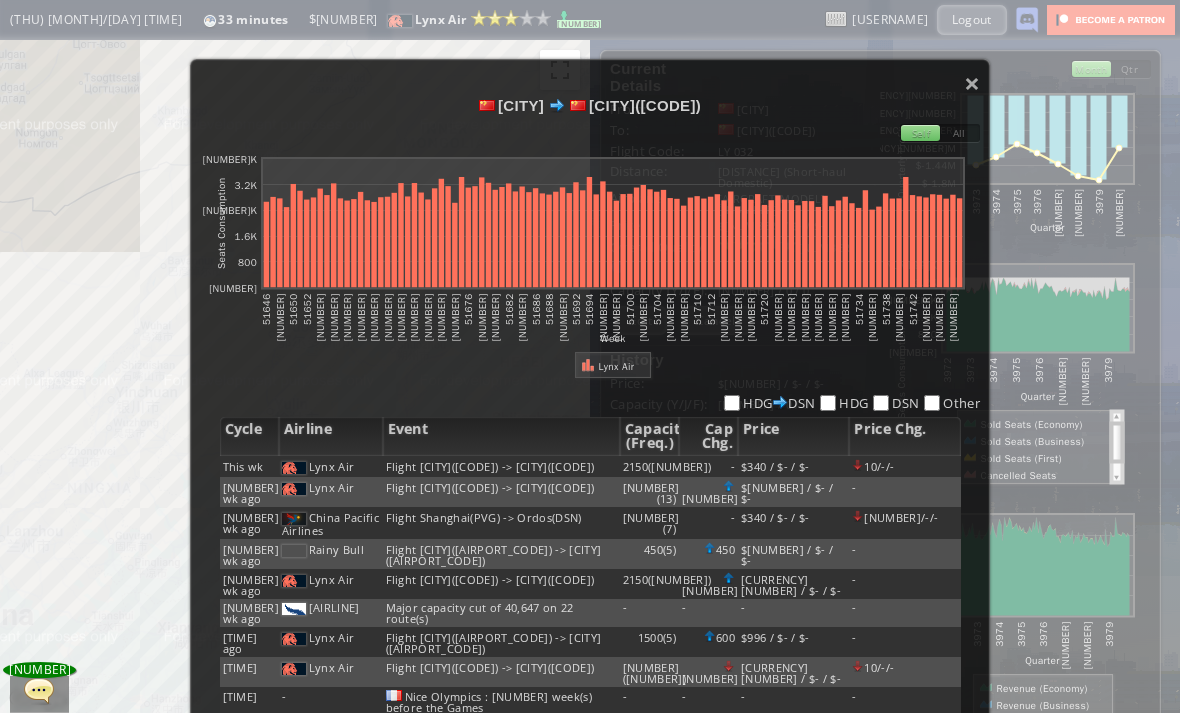 click on "×
Handan(HDG) Ordos(DSN)
Self
All
abcdefhiklmnopqrstuvwxyz Loading chart. Please wait. abcdefhiklmnopqrstuvwxyz Week Seats Consumption 0 800 1.6K 2.4K 3.2K 4K 51646 51648 51650 51652 51654 51656 51658 51660 51662 51664 51666 51668 51670 51672 51674 51676 51678 51680 51682 51684 51686 51688 51690 51692 51694 51696 51698 51700 51702 51704 51706 51708 51710 51712 51714 51716 51718 51720 51722 51724 51726 51728 51730 51732 51734 51736 51738 51740 51742 51744 51746 51748 Lynx Air
HDG DSN
HDG
DSN
Other
Cycle
Airline
Event
Capacity (Freq.)
Cap Chg.
Price
Price Chg.
This wk Lynx Air Flight Ordos(DSN) -> Shanghai(PVG) 2150 (25) - $340 / $- / $- 10 / - / - 1 wk ago -" at bounding box center (590, 442) 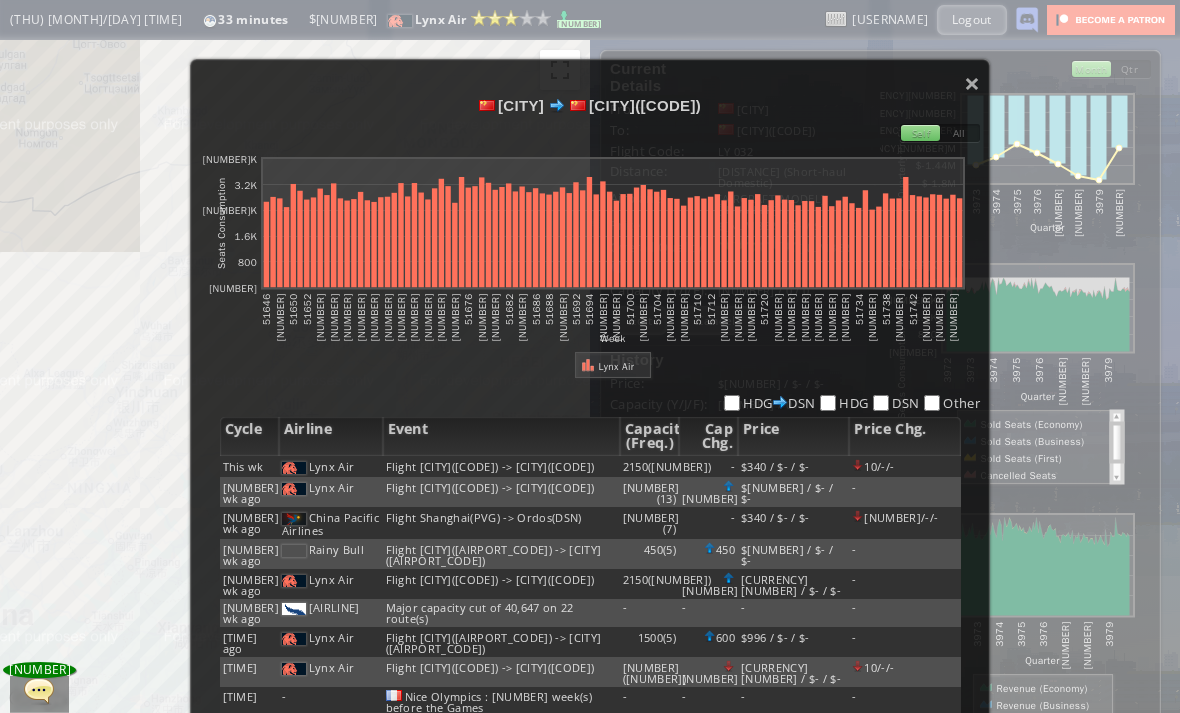 click on "×" at bounding box center [972, 83] 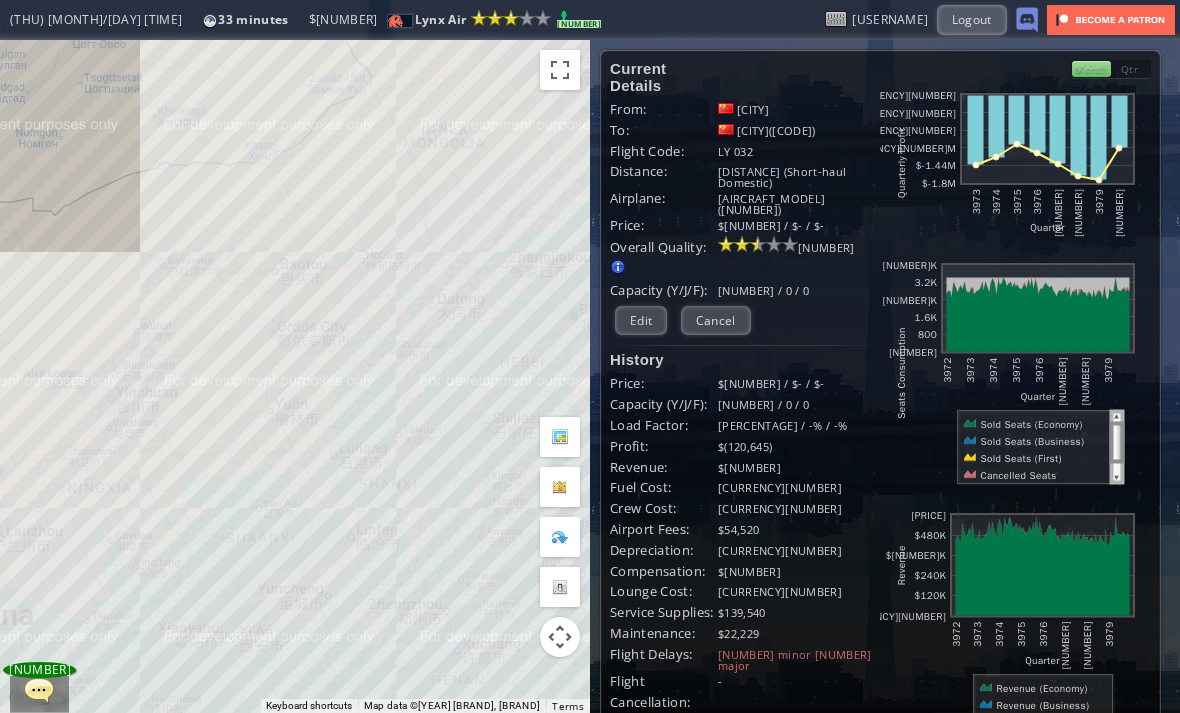 scroll, scrollTop: 0, scrollLeft: 0, axis: both 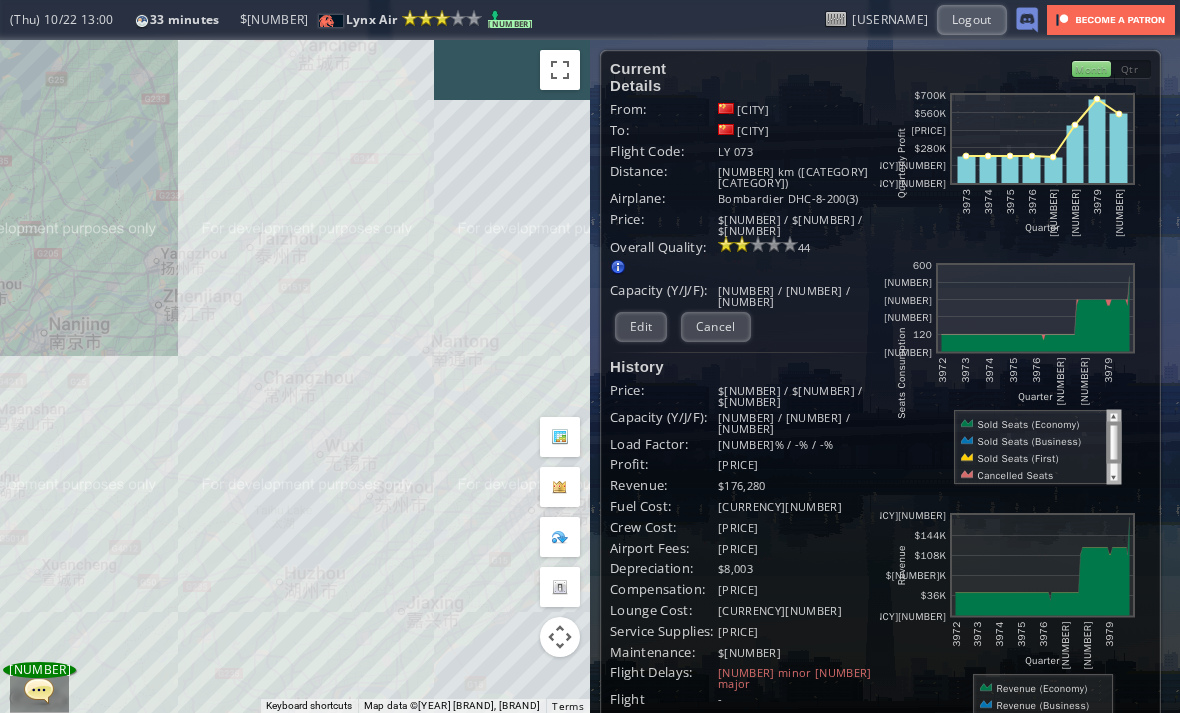 click on "Edit" at bounding box center (641, 326) 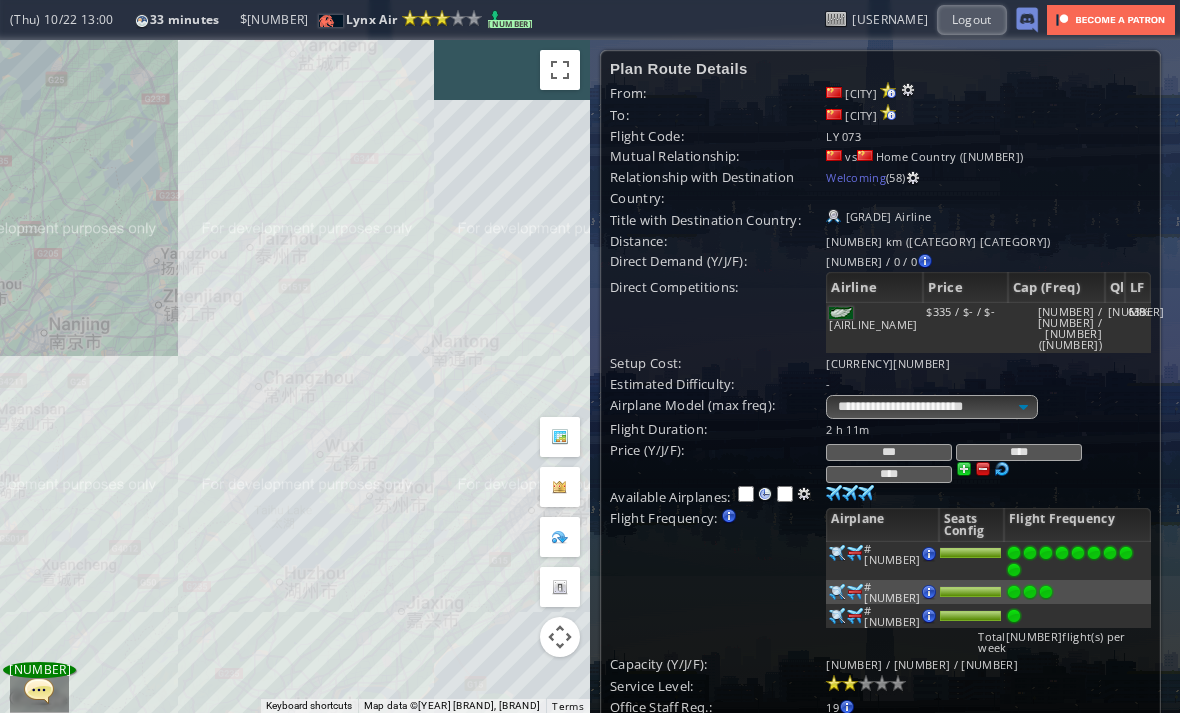 click on "Cancel" at bounding box center [819, 737] 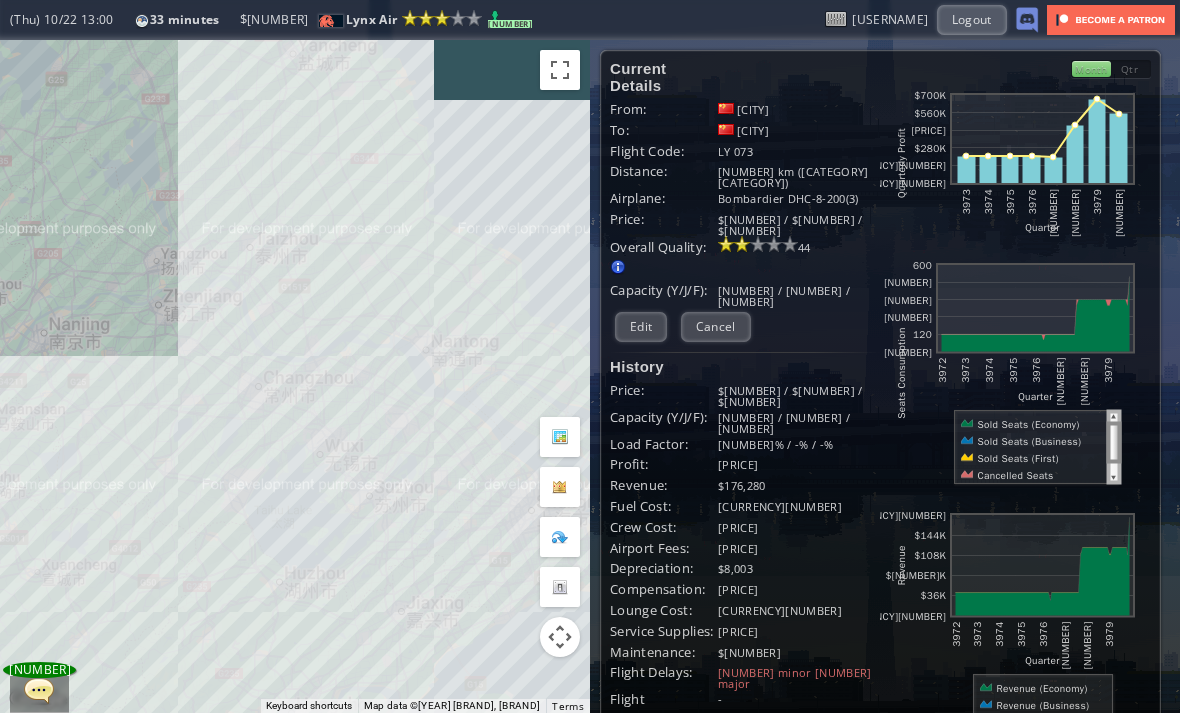 click on "Cancel" at bounding box center (716, 326) 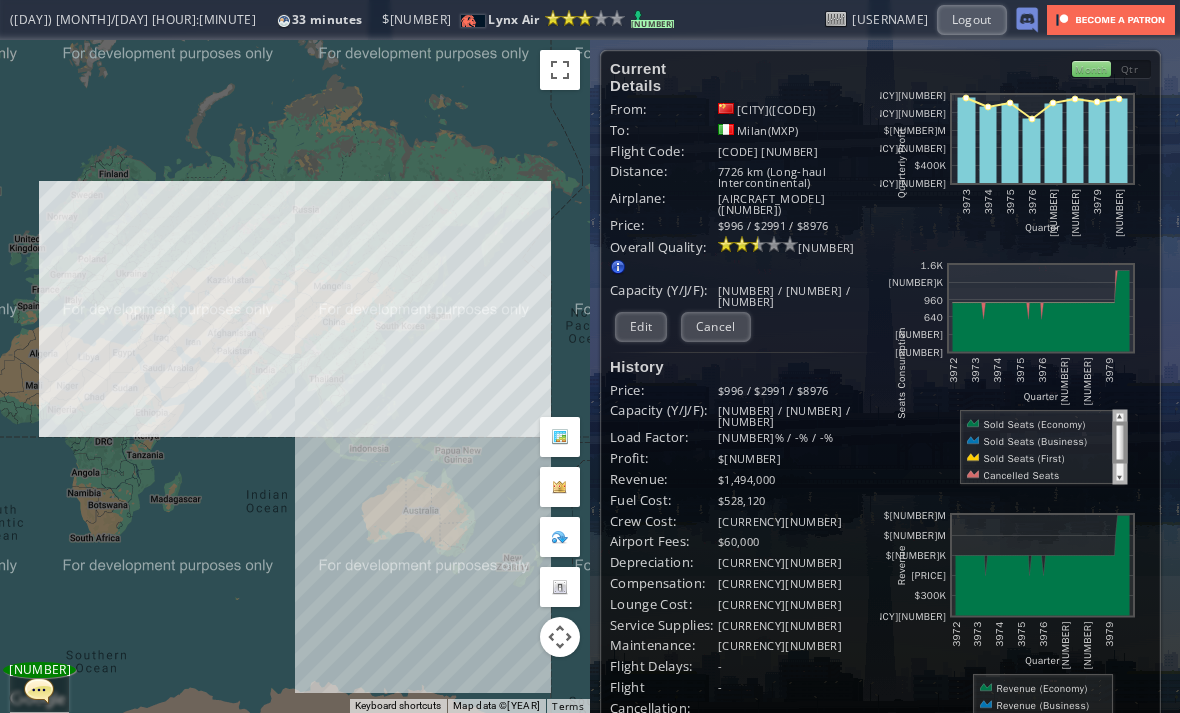 click at bounding box center [560, 437] 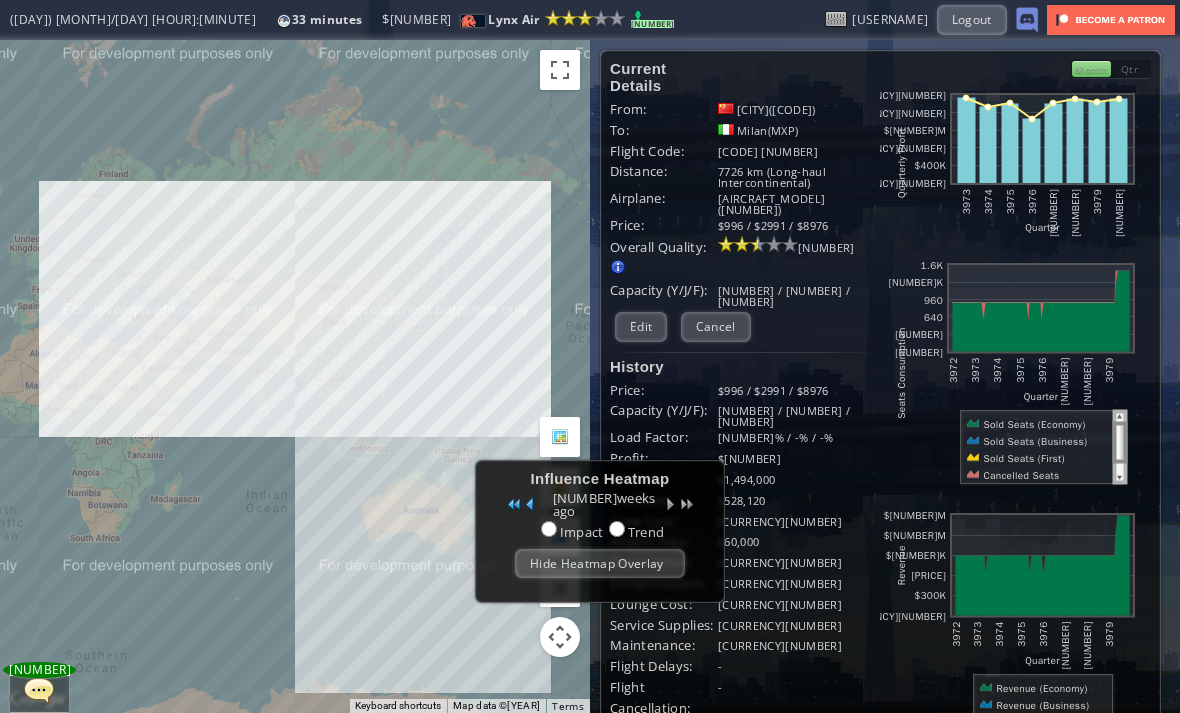 click on "Hide Heatmap Overlay" at bounding box center (600, 563) 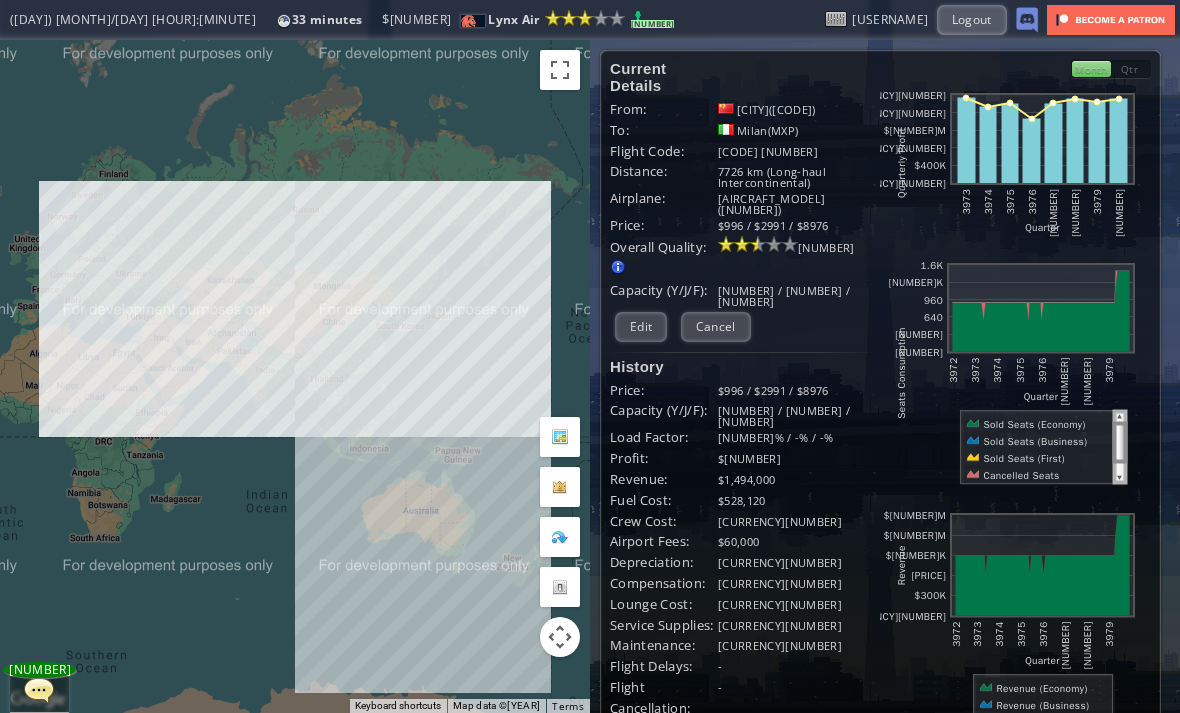 click at bounding box center [560, 487] 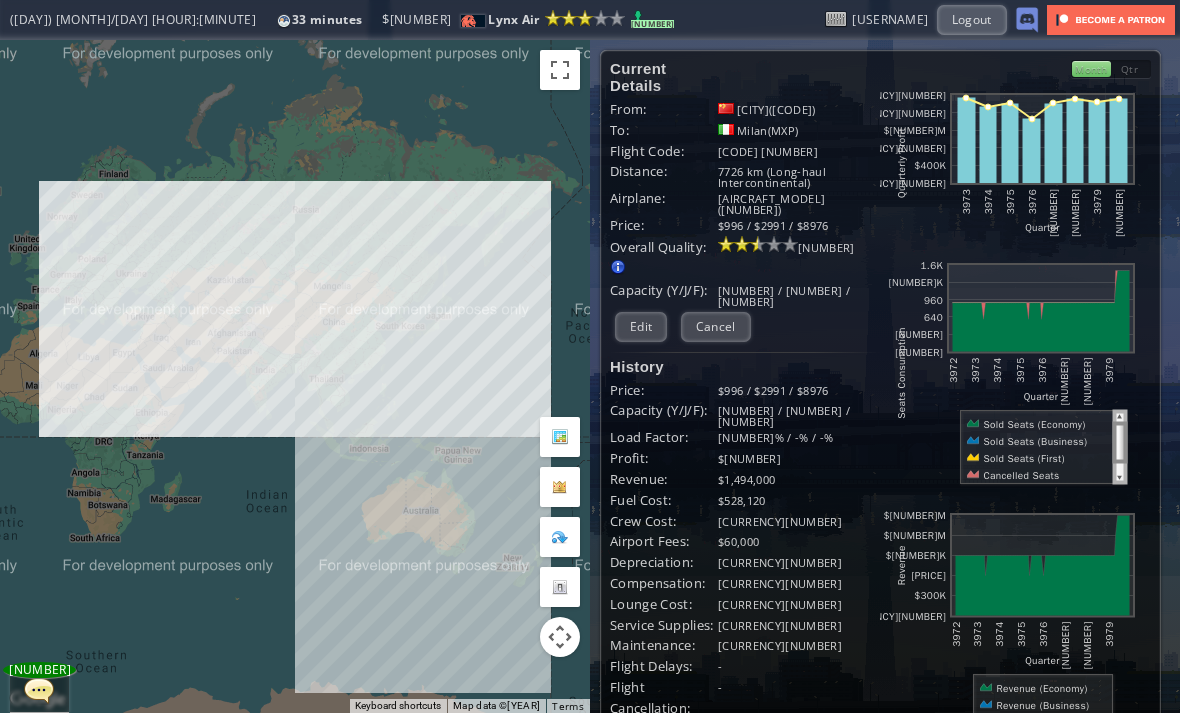 click at bounding box center [560, 437] 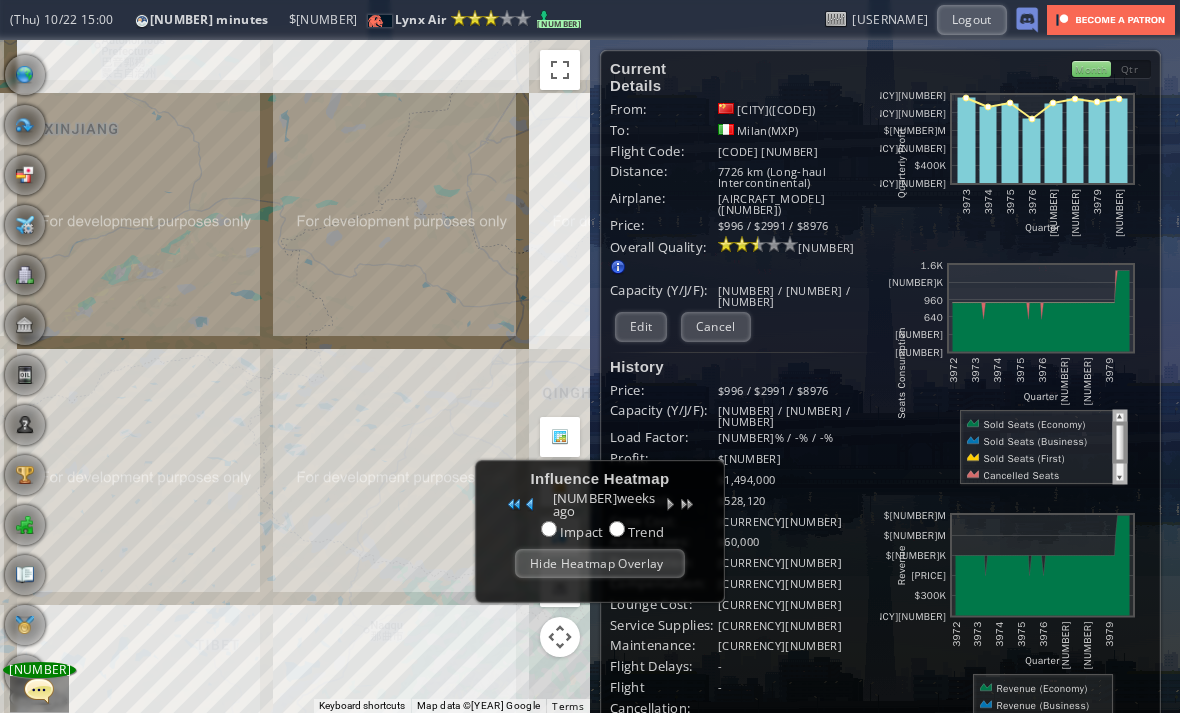 click on "Hide Heatmap Overlay" at bounding box center (600, 563) 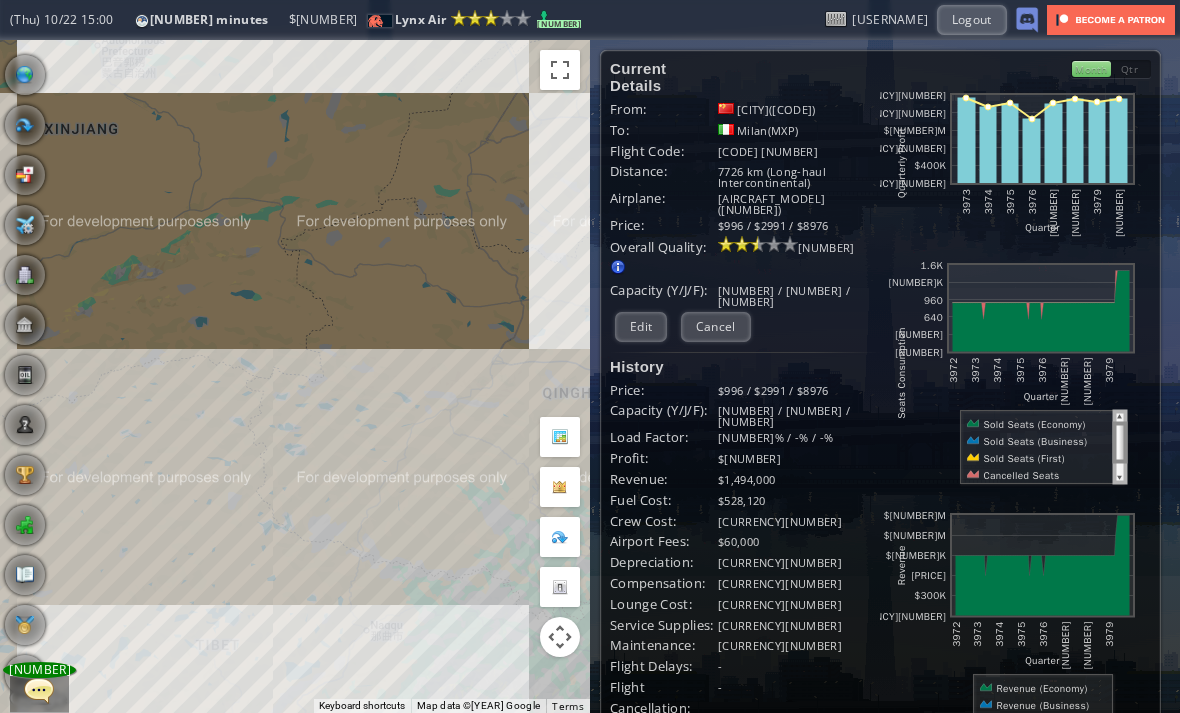 click at bounding box center [560, 487] 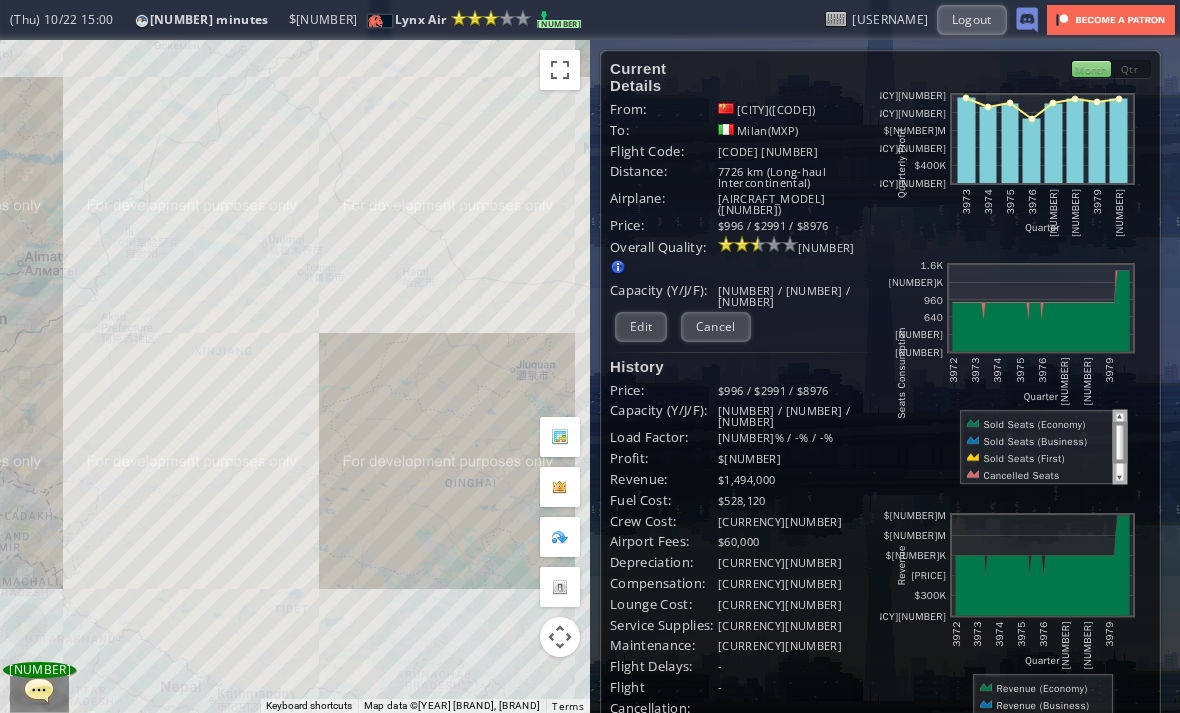 click at bounding box center (560, 487) 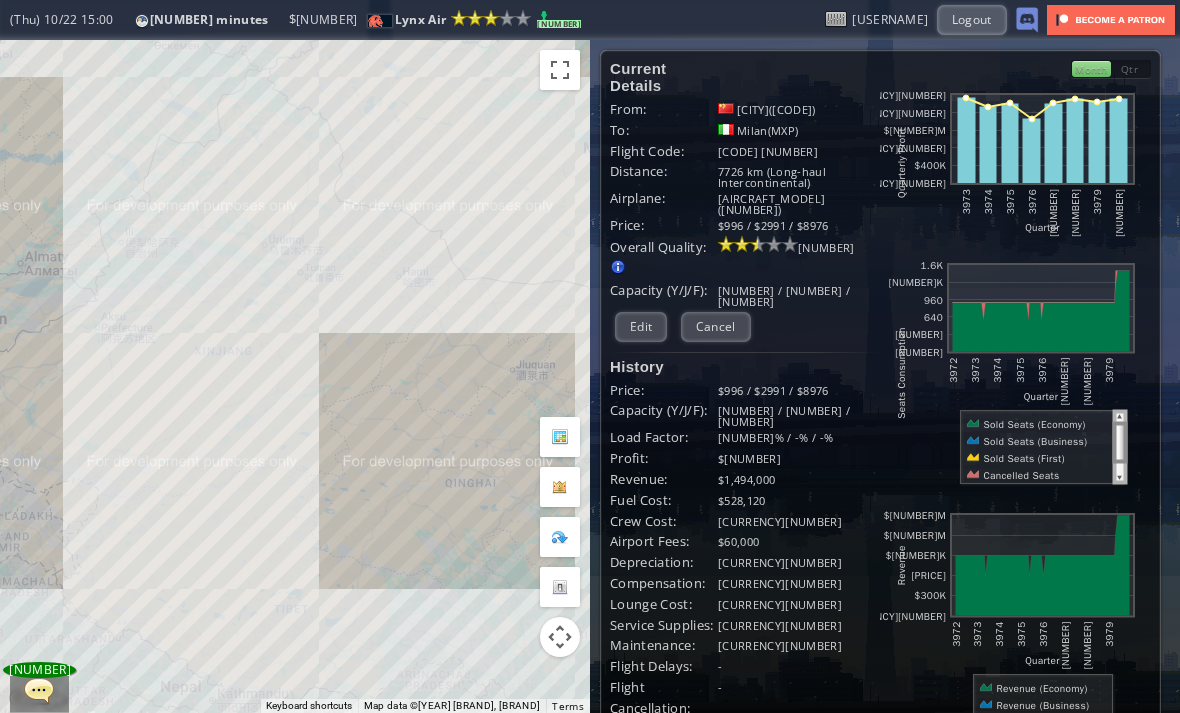 click at bounding box center (560, 487) 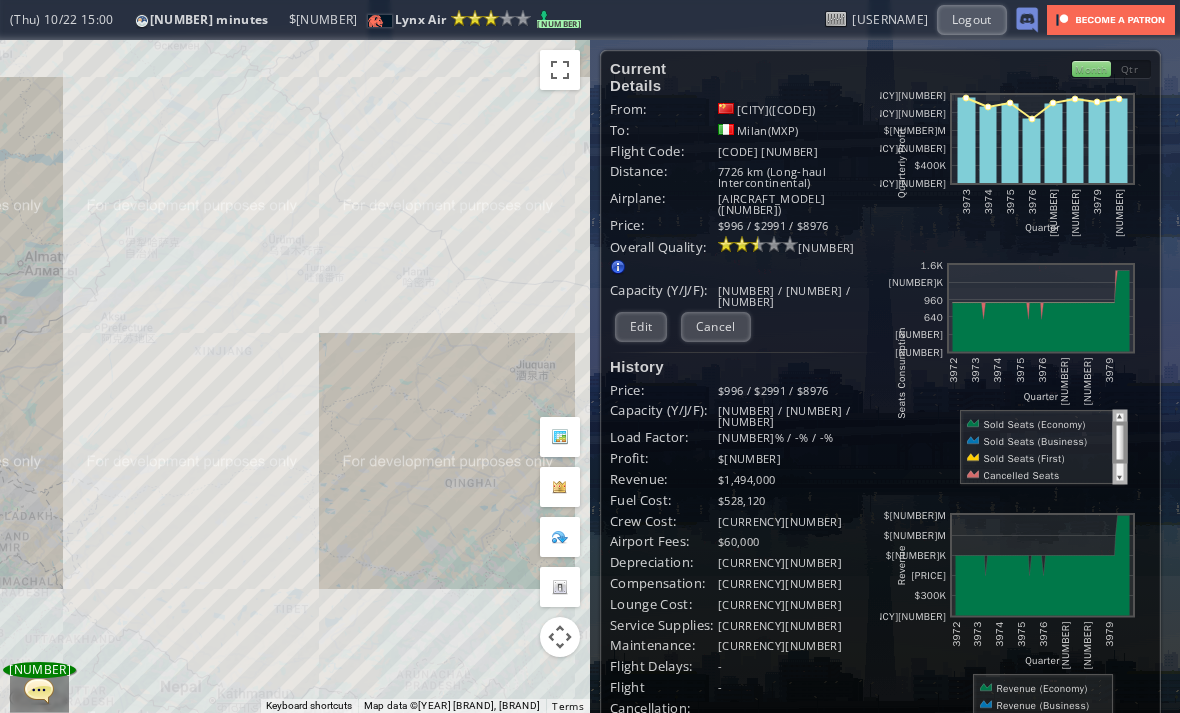 click at bounding box center (560, 437) 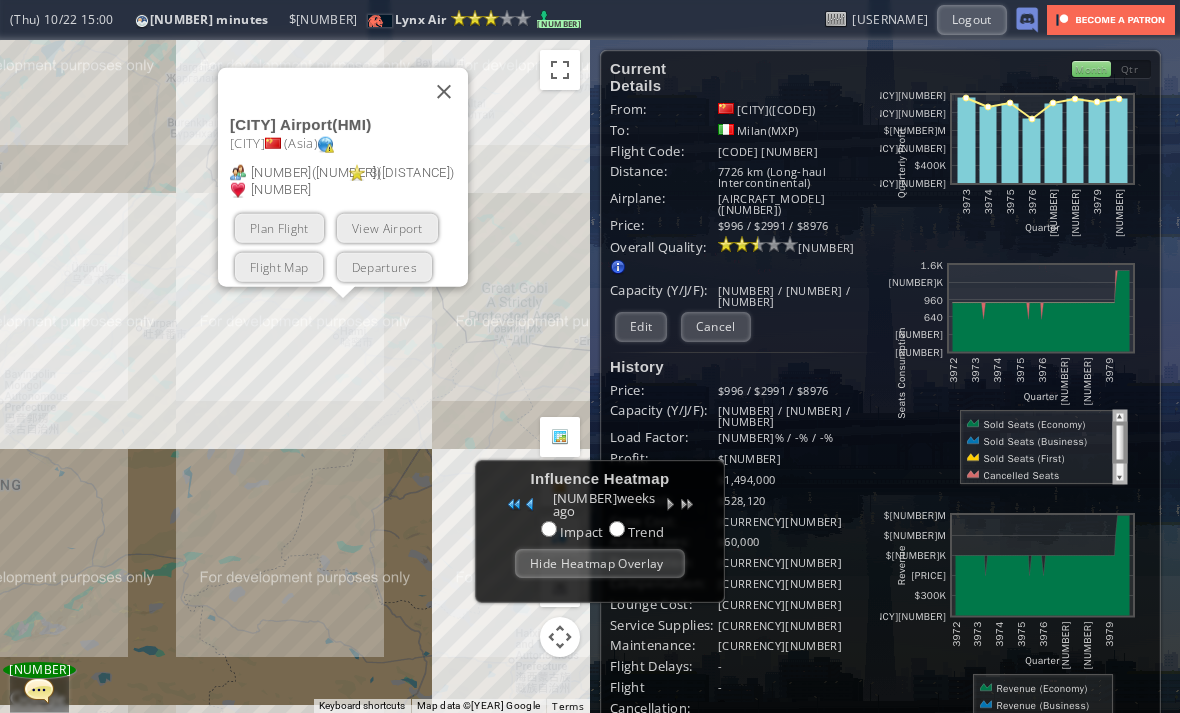 click on "Plan Flight" at bounding box center (279, 227) 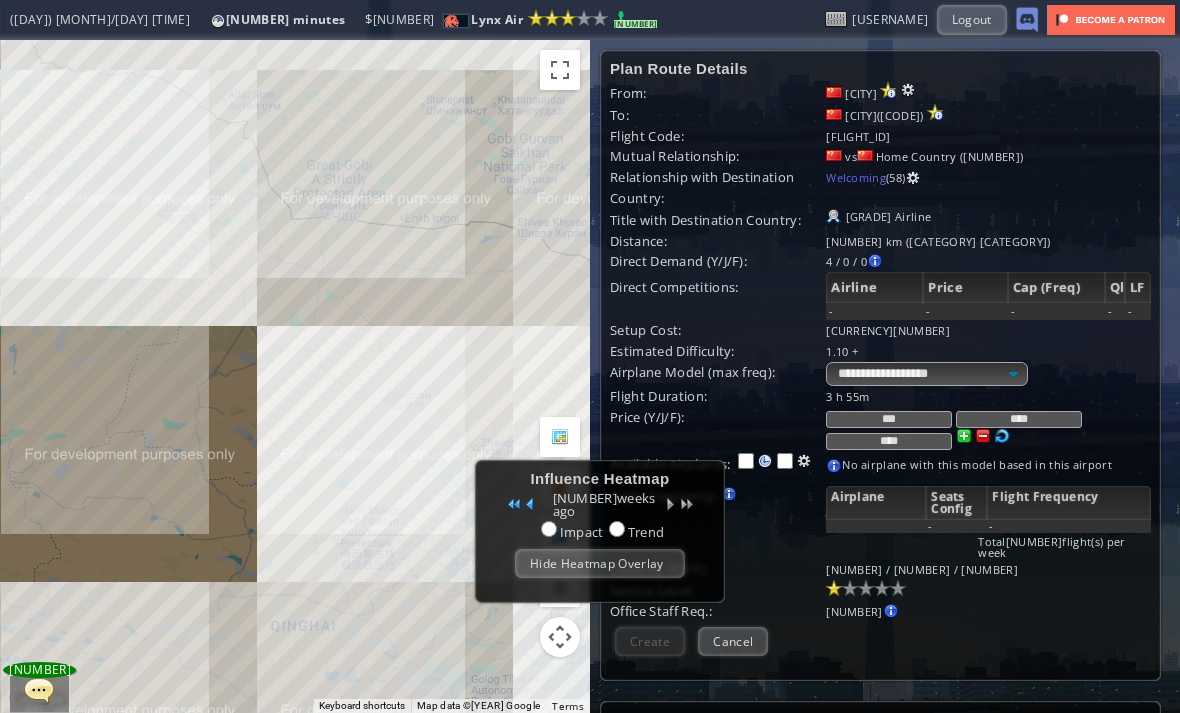 click at bounding box center [908, 90] 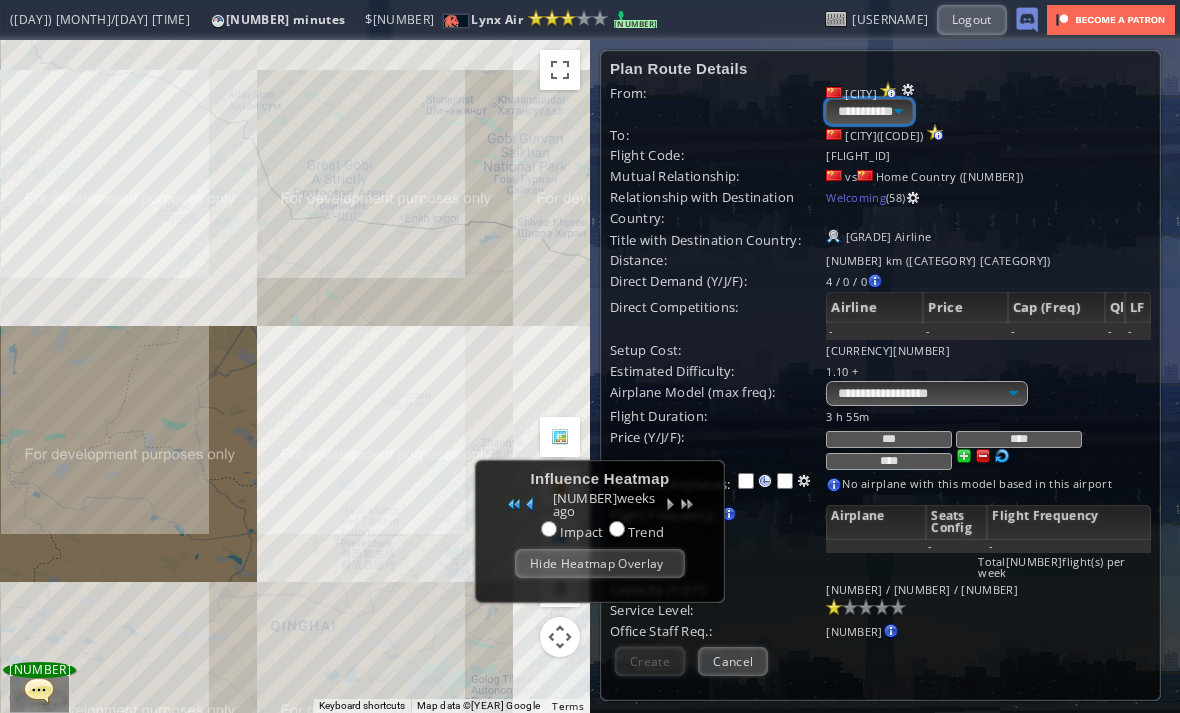 click on "**********" at bounding box center (869, 111) 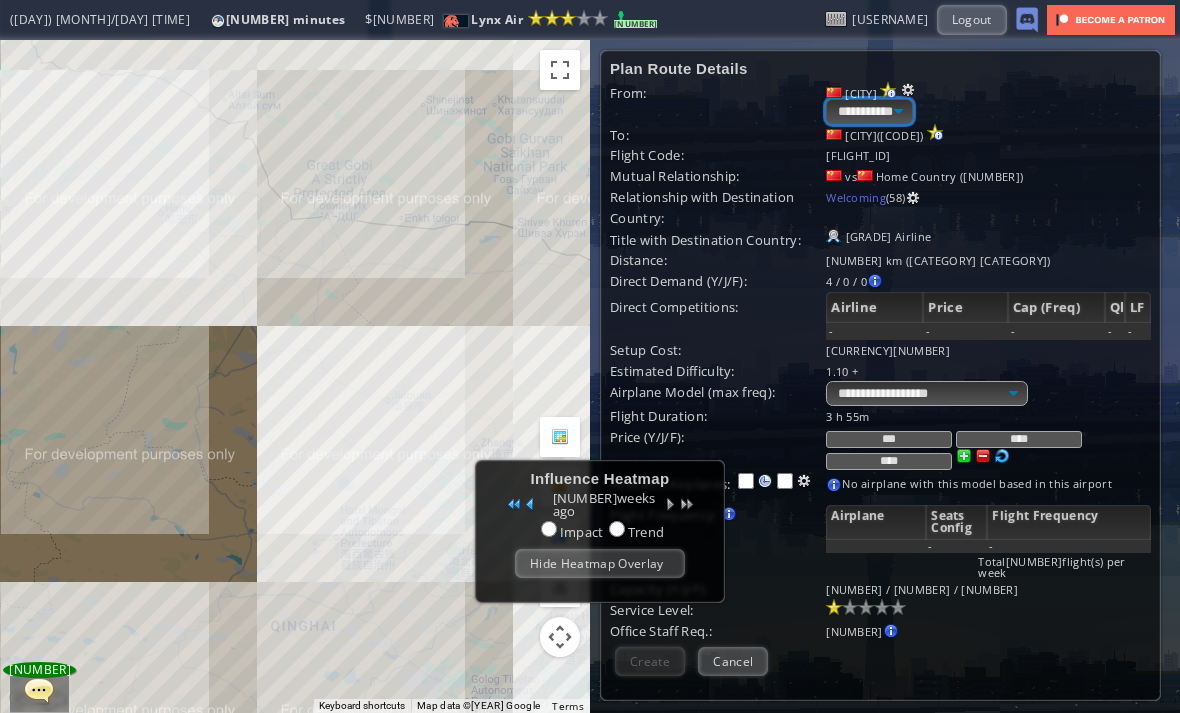 select on "****" 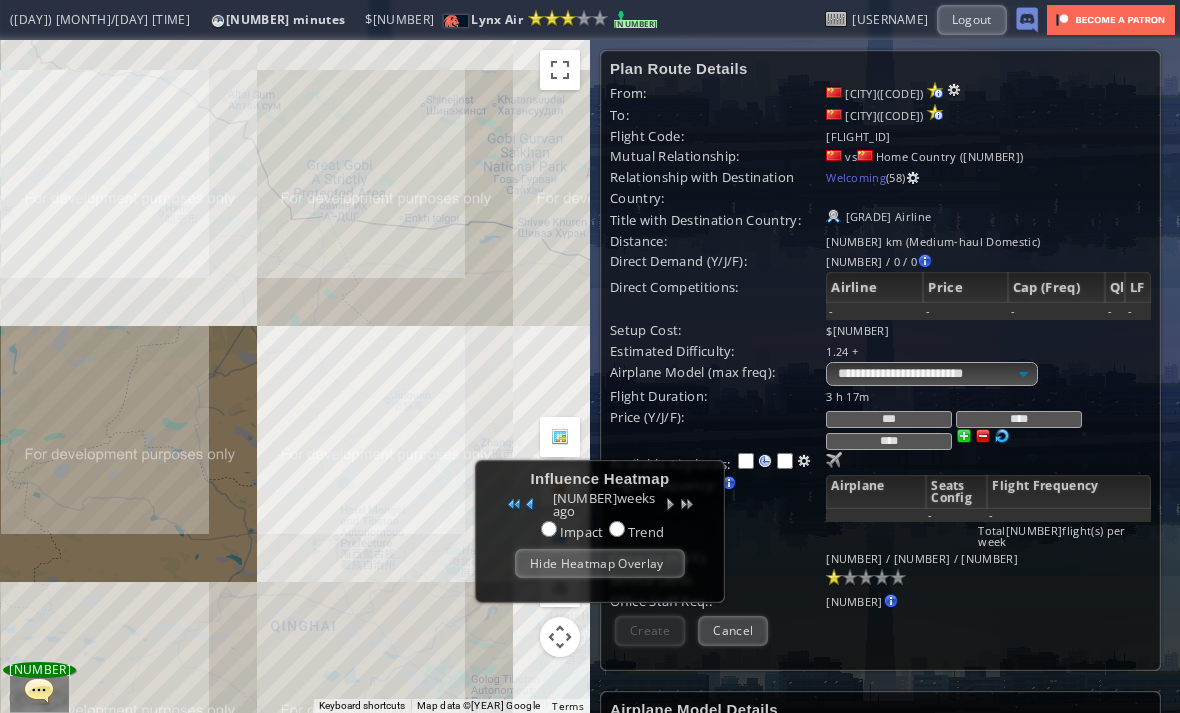 click on "Hide Heatmap Overlay" at bounding box center [600, 563] 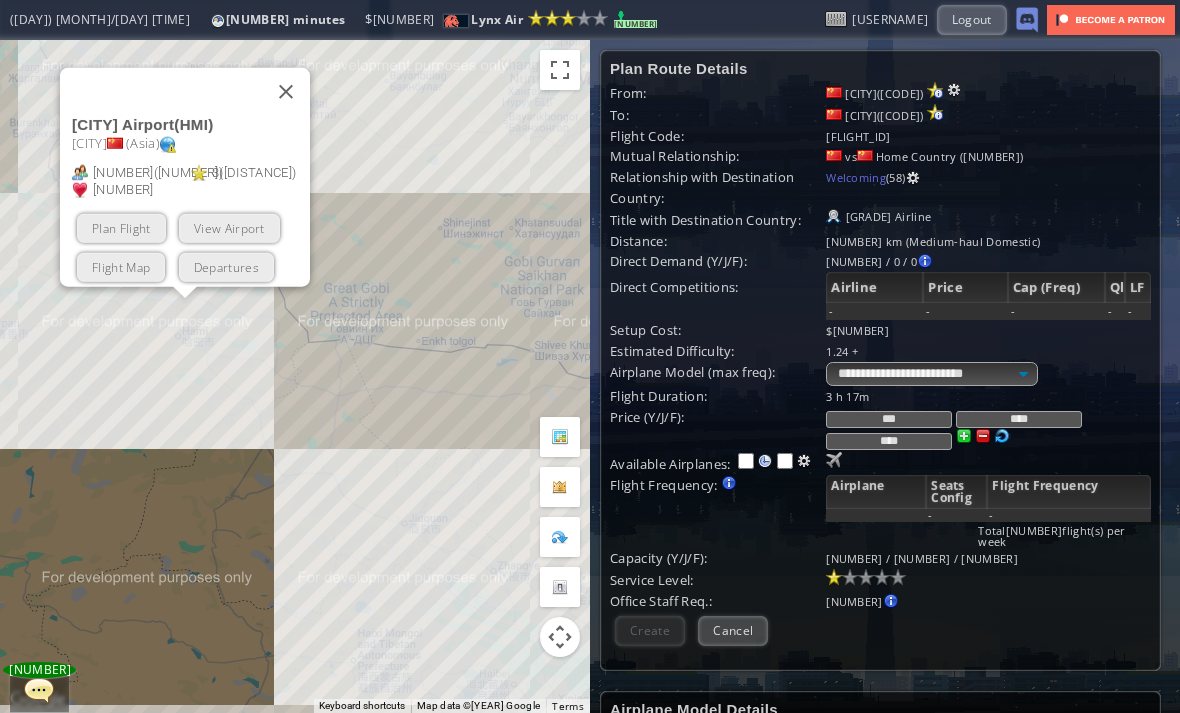 click on "Flight Map" at bounding box center (121, 266) 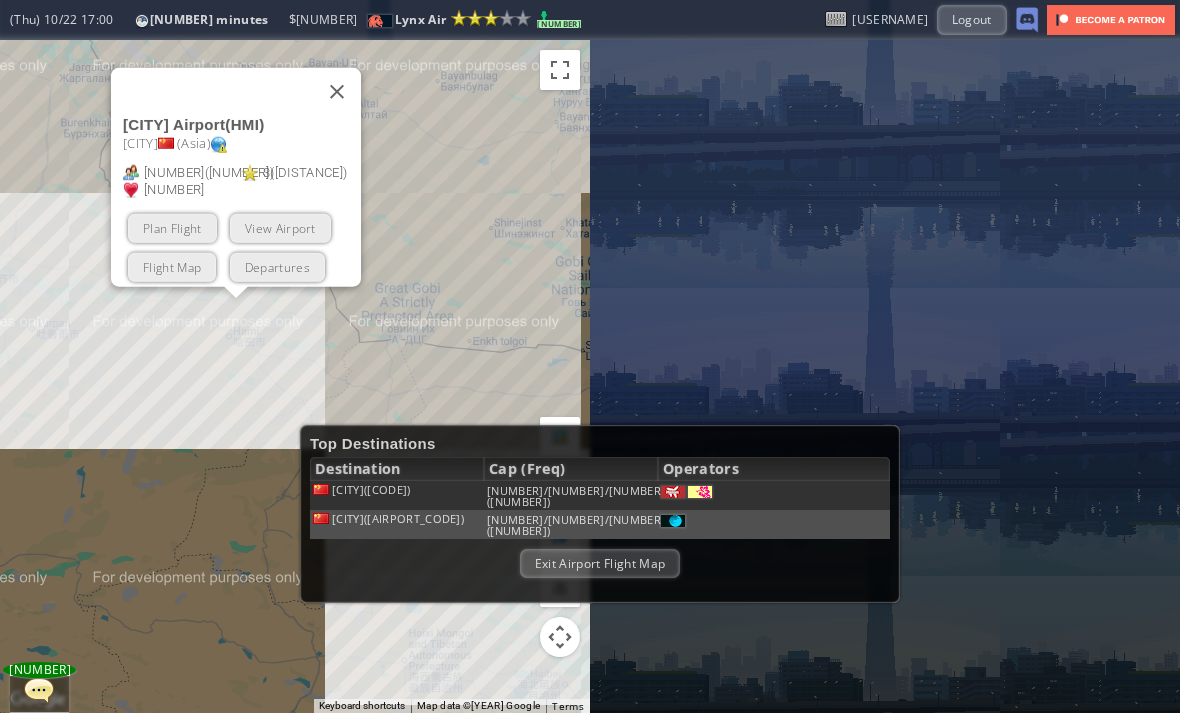 click on "Plan Flight" at bounding box center (172, 227) 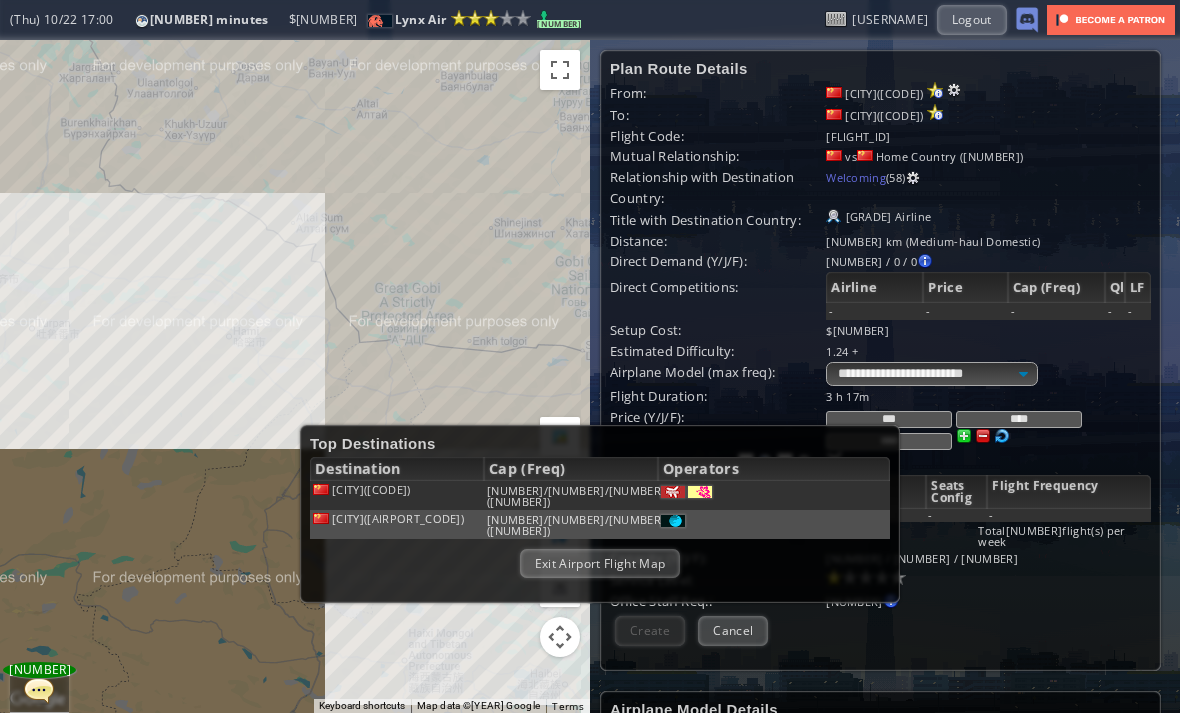 click on "Exit Airport Flight Map" at bounding box center [600, 563] 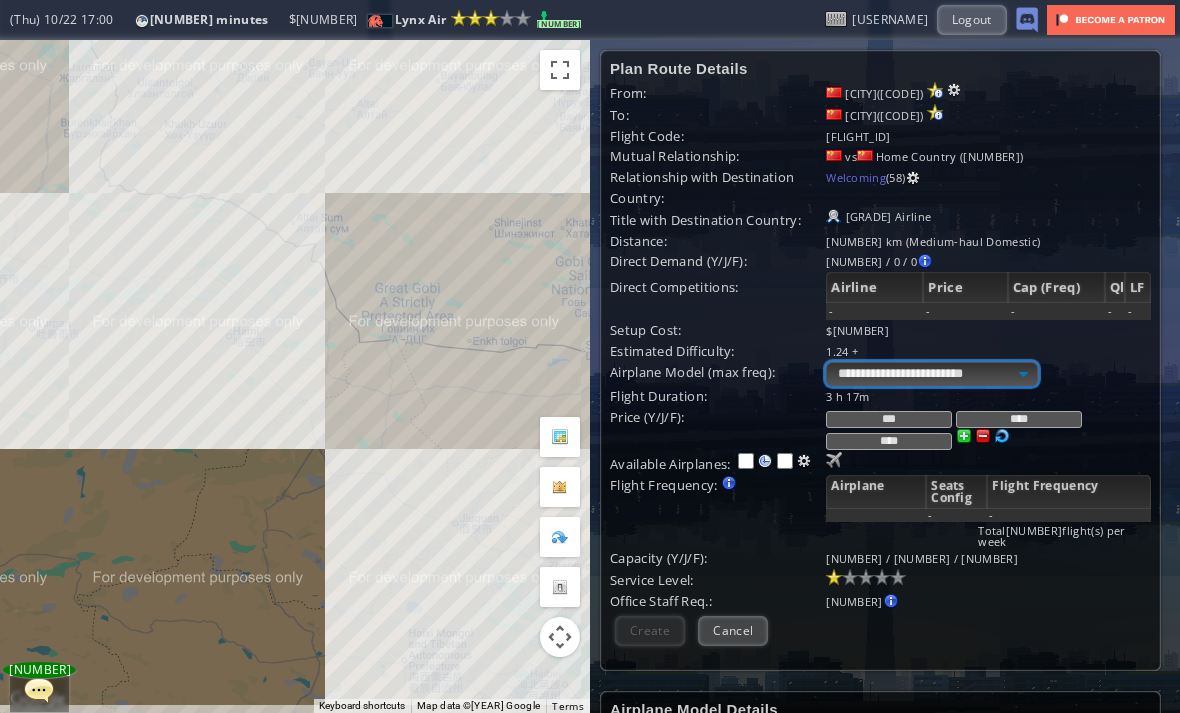 click on "**********" at bounding box center (931, 374) 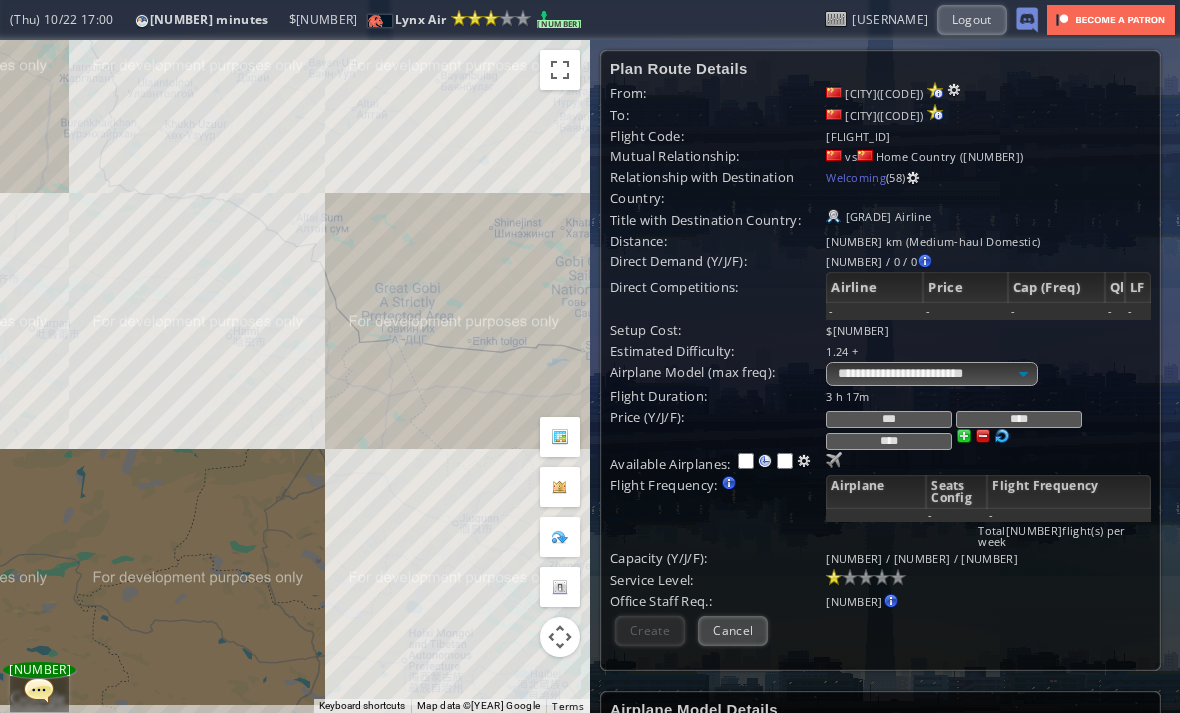 click at bounding box center (834, 460) 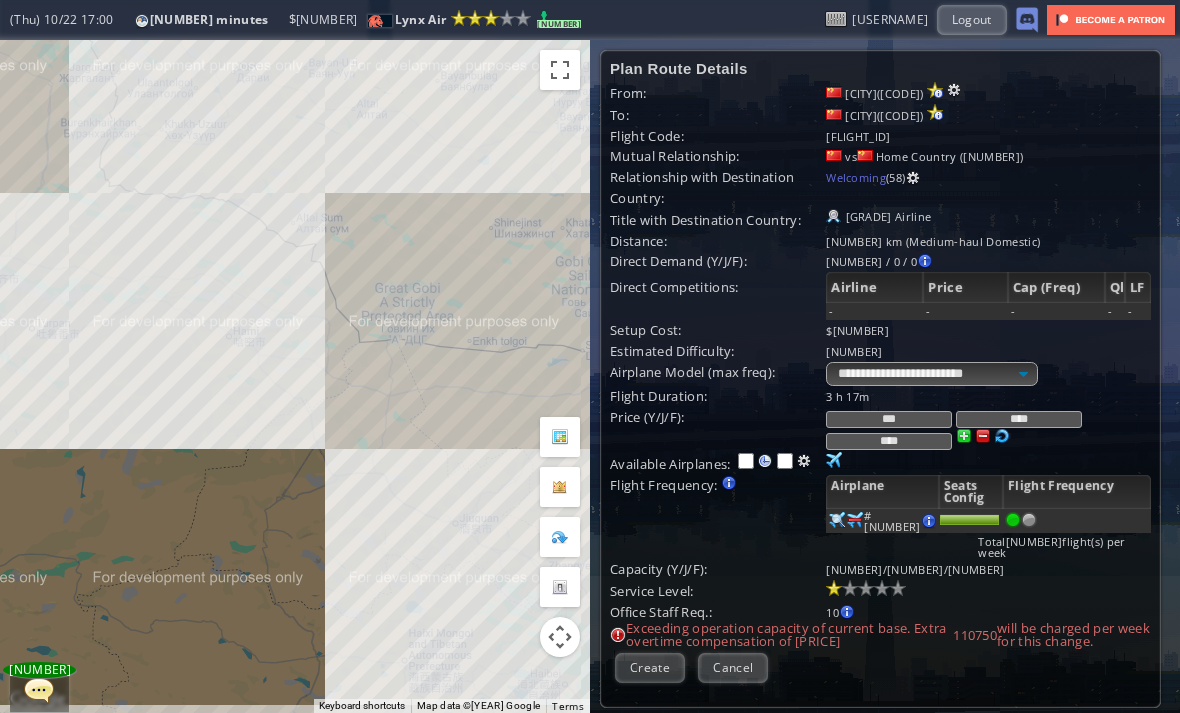 click at bounding box center [850, 588] 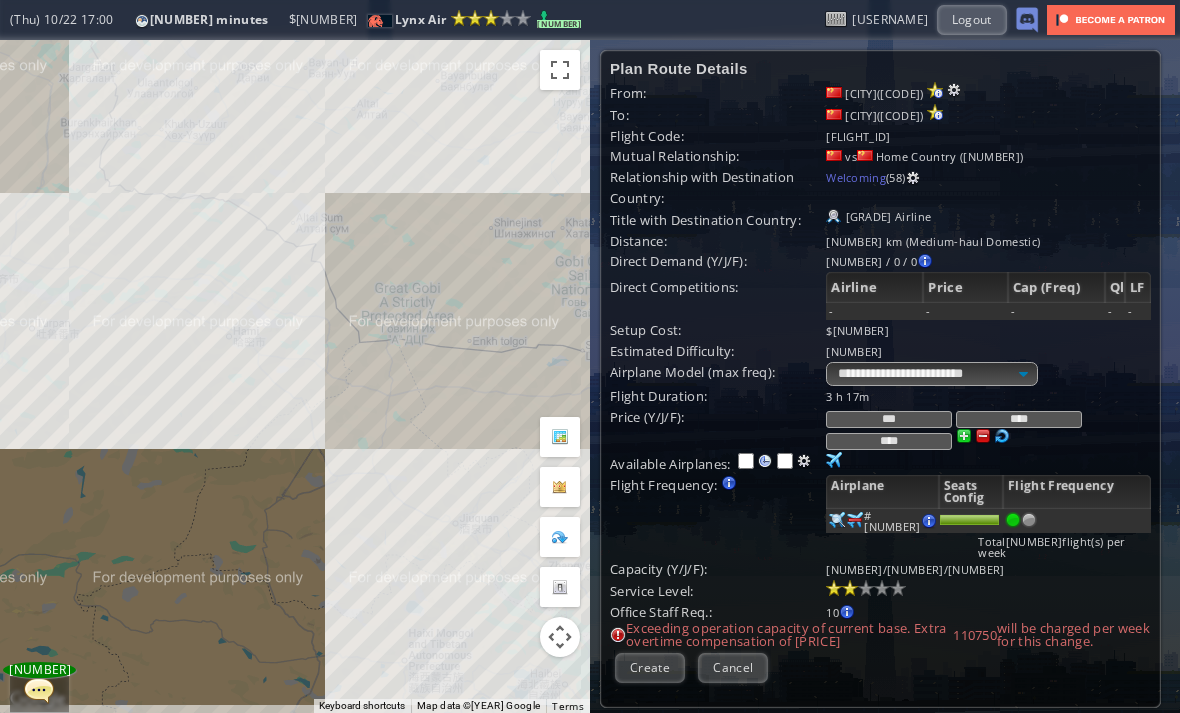 click at bounding box center (983, 436) 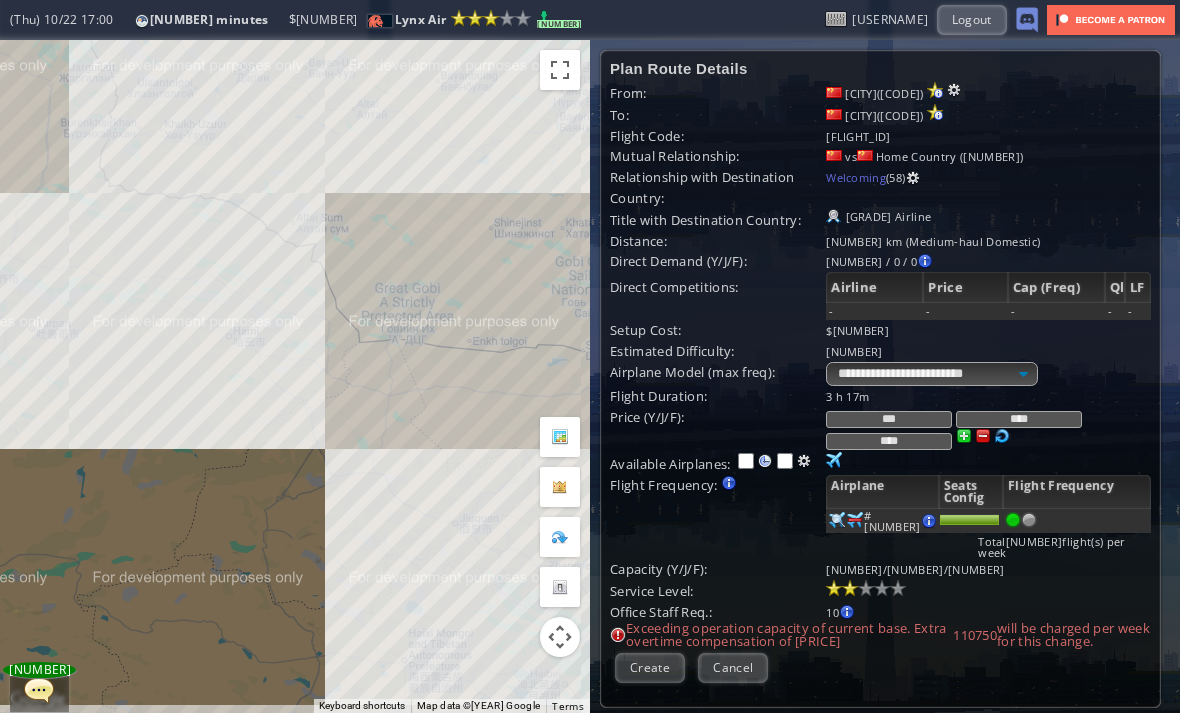 click on "1" at bounding box center [559, 24] 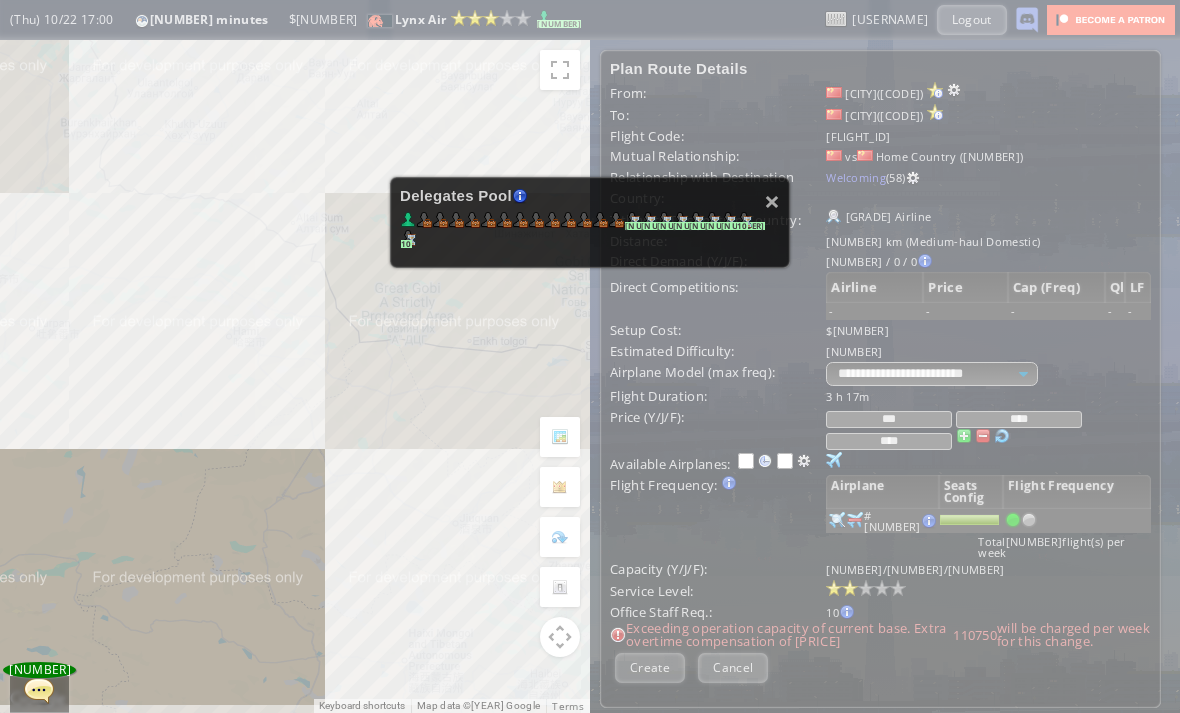 click on "×" at bounding box center [772, 201] 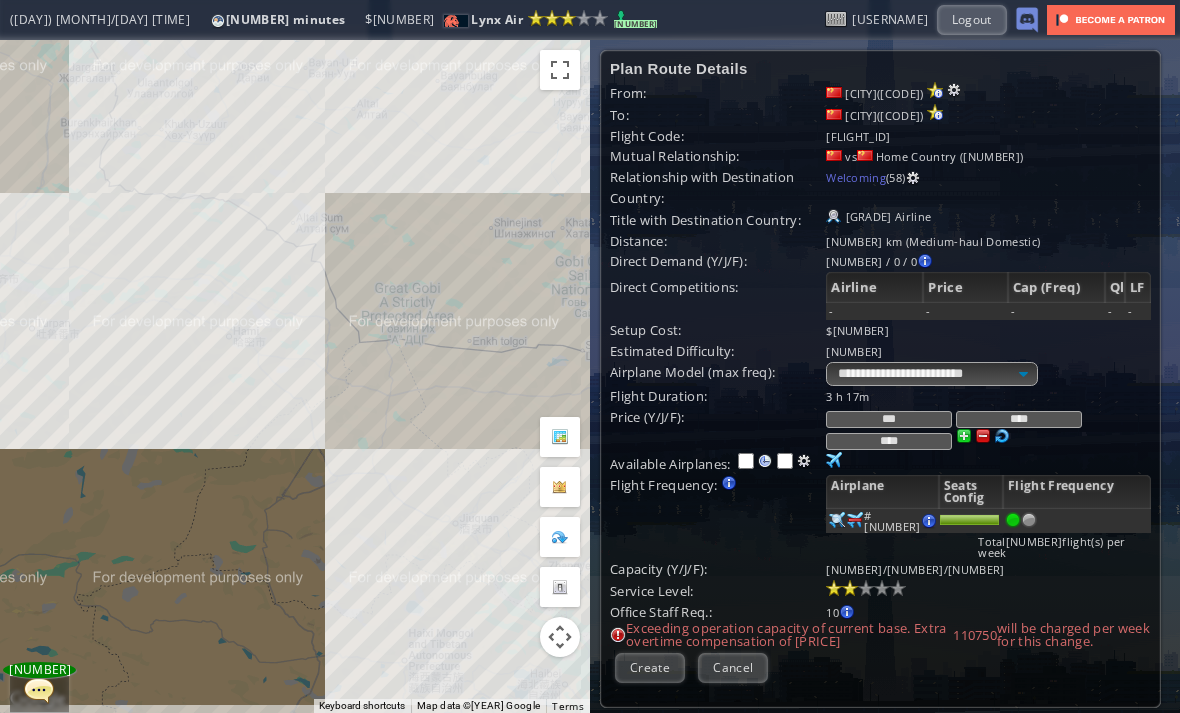 click at bounding box center (1029, 520) 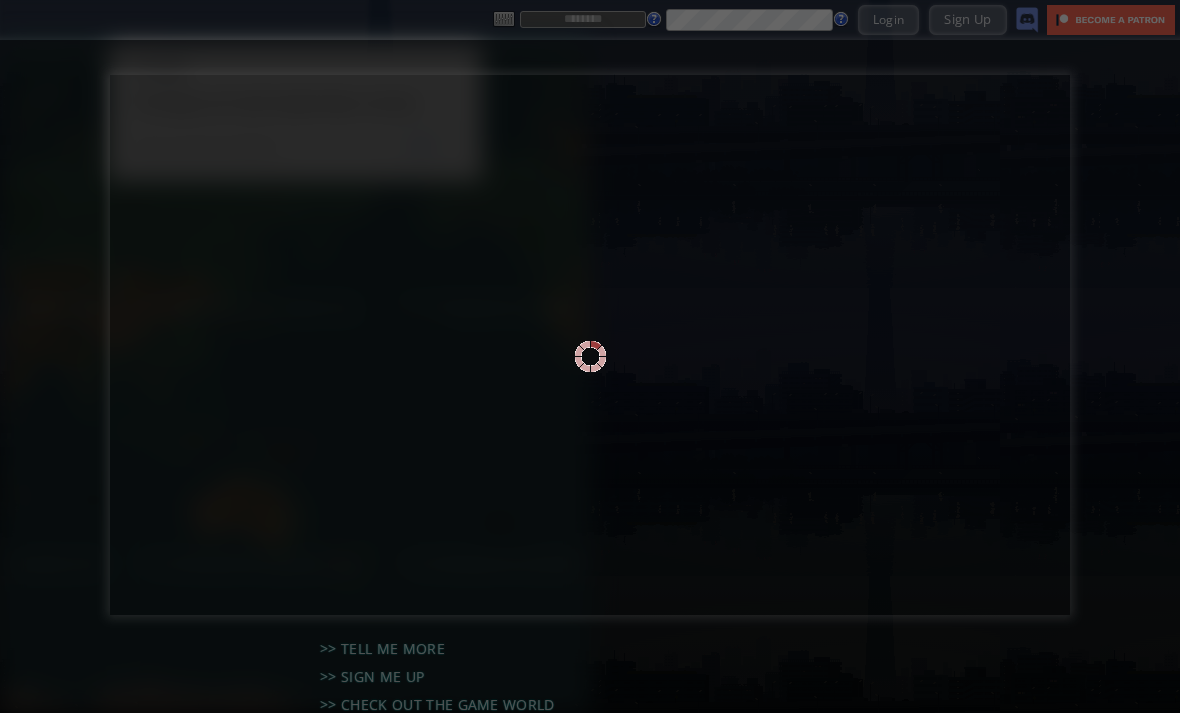 scroll, scrollTop: 0, scrollLeft: 0, axis: both 